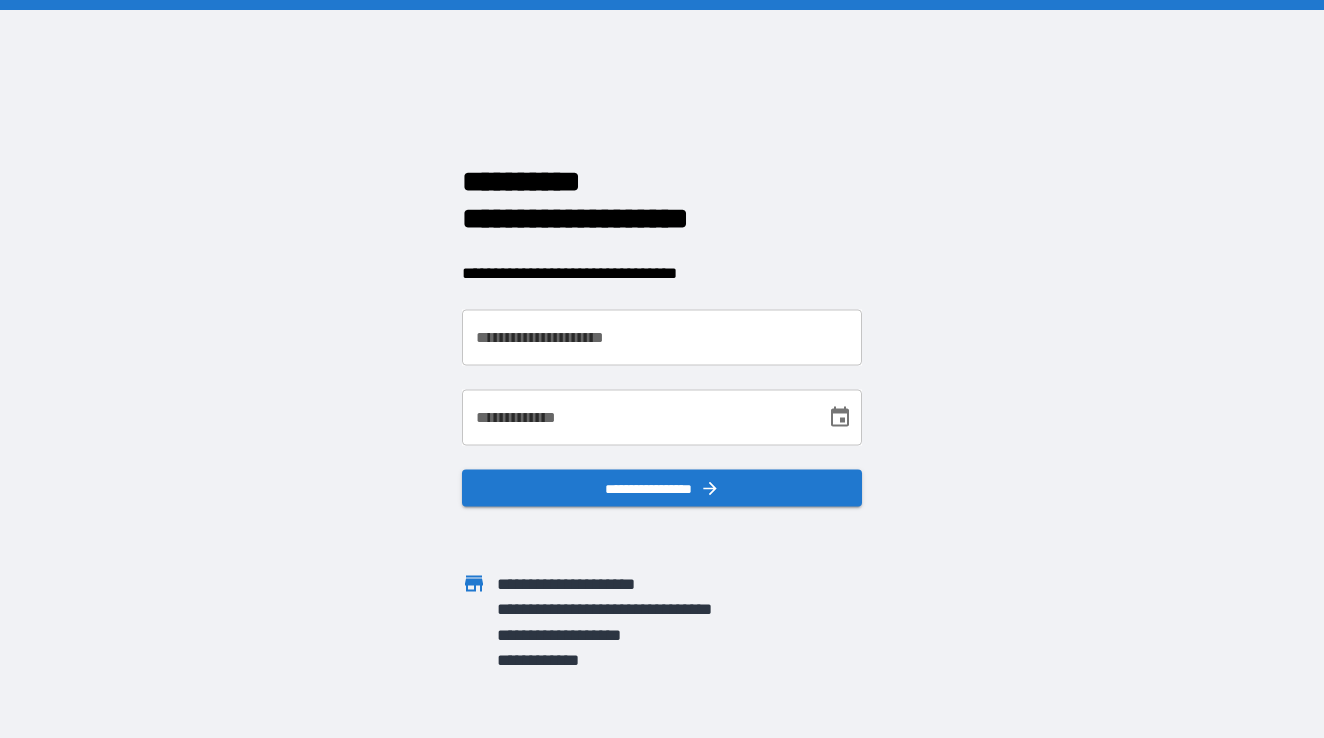 scroll, scrollTop: 0, scrollLeft: 0, axis: both 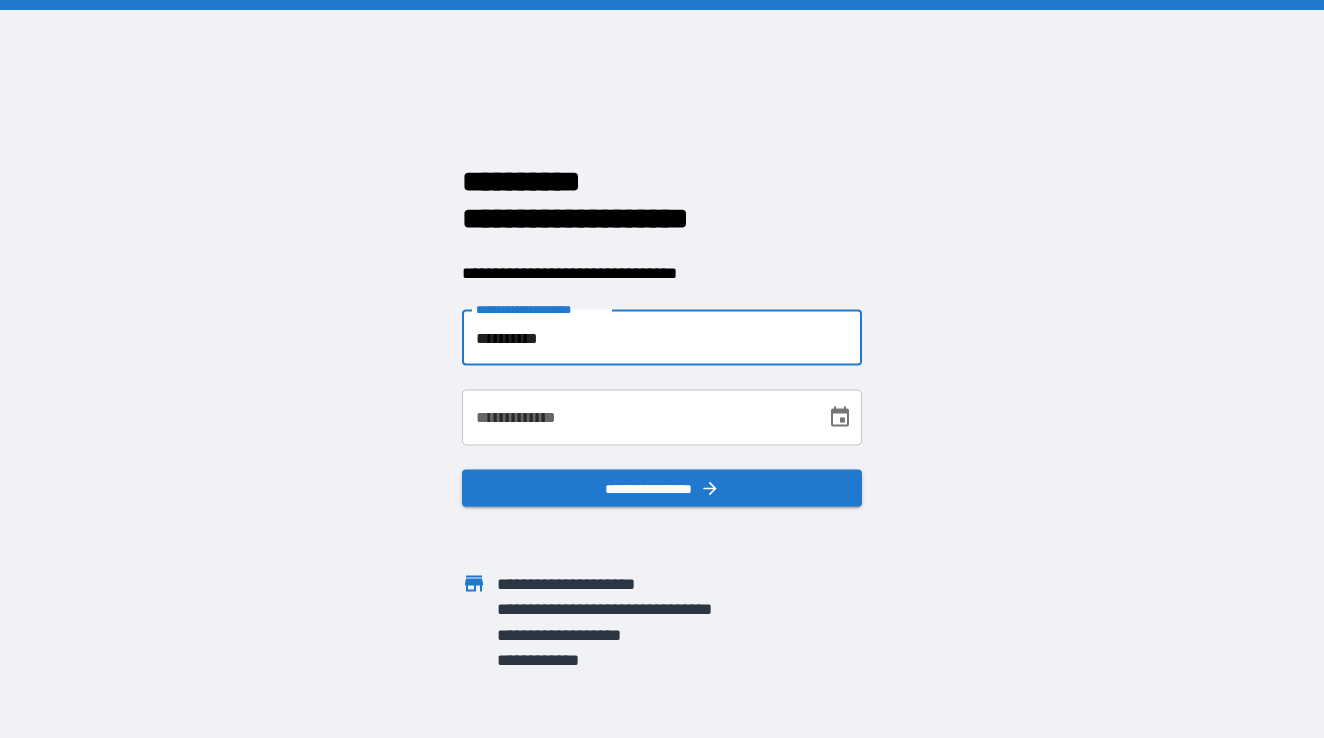 type on "**********" 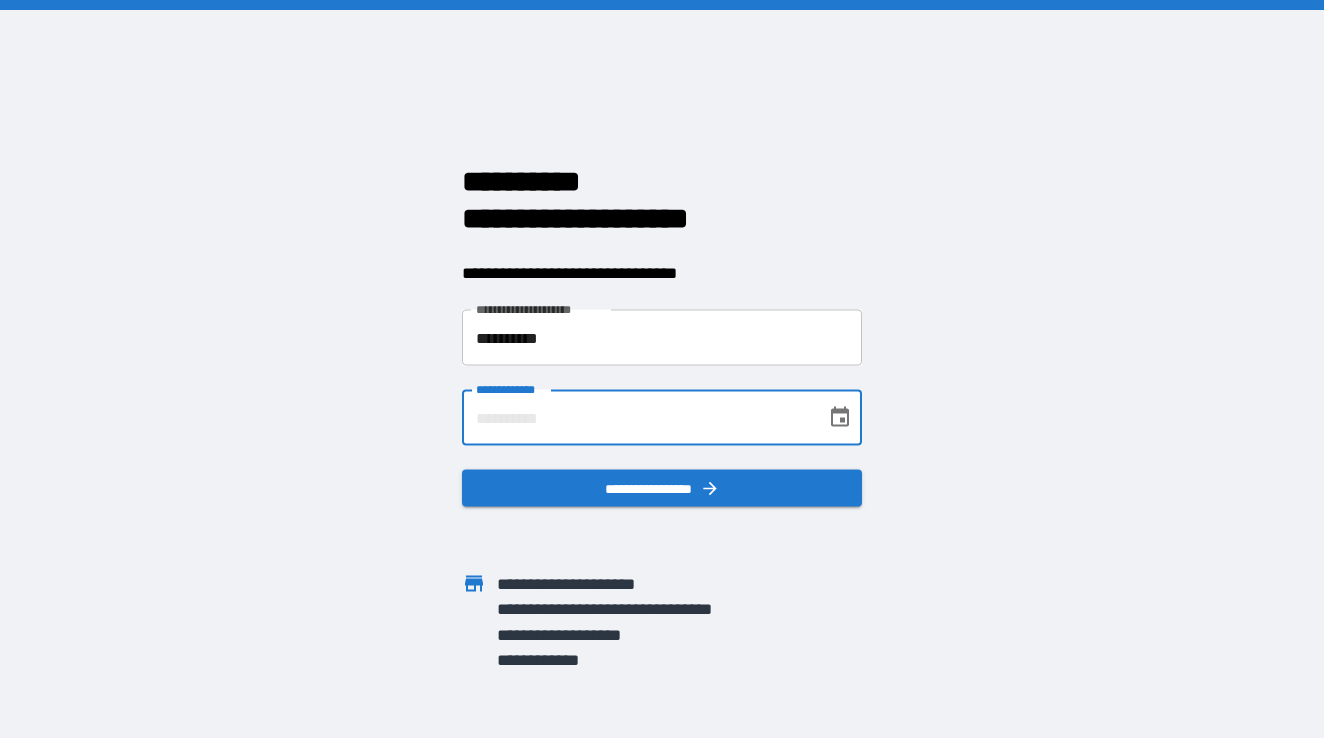 type on "**********" 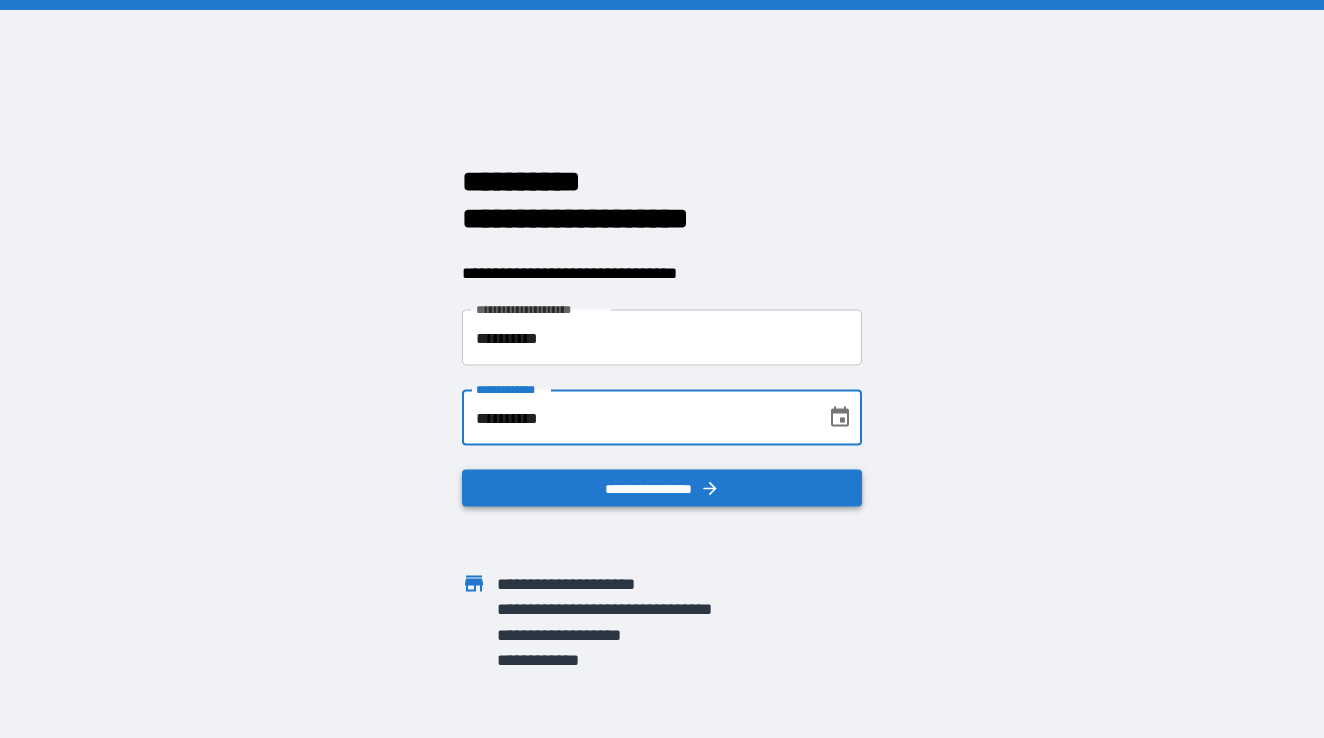 click on "**********" at bounding box center [662, 488] 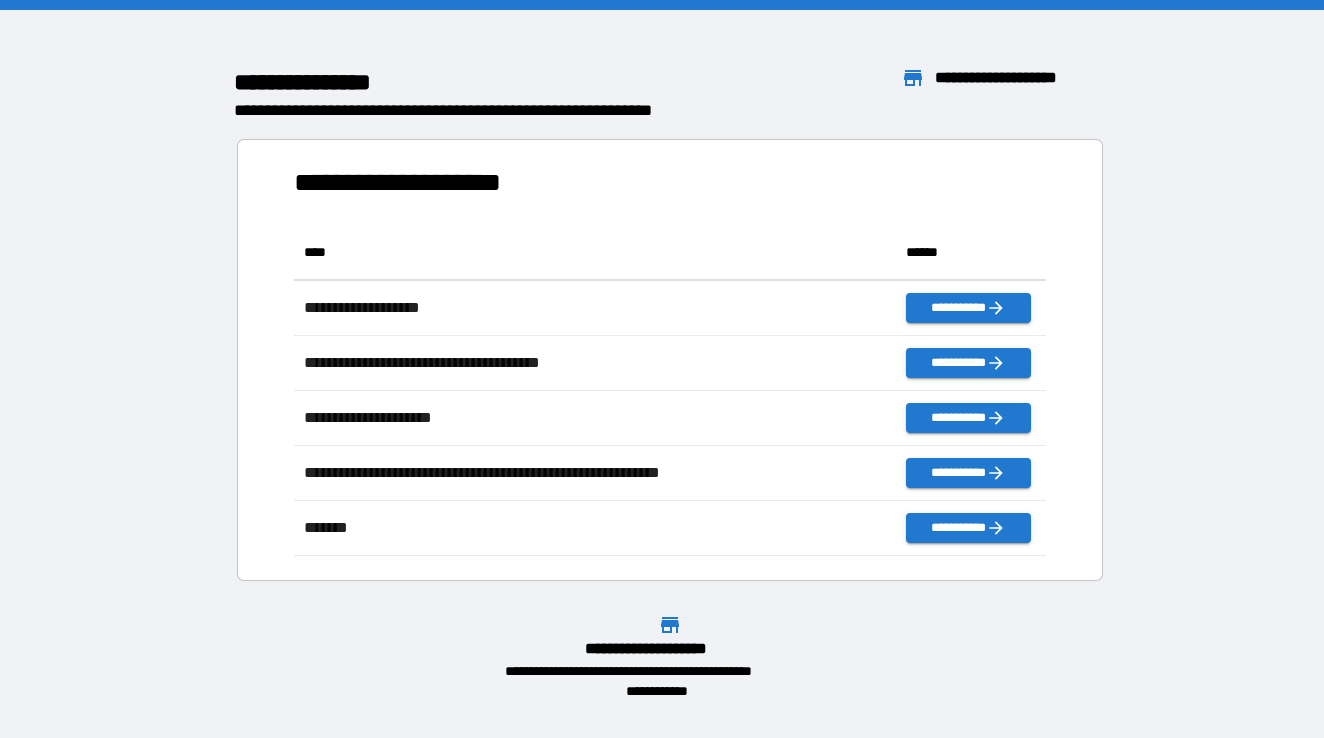 scroll, scrollTop: 1, scrollLeft: 1, axis: both 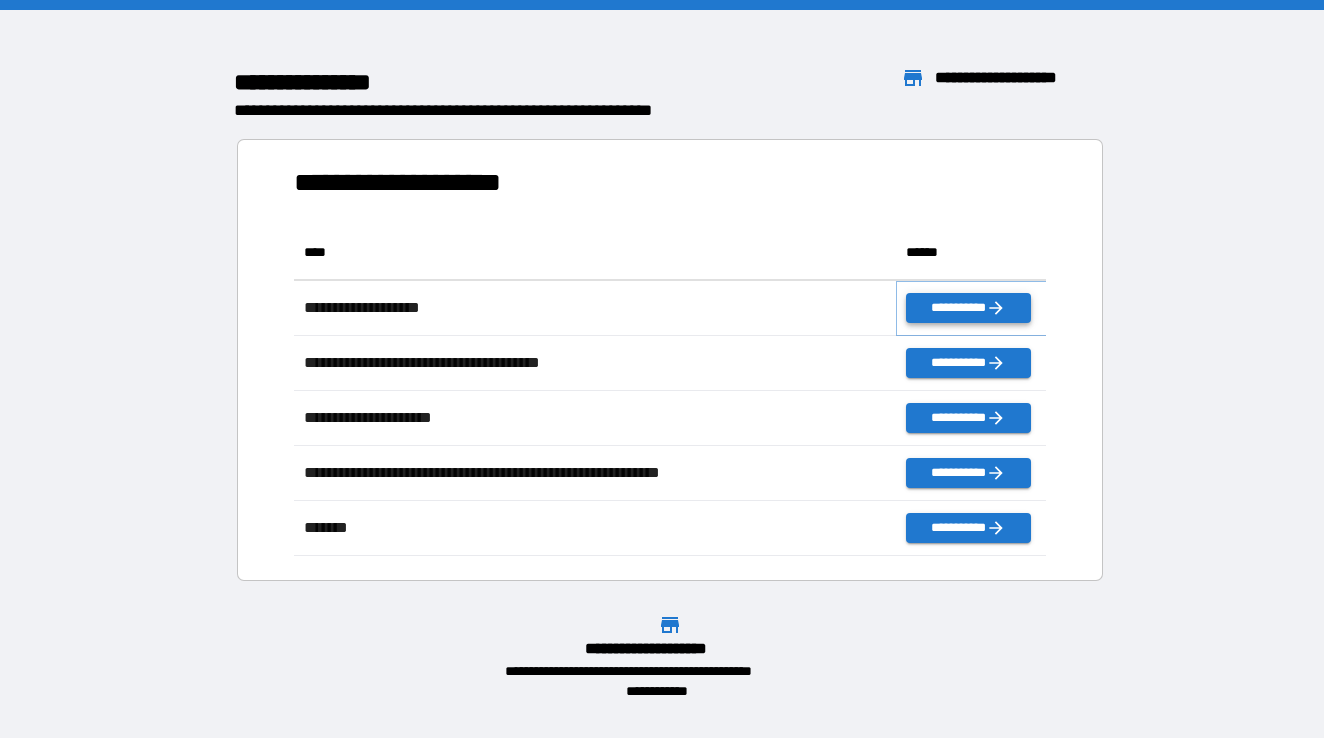click on "**********" at bounding box center (968, 308) 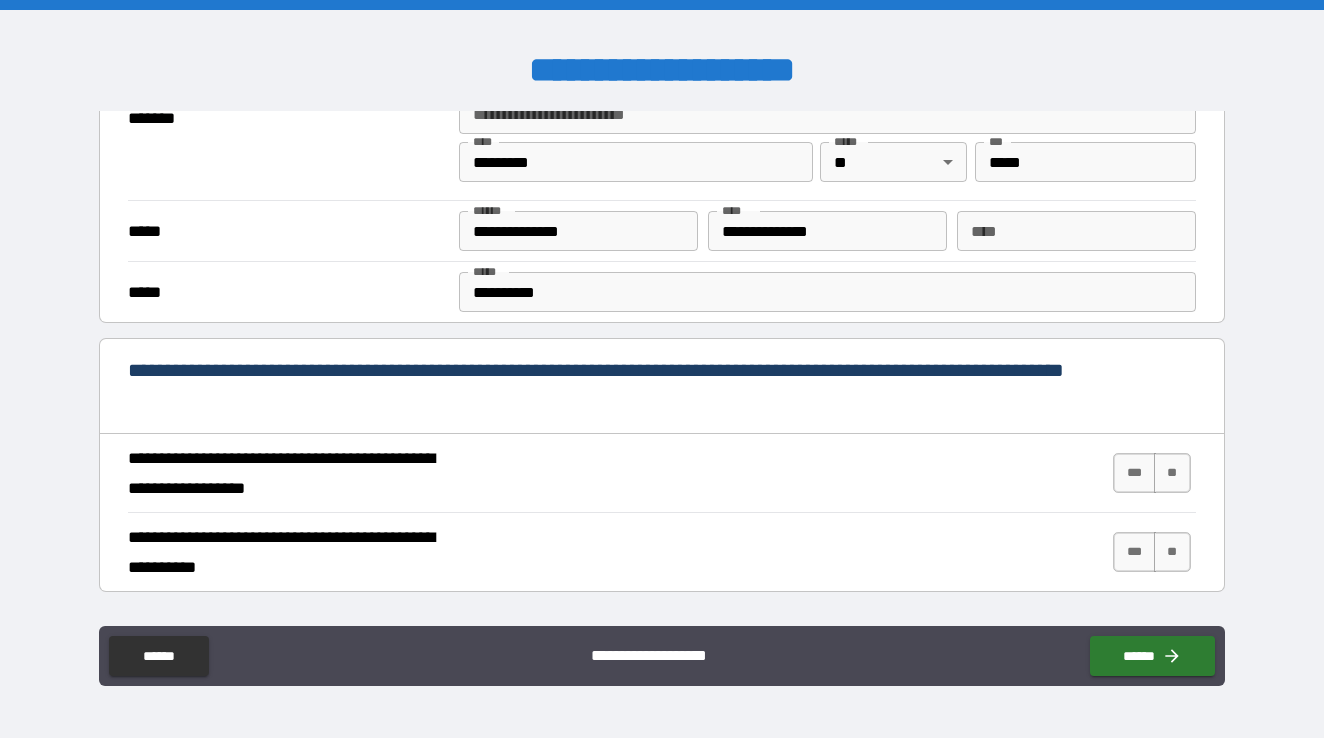 scroll, scrollTop: 543, scrollLeft: 0, axis: vertical 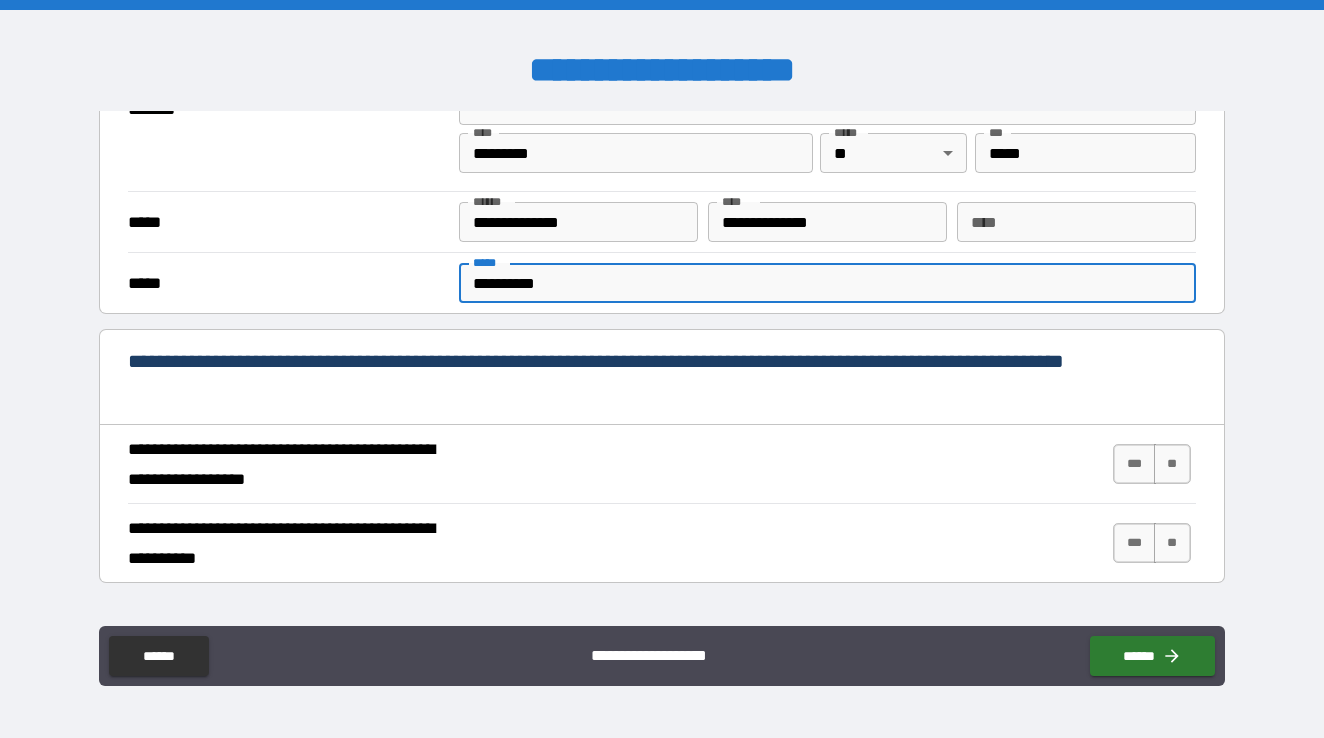 drag, startPoint x: 569, startPoint y: 287, endPoint x: 409, endPoint y: 284, distance: 160.02812 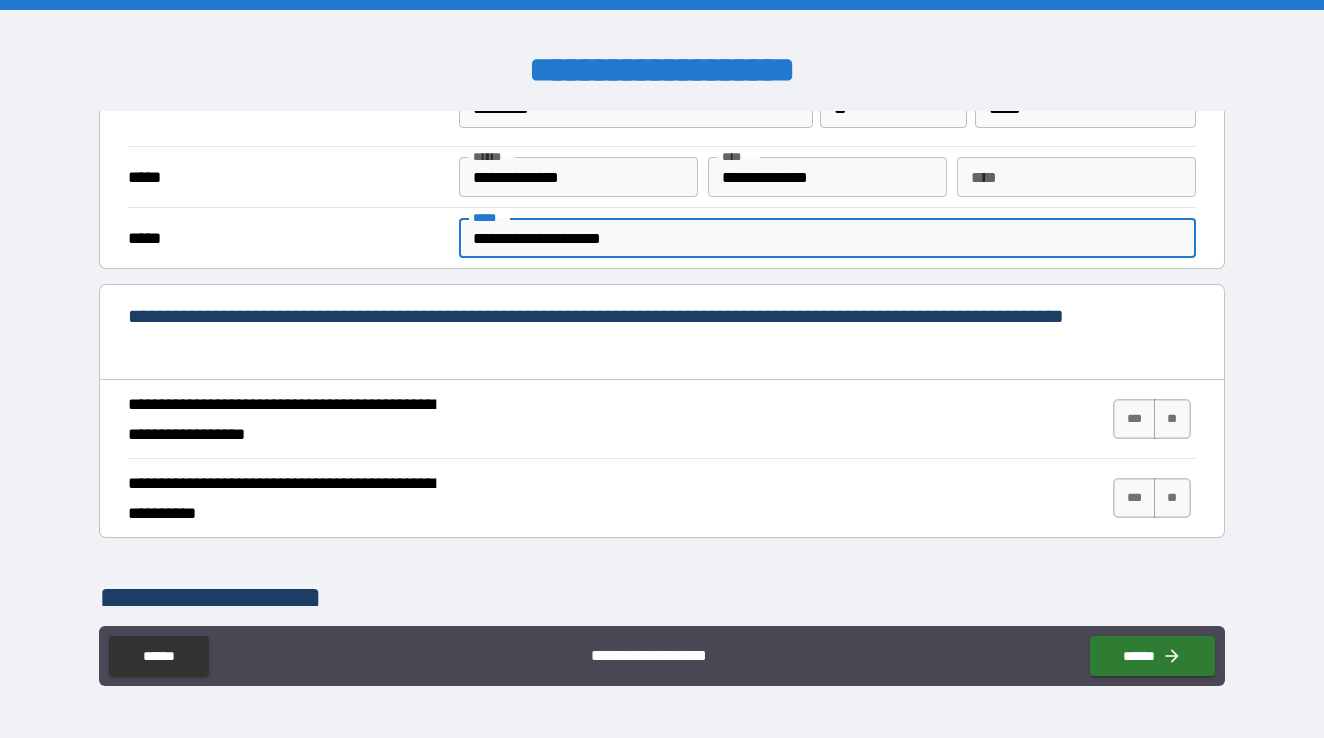 scroll, scrollTop: 587, scrollLeft: 0, axis: vertical 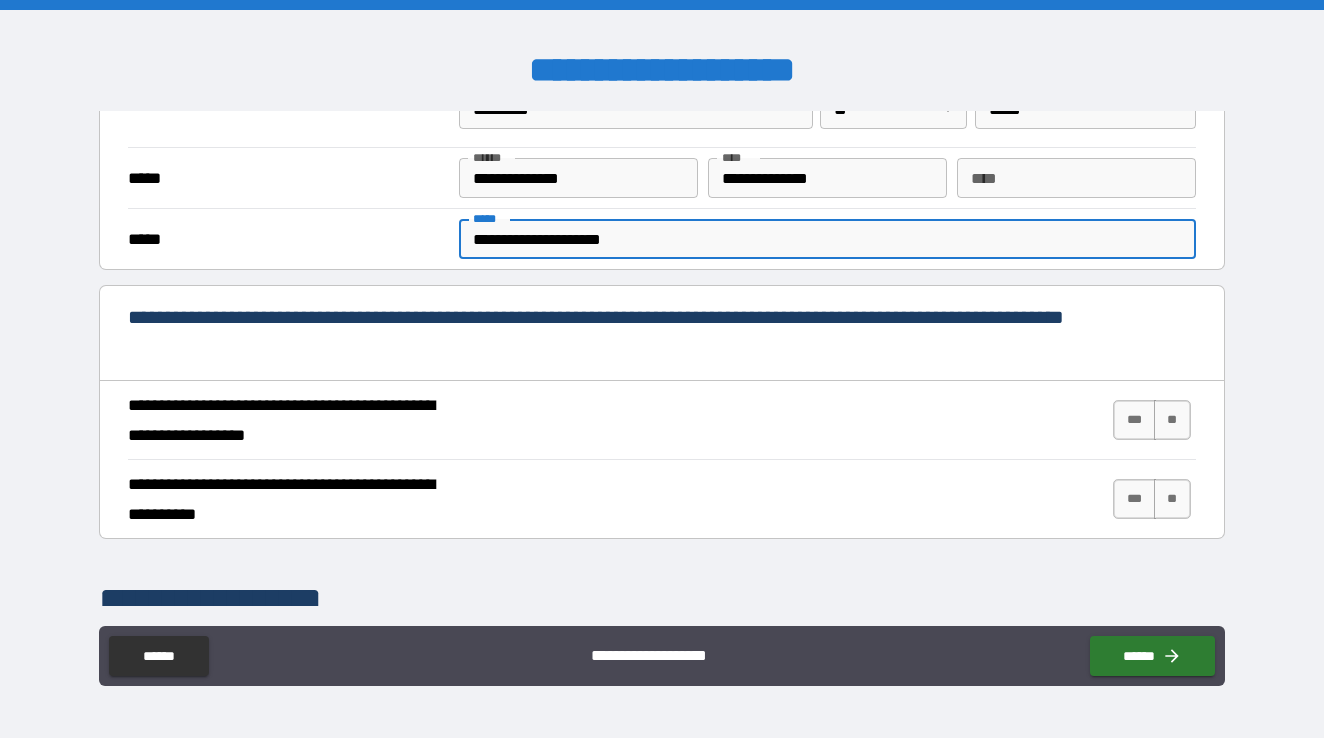 type on "**********" 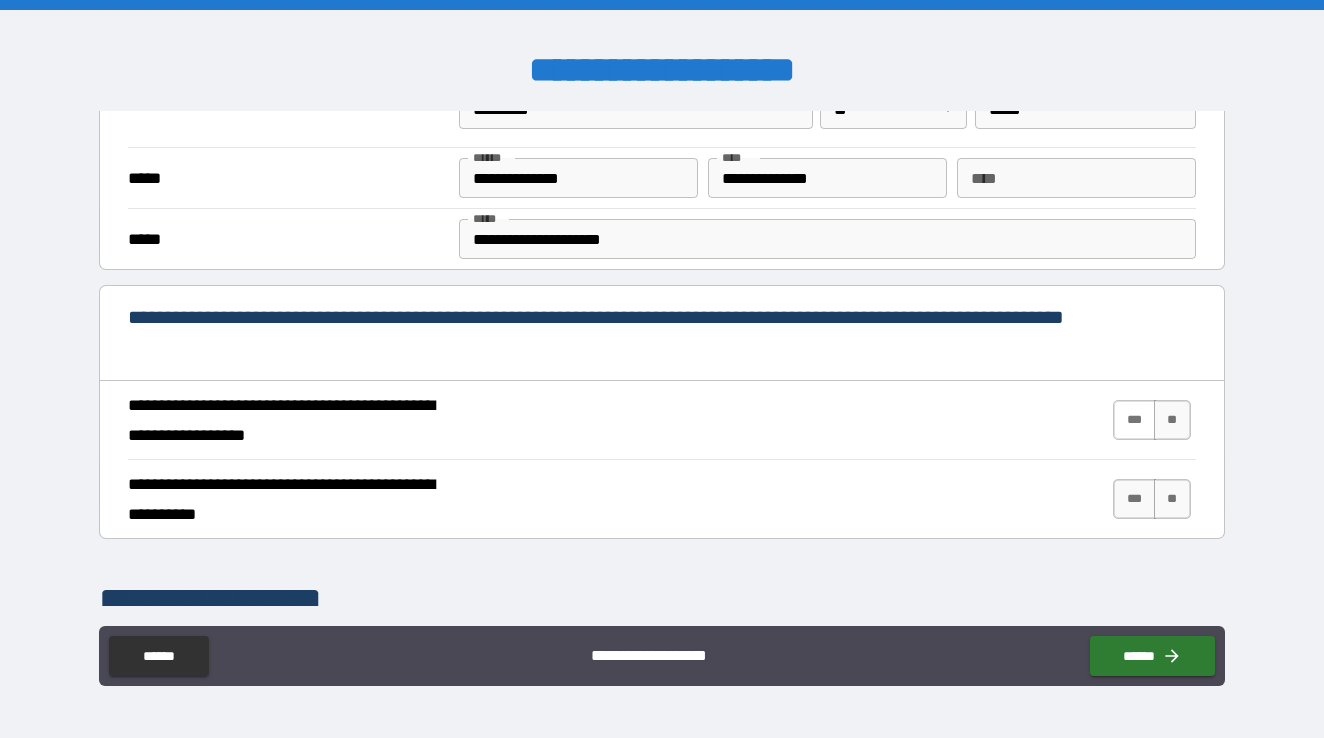 click on "***" at bounding box center (1134, 420) 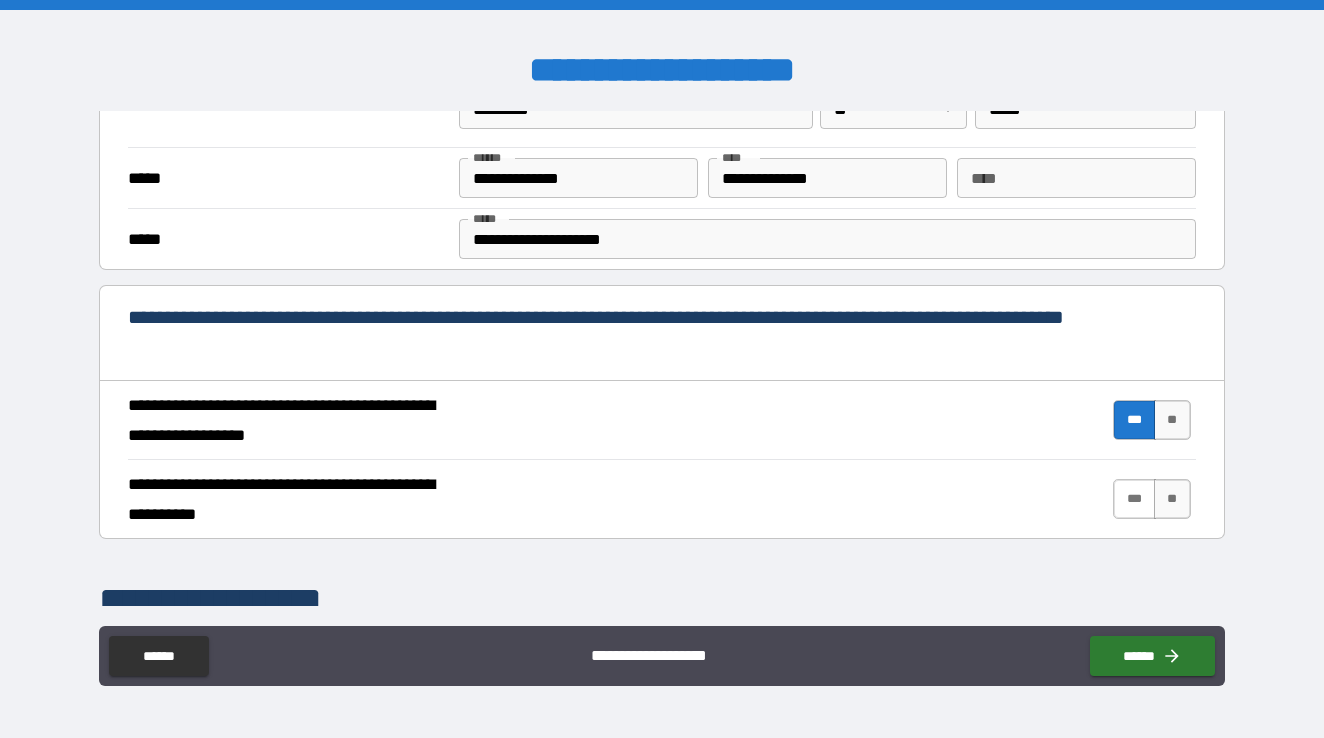 click on "***" at bounding box center (1134, 499) 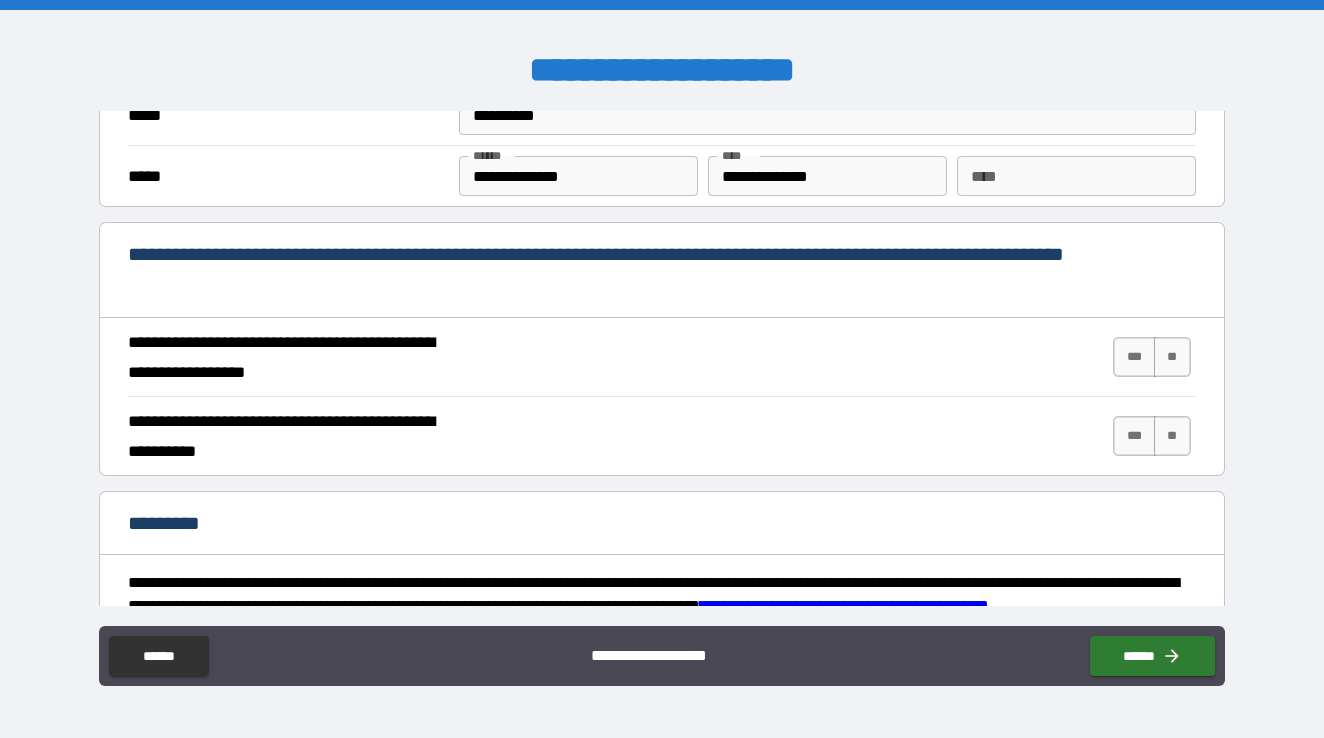 scroll, scrollTop: 1713, scrollLeft: 0, axis: vertical 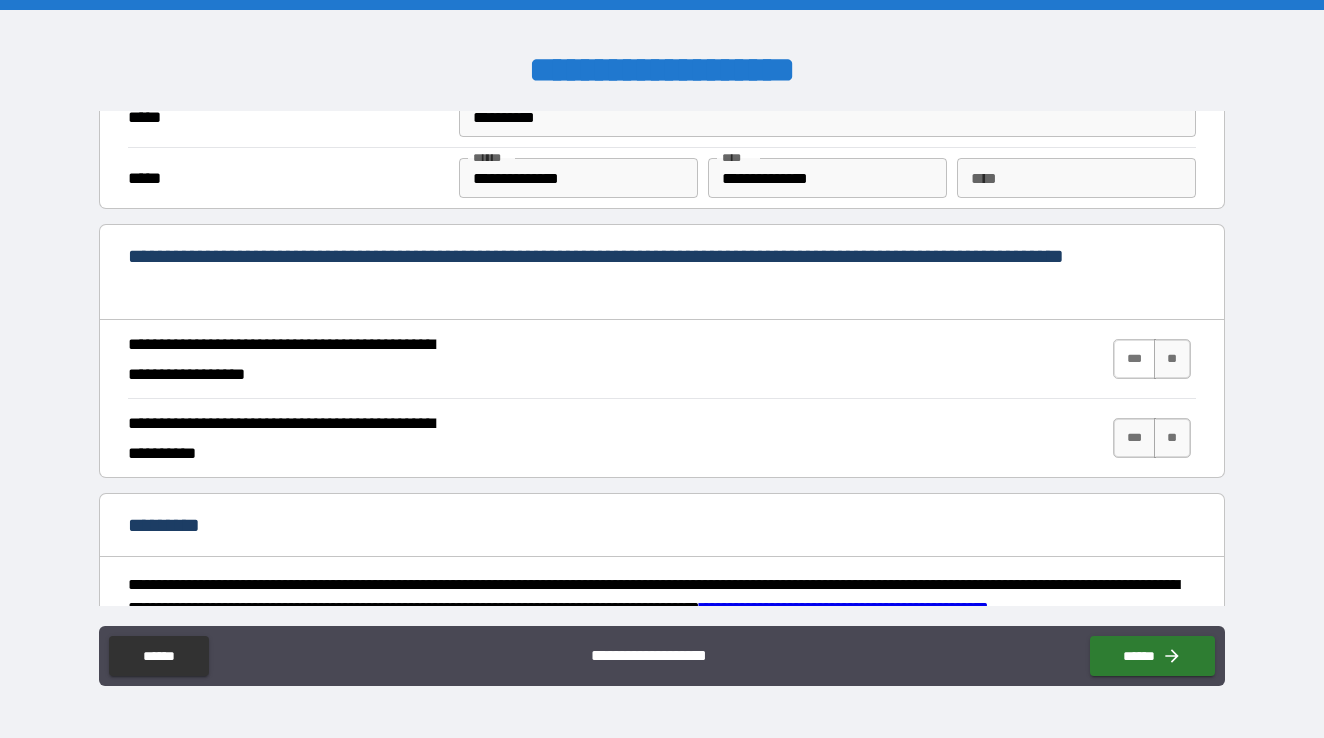 click on "***" at bounding box center [1134, 359] 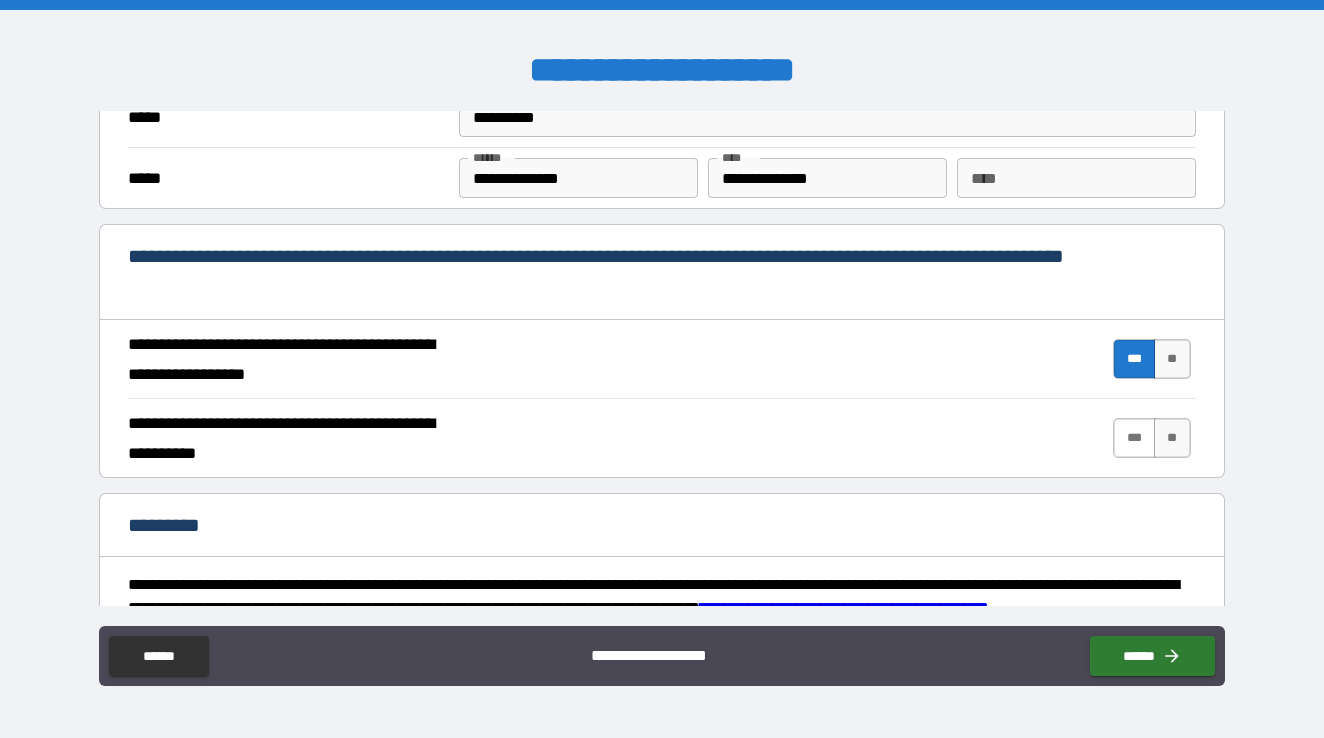 click on "***" at bounding box center [1134, 438] 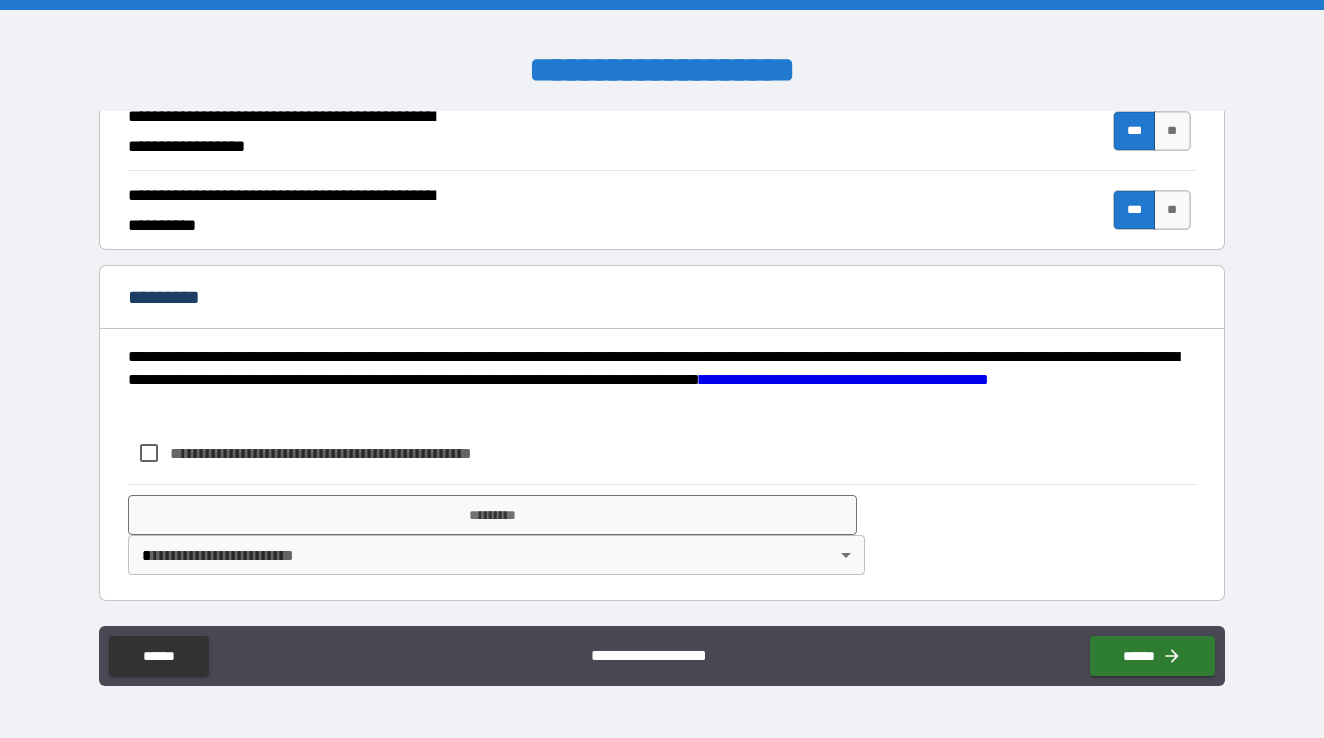scroll, scrollTop: 1941, scrollLeft: 0, axis: vertical 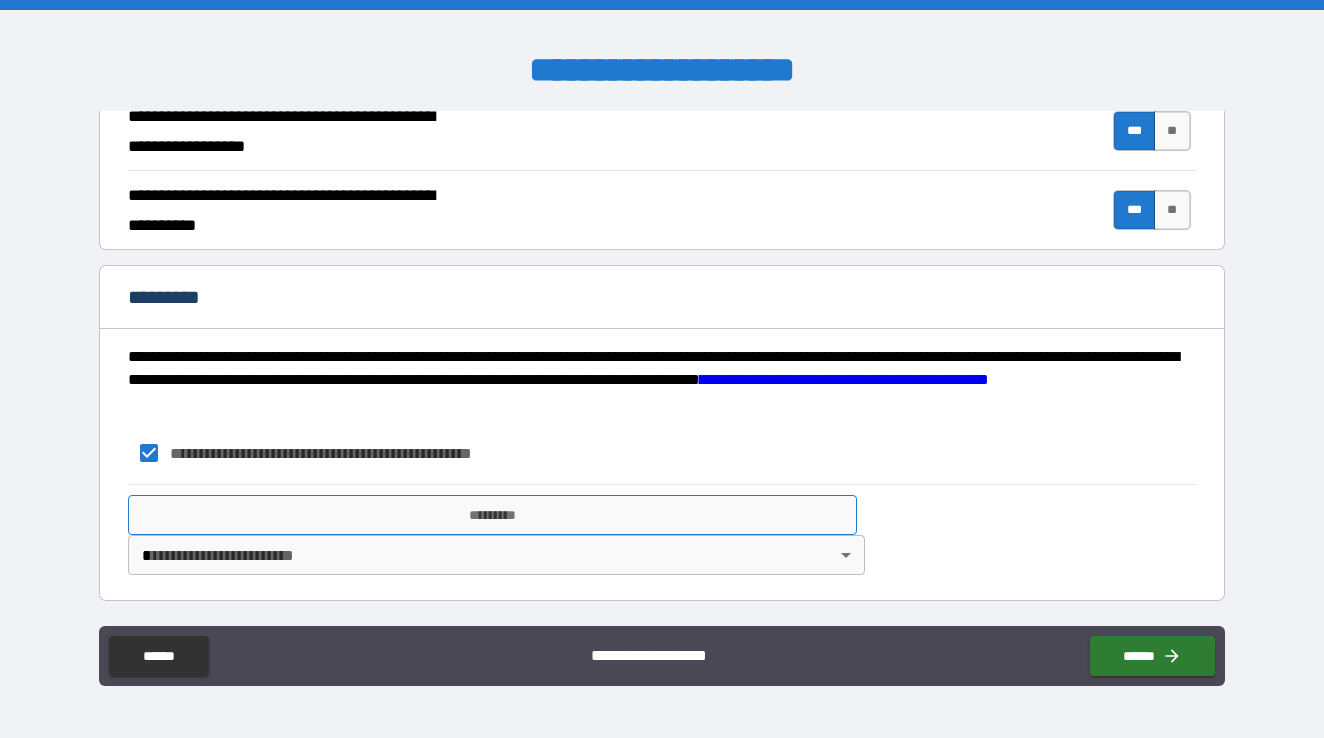 click on "*********" at bounding box center [492, 515] 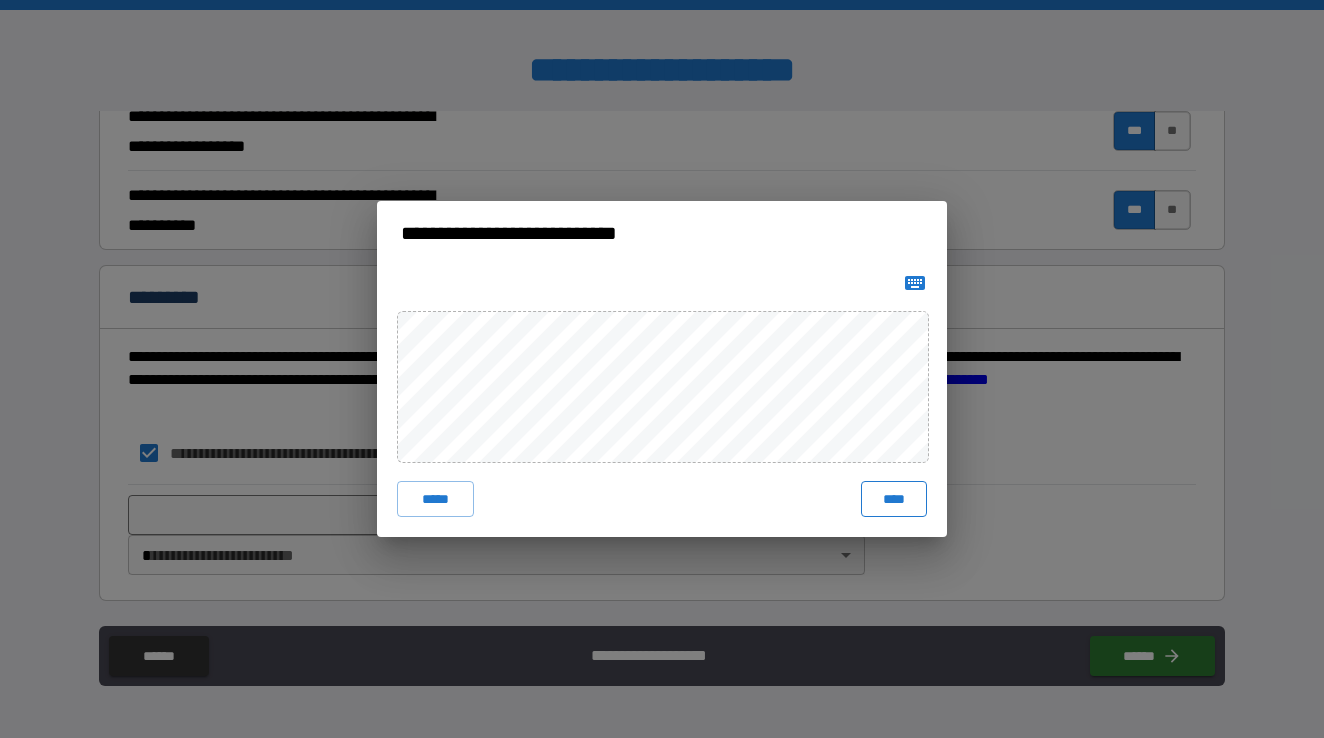 click on "****" at bounding box center [894, 499] 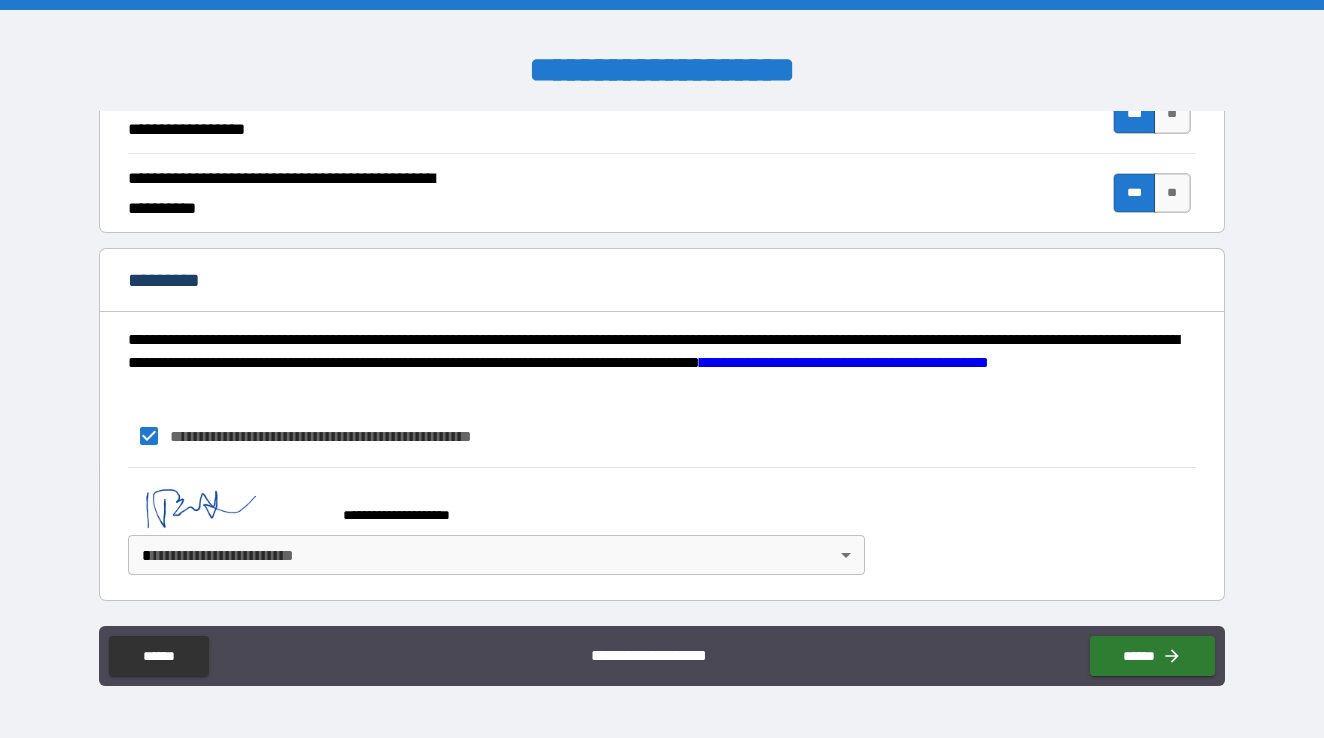 scroll, scrollTop: 1958, scrollLeft: 0, axis: vertical 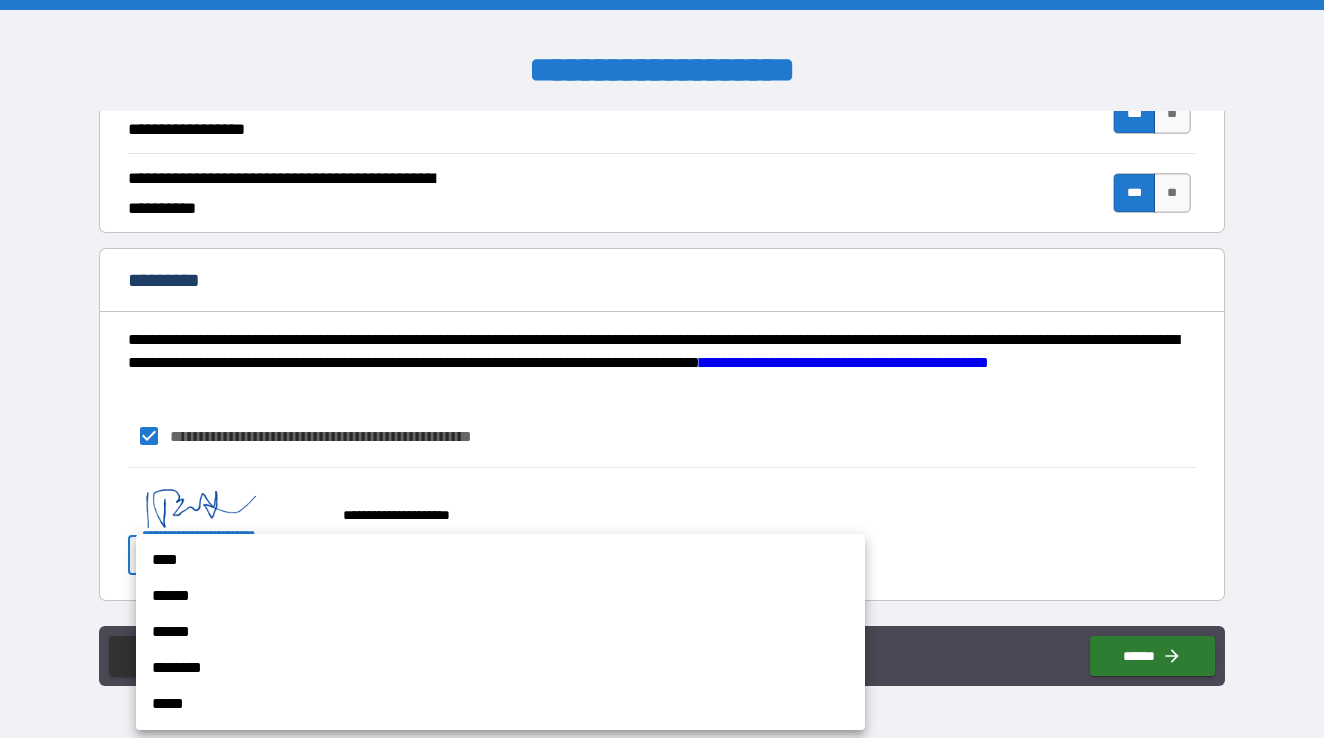 click on "**********" at bounding box center (662, 369) 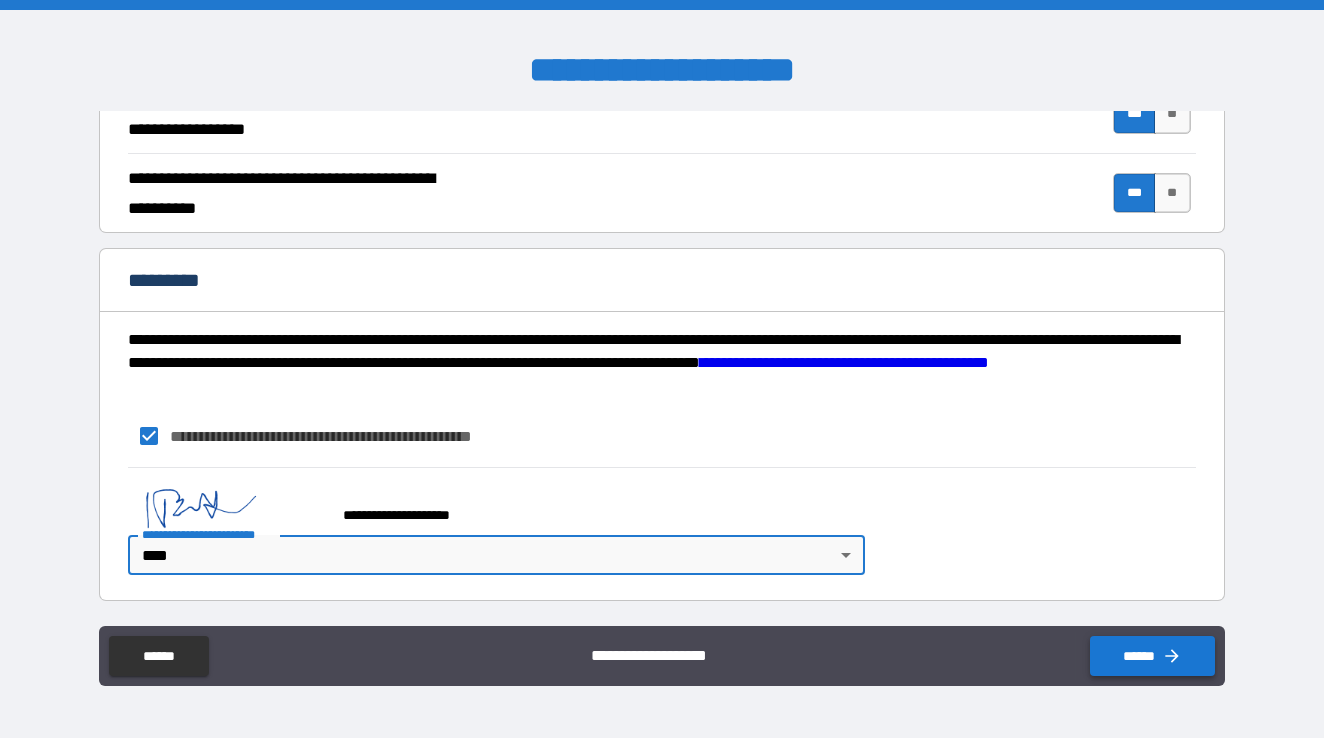 click on "******" at bounding box center [1152, 656] 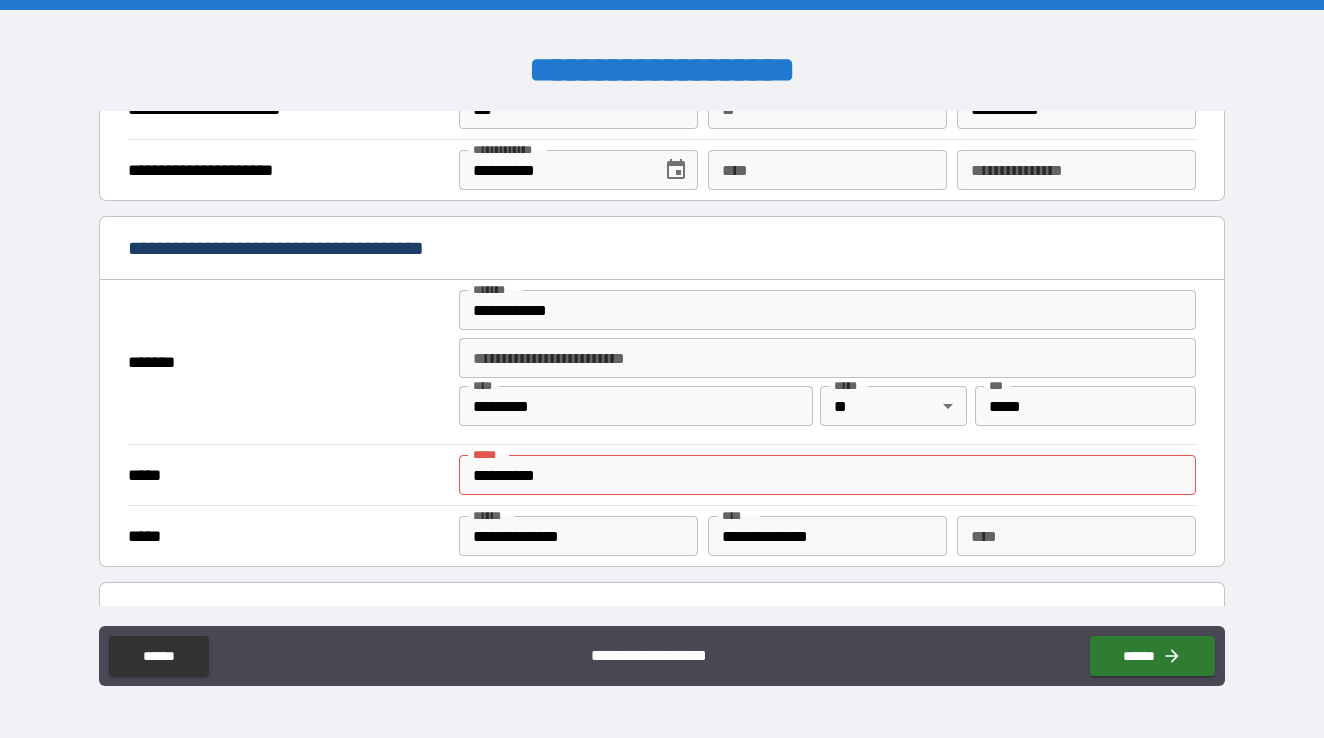 scroll, scrollTop: 1353, scrollLeft: 0, axis: vertical 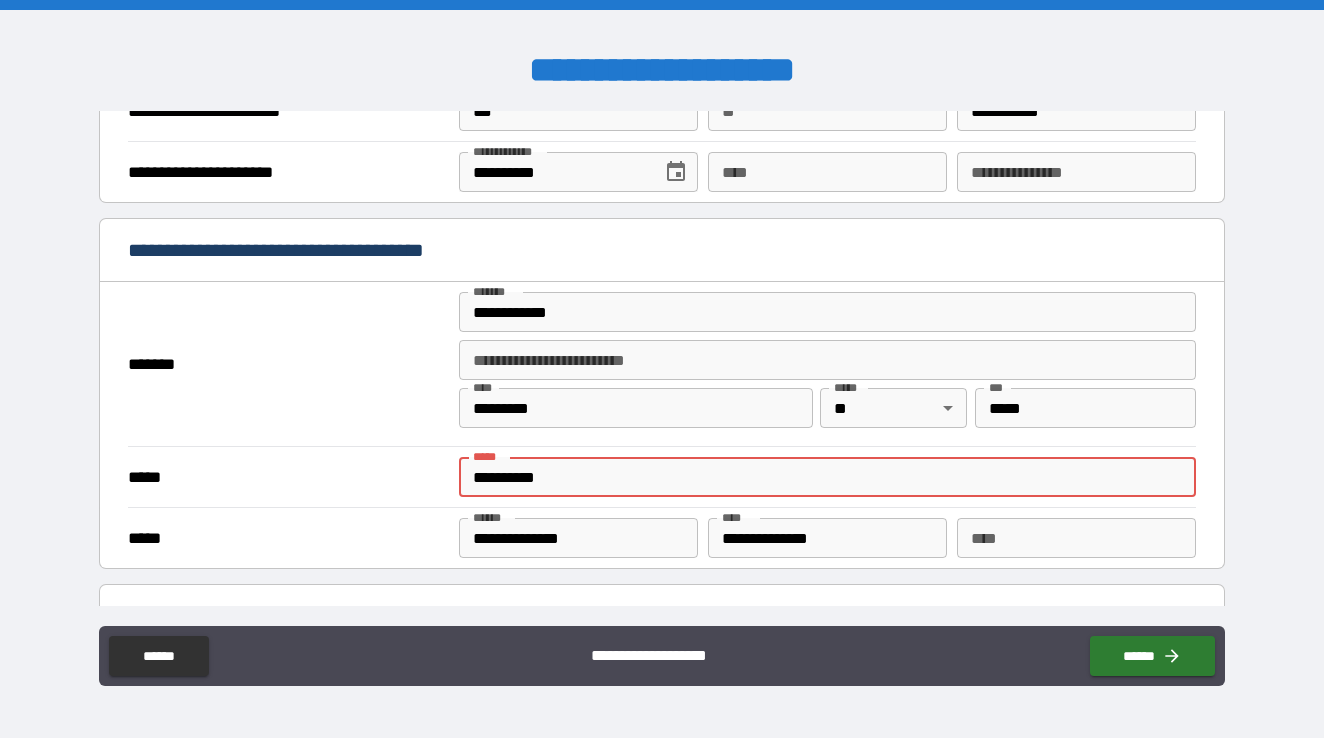 drag, startPoint x: 614, startPoint y: 478, endPoint x: 418, endPoint y: 466, distance: 196.367 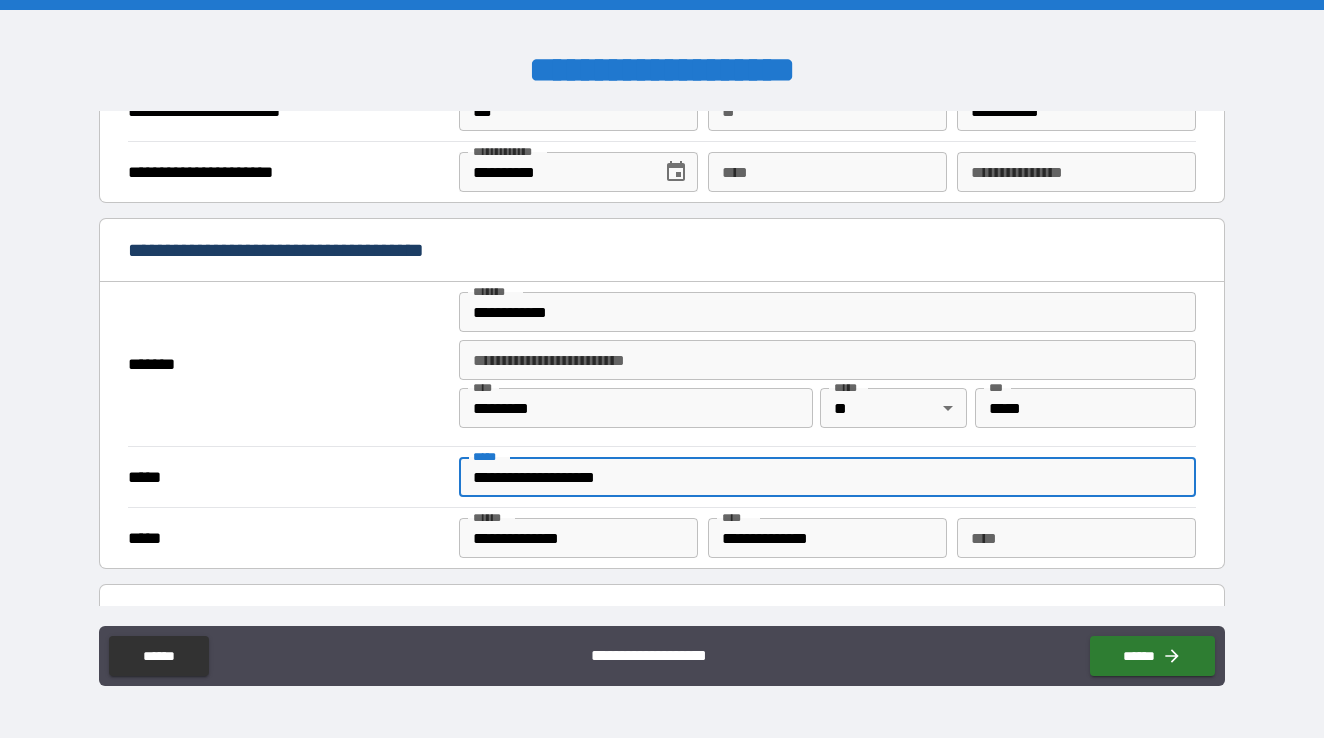 type on "**********" 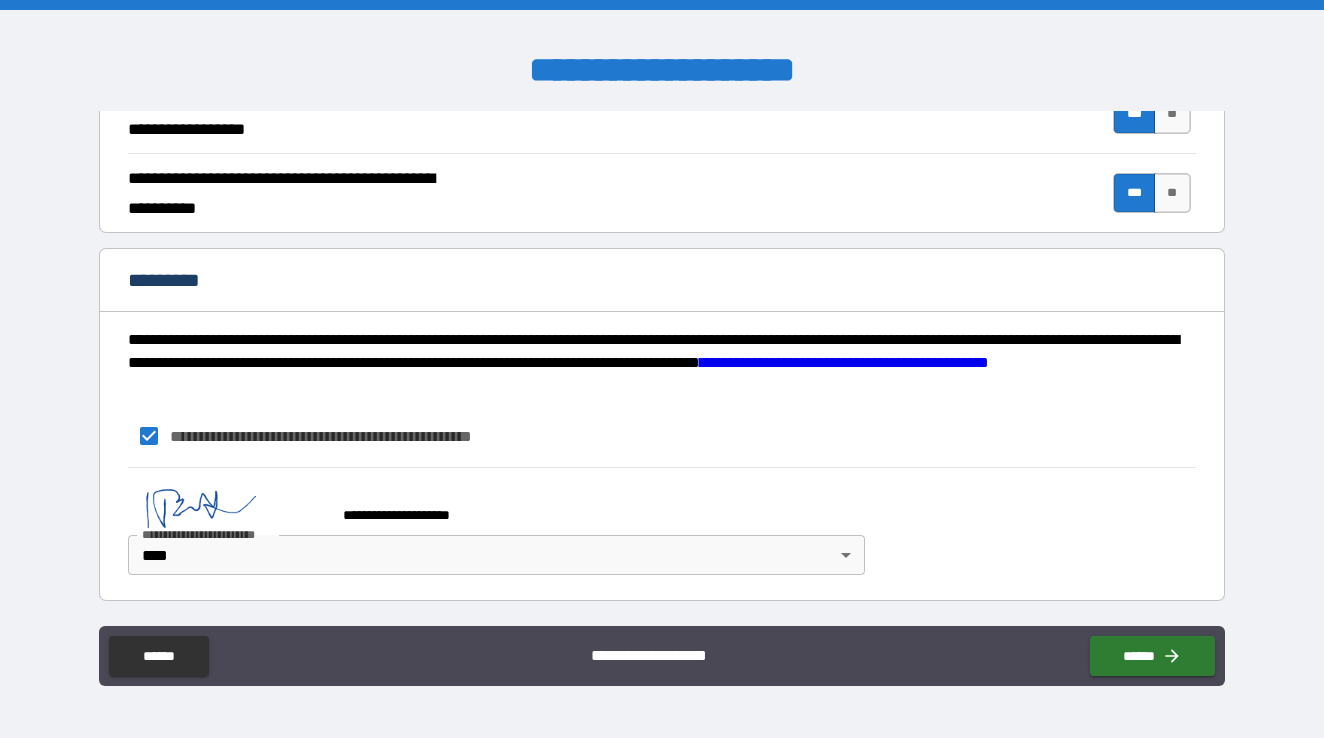scroll, scrollTop: 1958, scrollLeft: 0, axis: vertical 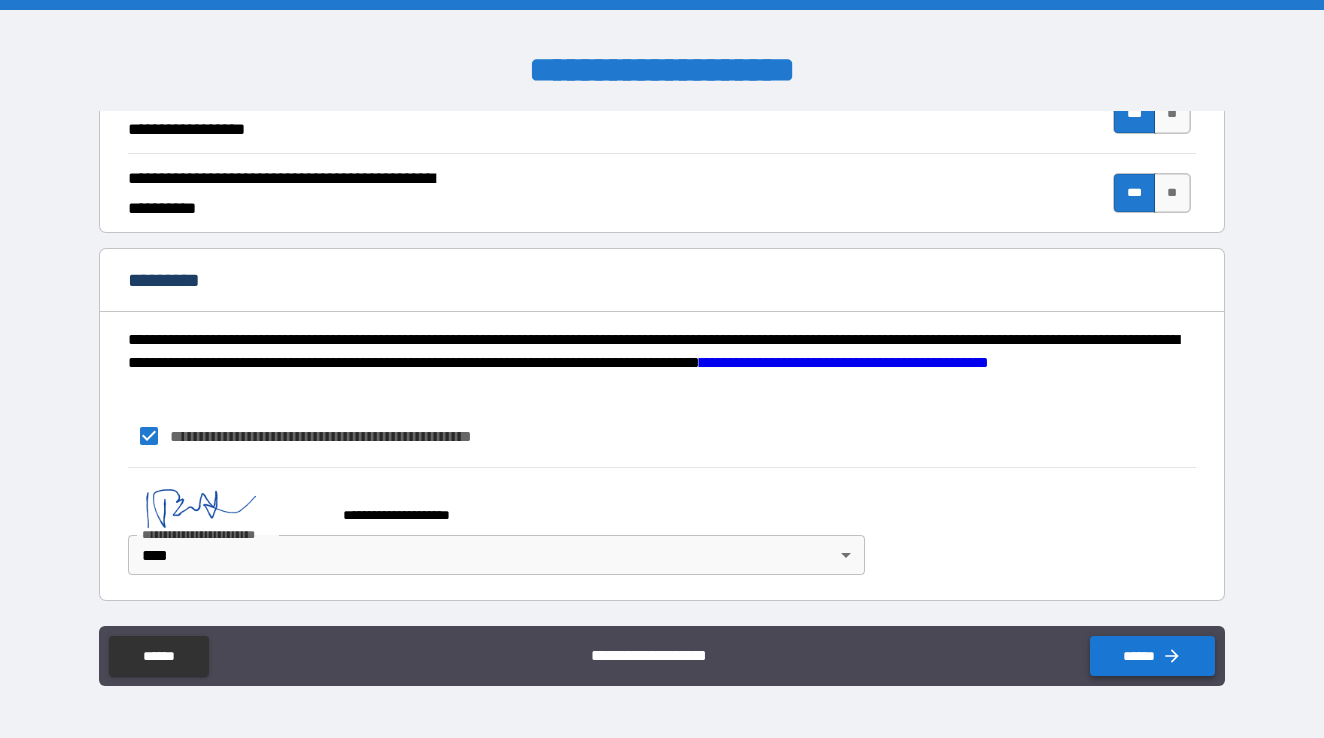 click on "******" at bounding box center (1152, 656) 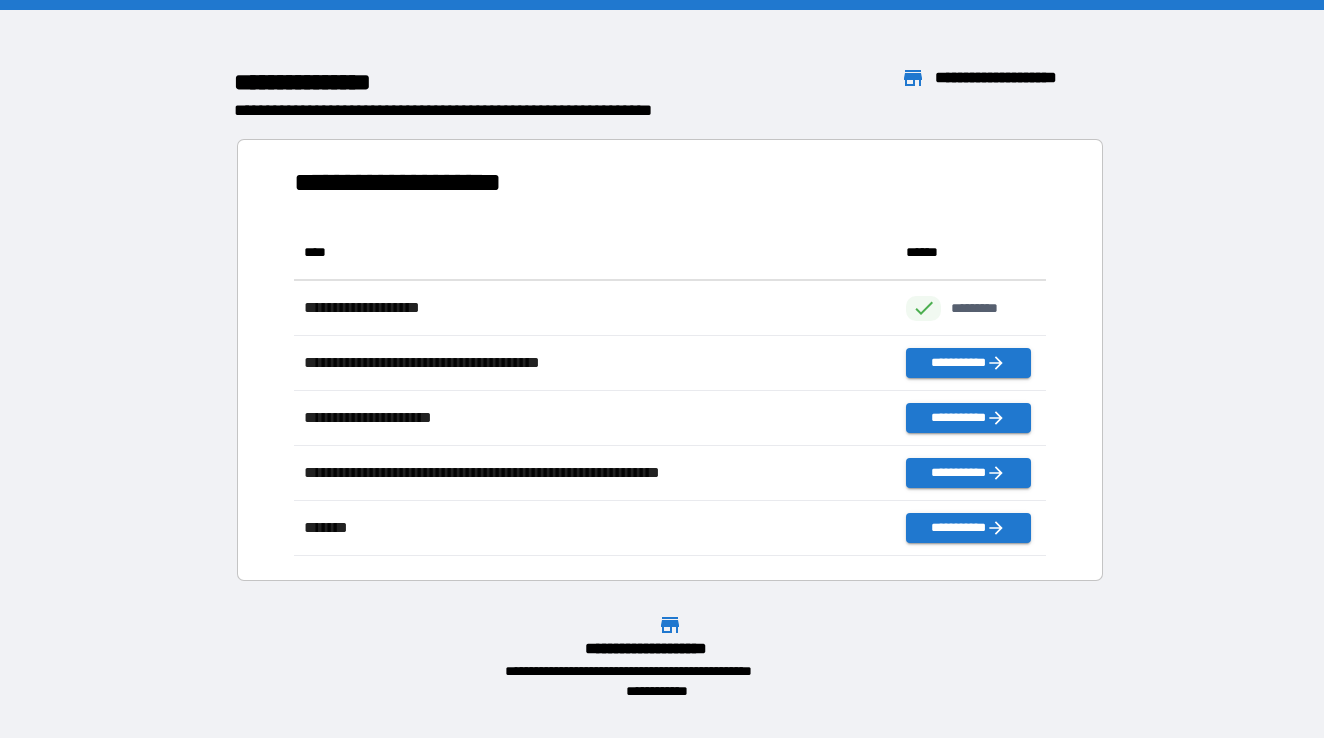 scroll, scrollTop: 1, scrollLeft: 1, axis: both 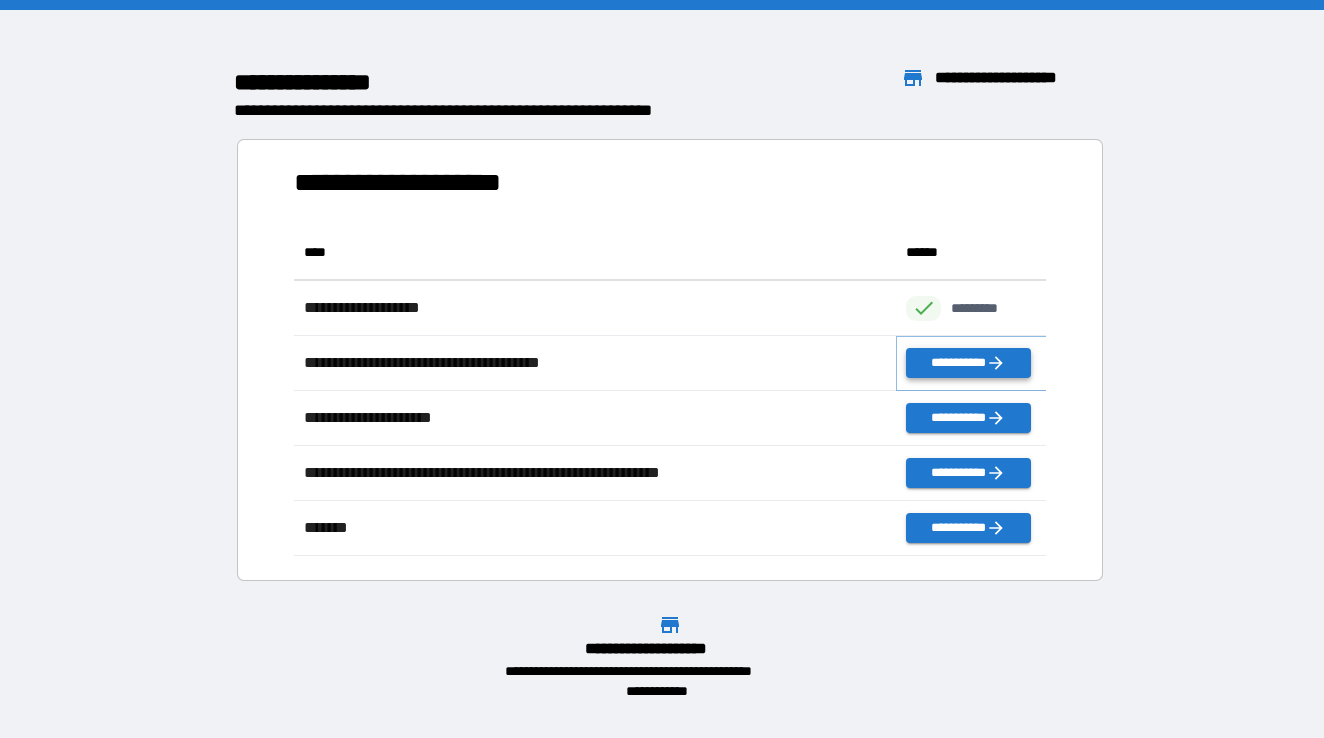 click on "**********" at bounding box center [968, 363] 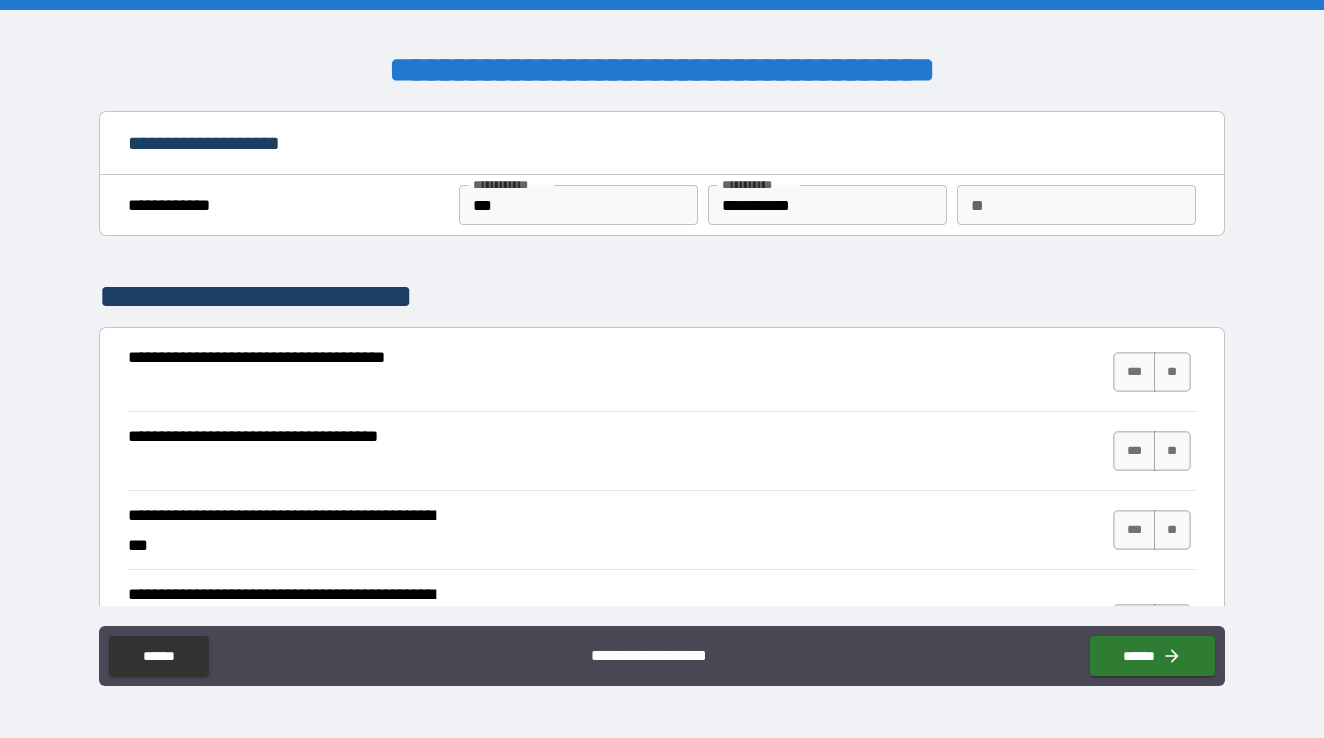 scroll, scrollTop: 57, scrollLeft: 0, axis: vertical 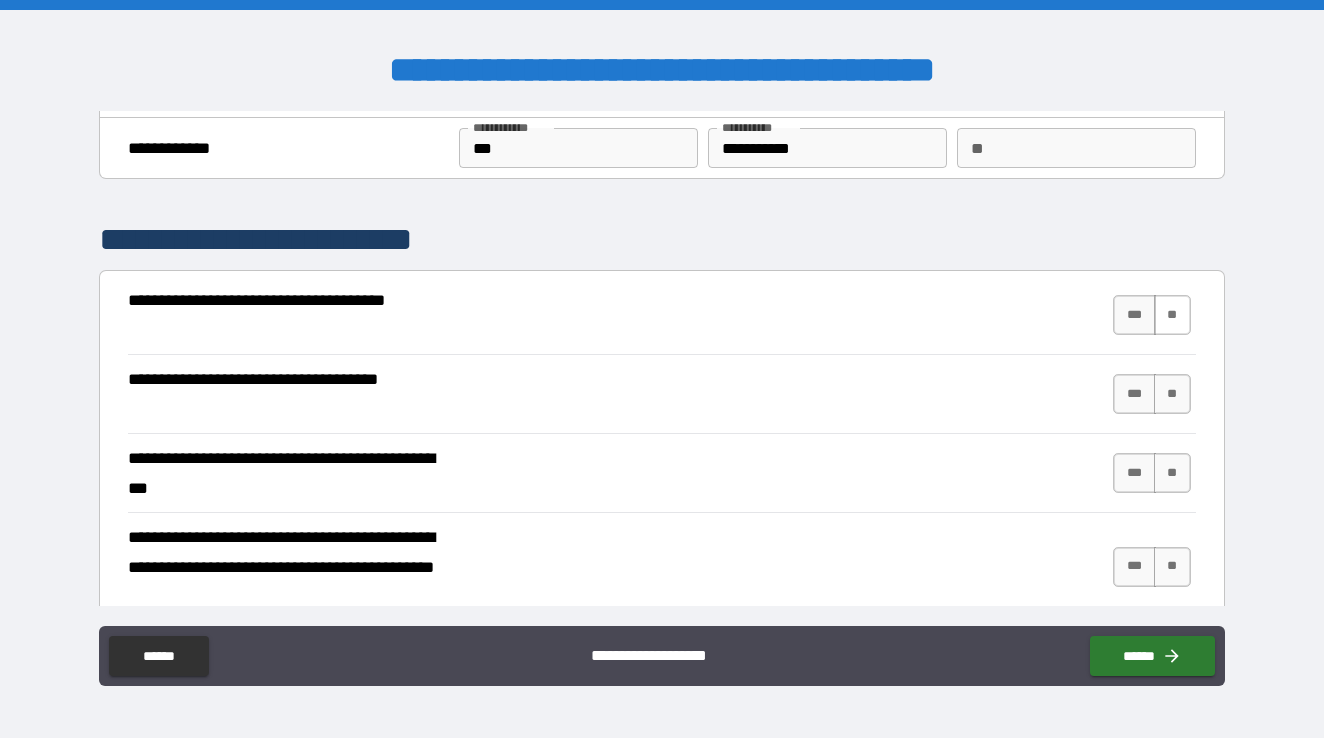click on "**" at bounding box center (1172, 315) 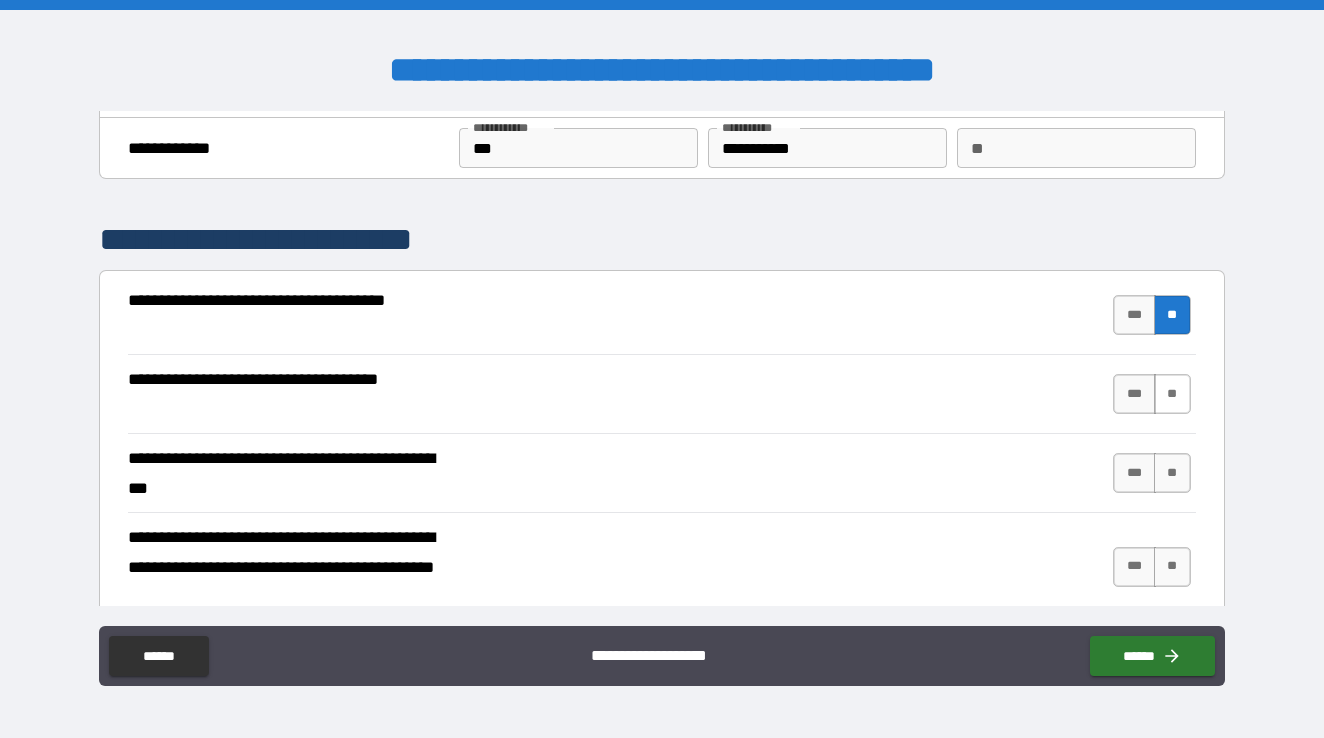 click on "**" at bounding box center (1172, 394) 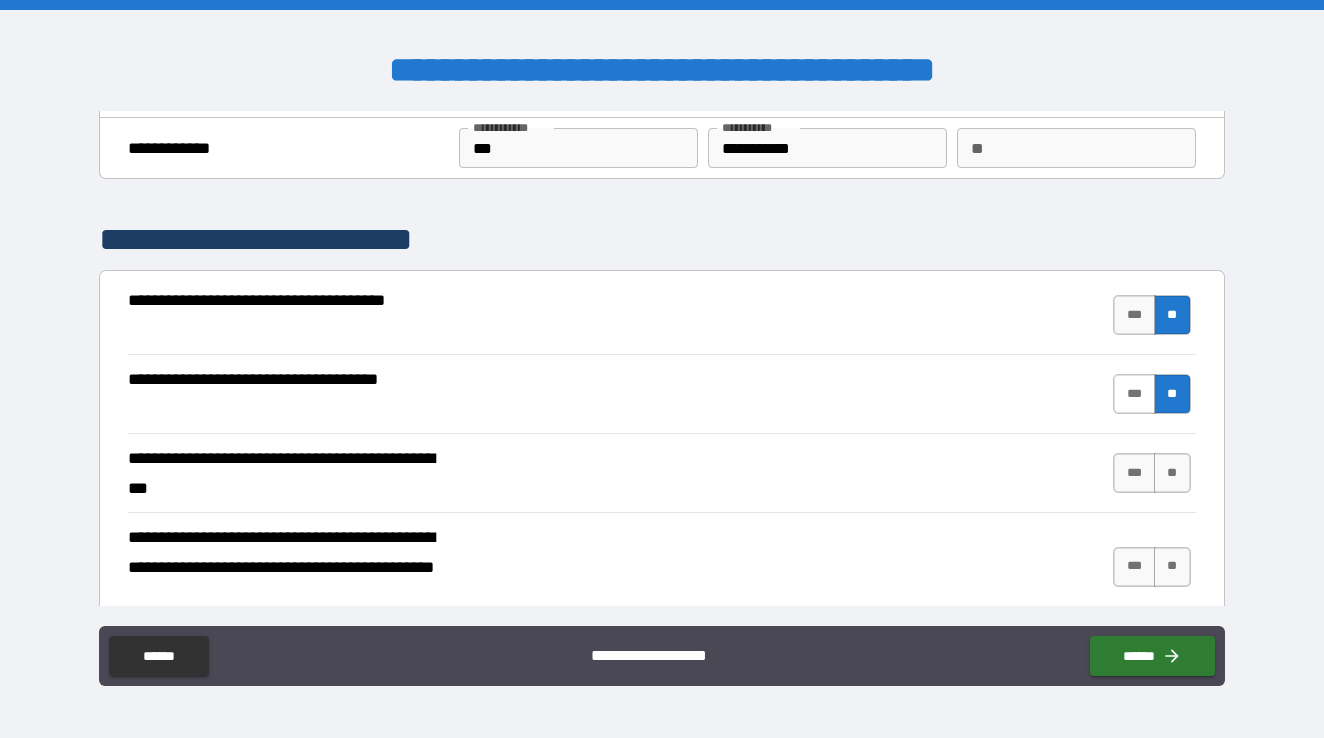 click on "***" at bounding box center [1134, 394] 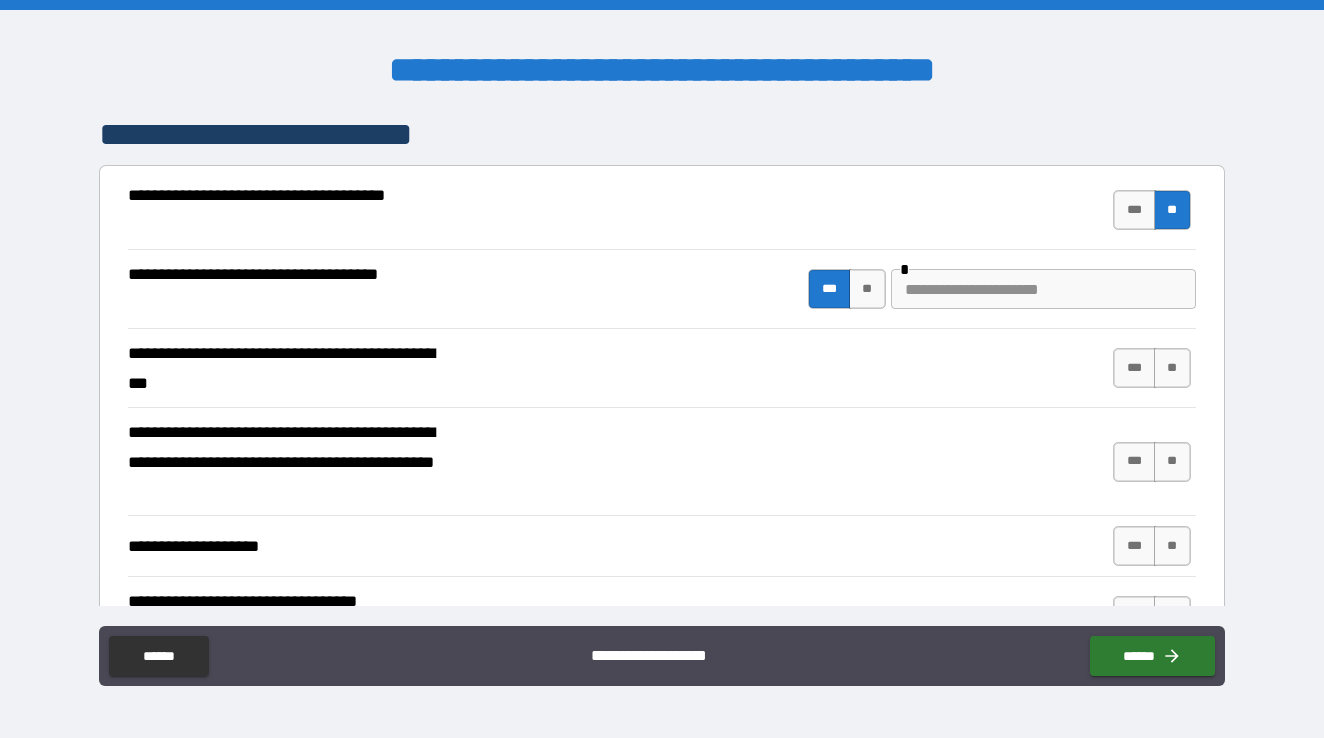 scroll, scrollTop: 161, scrollLeft: 0, axis: vertical 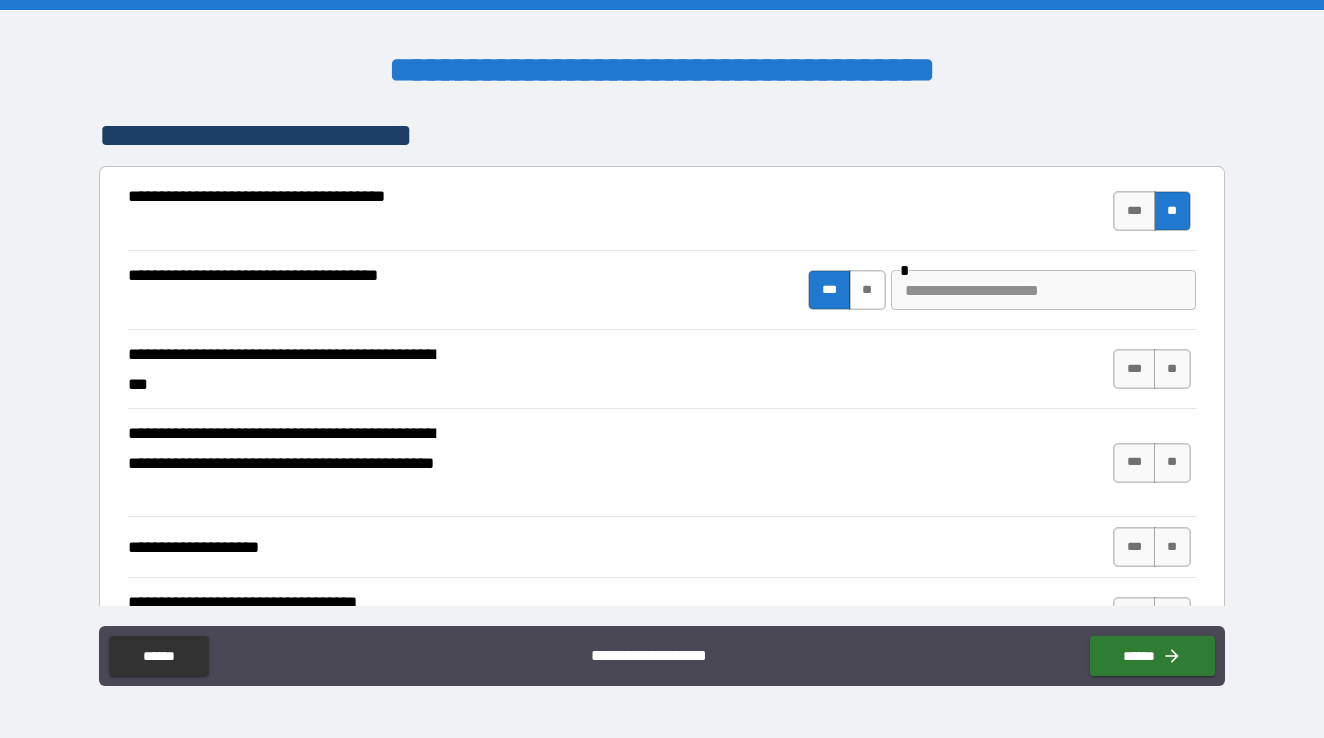 click on "**" at bounding box center [867, 290] 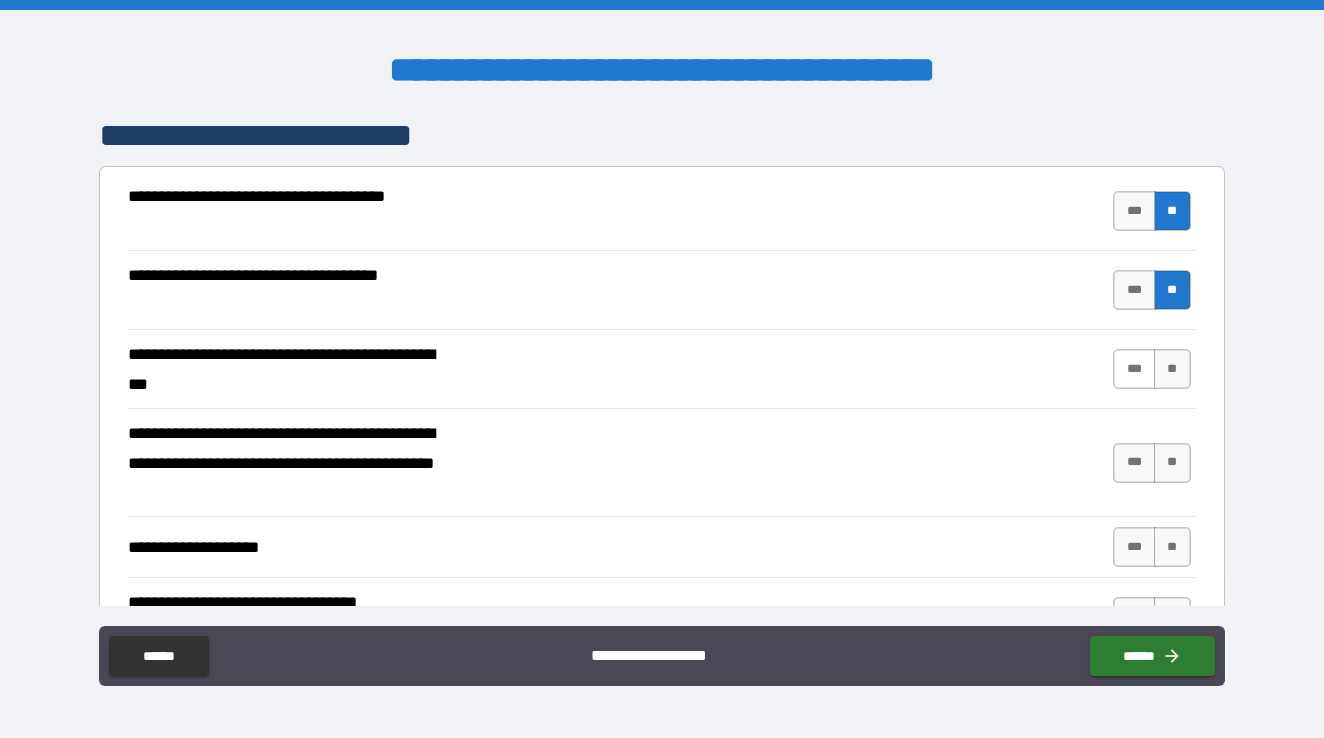 click on "***" at bounding box center [1134, 369] 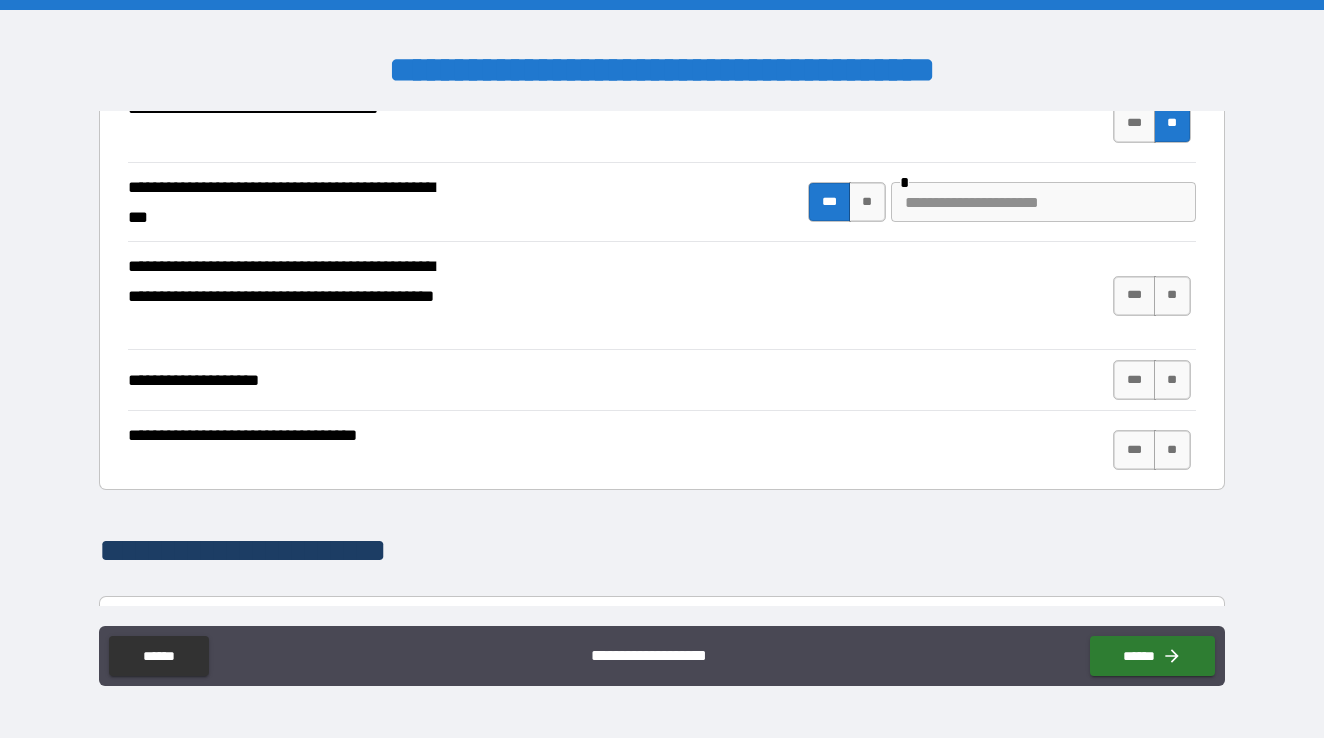 scroll, scrollTop: 329, scrollLeft: 0, axis: vertical 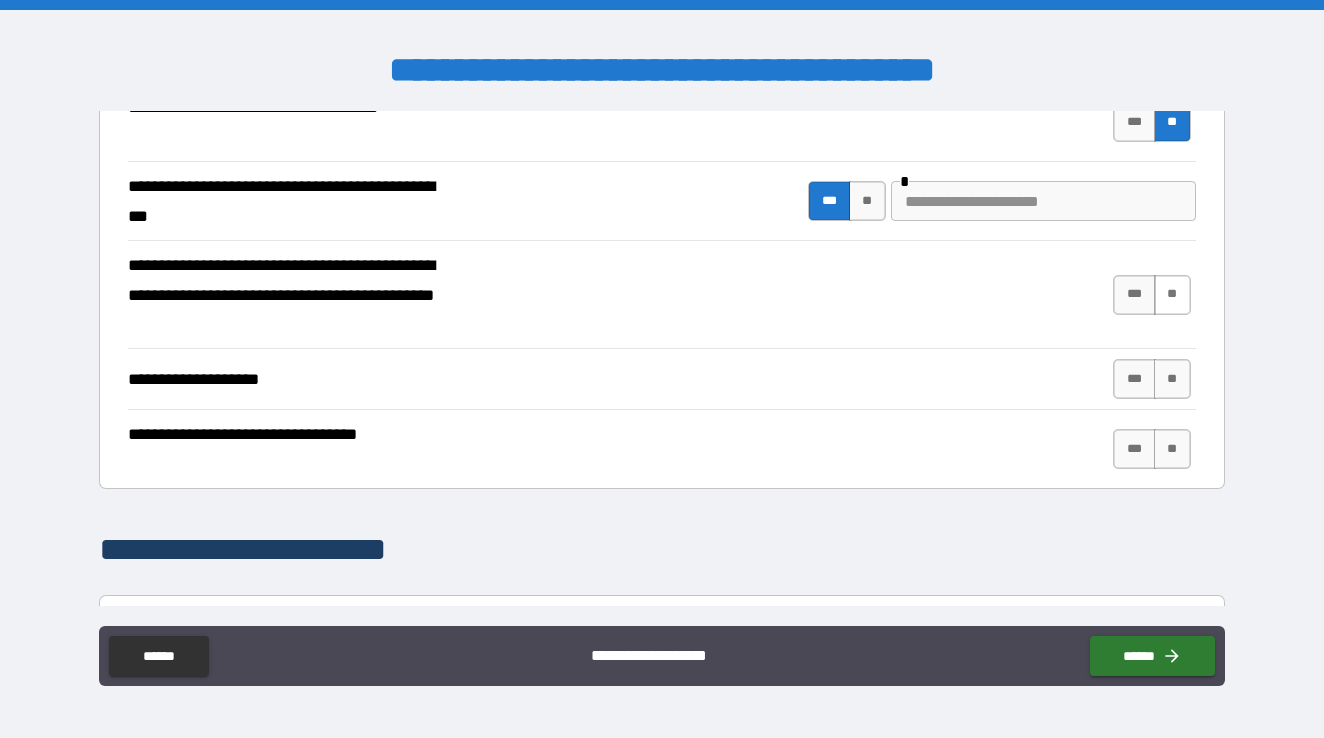 click on "**" at bounding box center [1172, 295] 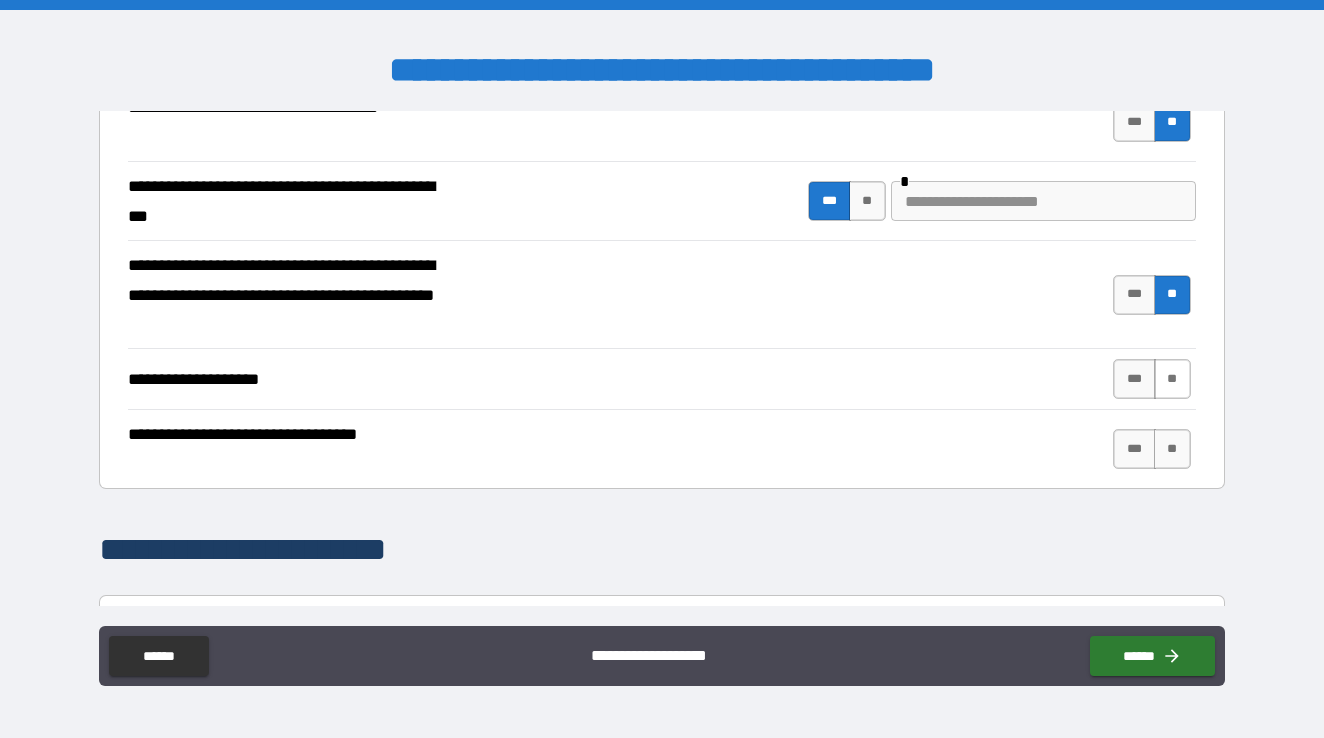 click on "**" at bounding box center (1172, 379) 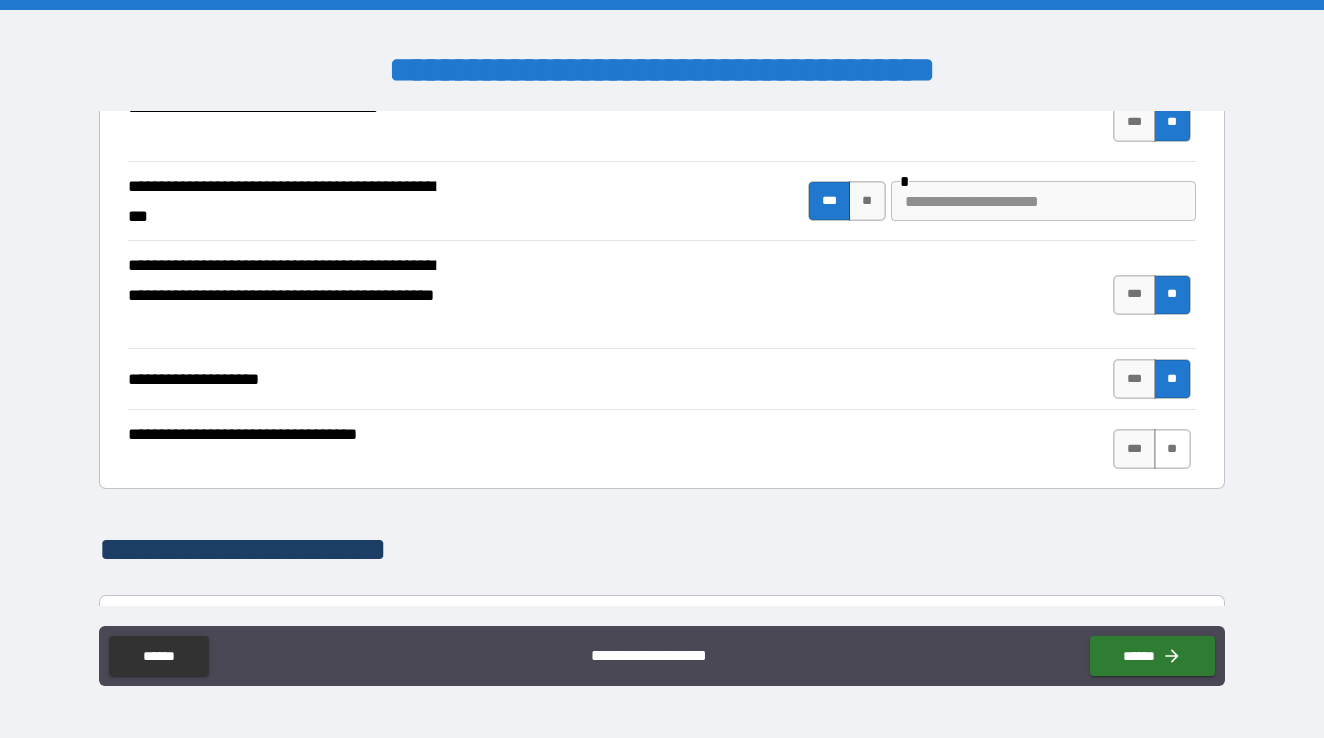 click on "**" at bounding box center [1172, 449] 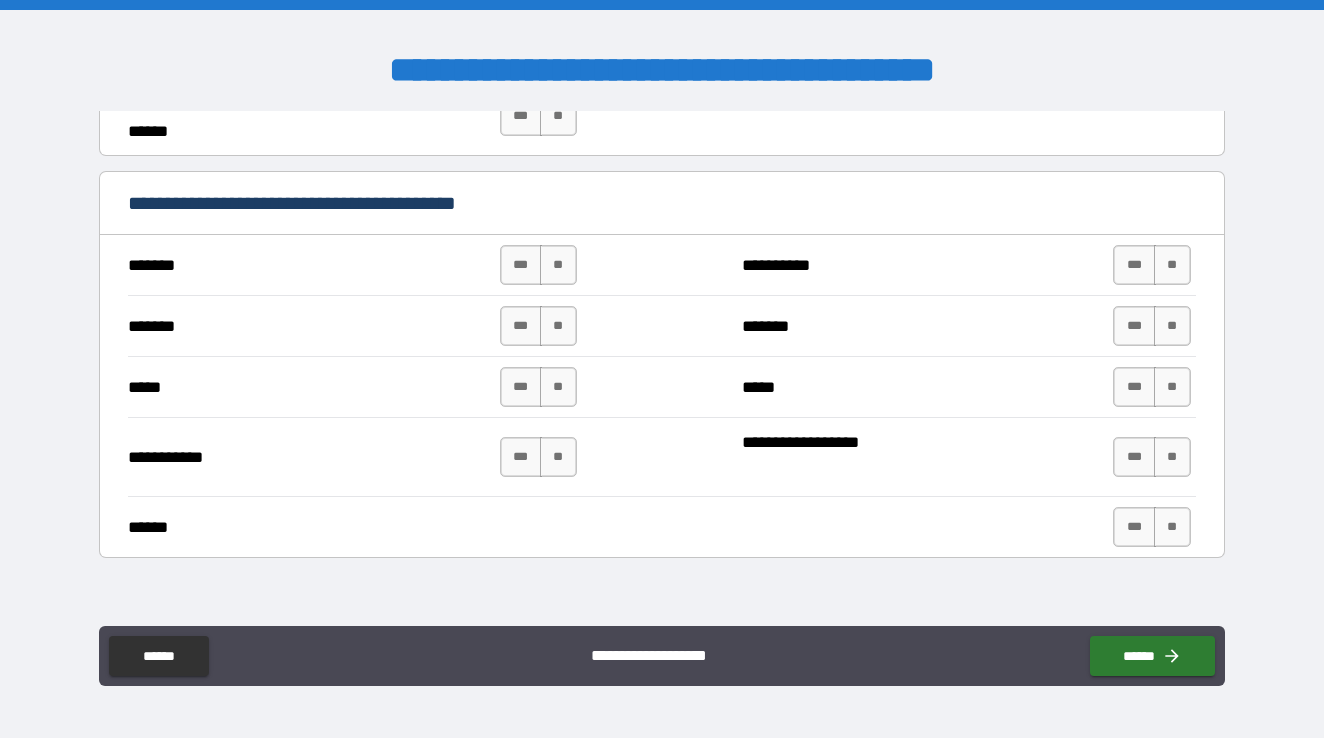 scroll, scrollTop: 1019, scrollLeft: 0, axis: vertical 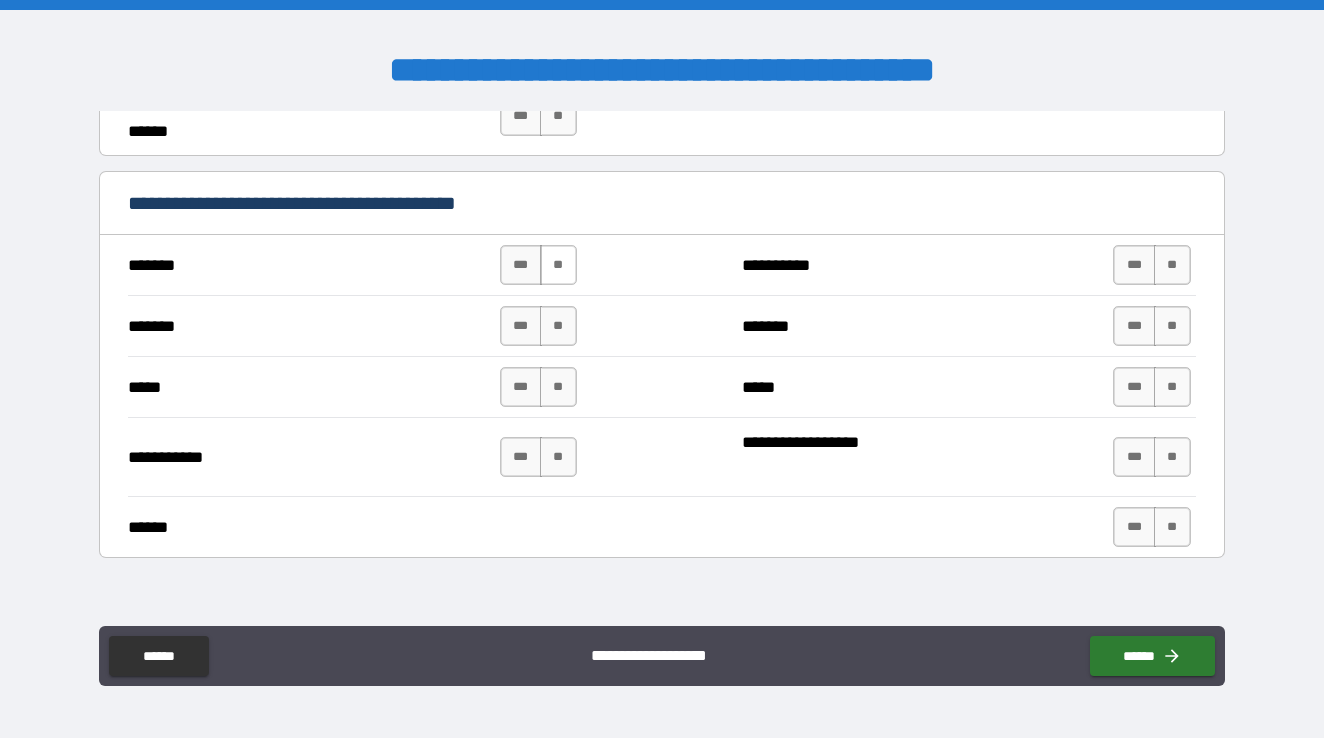 click on "**" at bounding box center (558, 265) 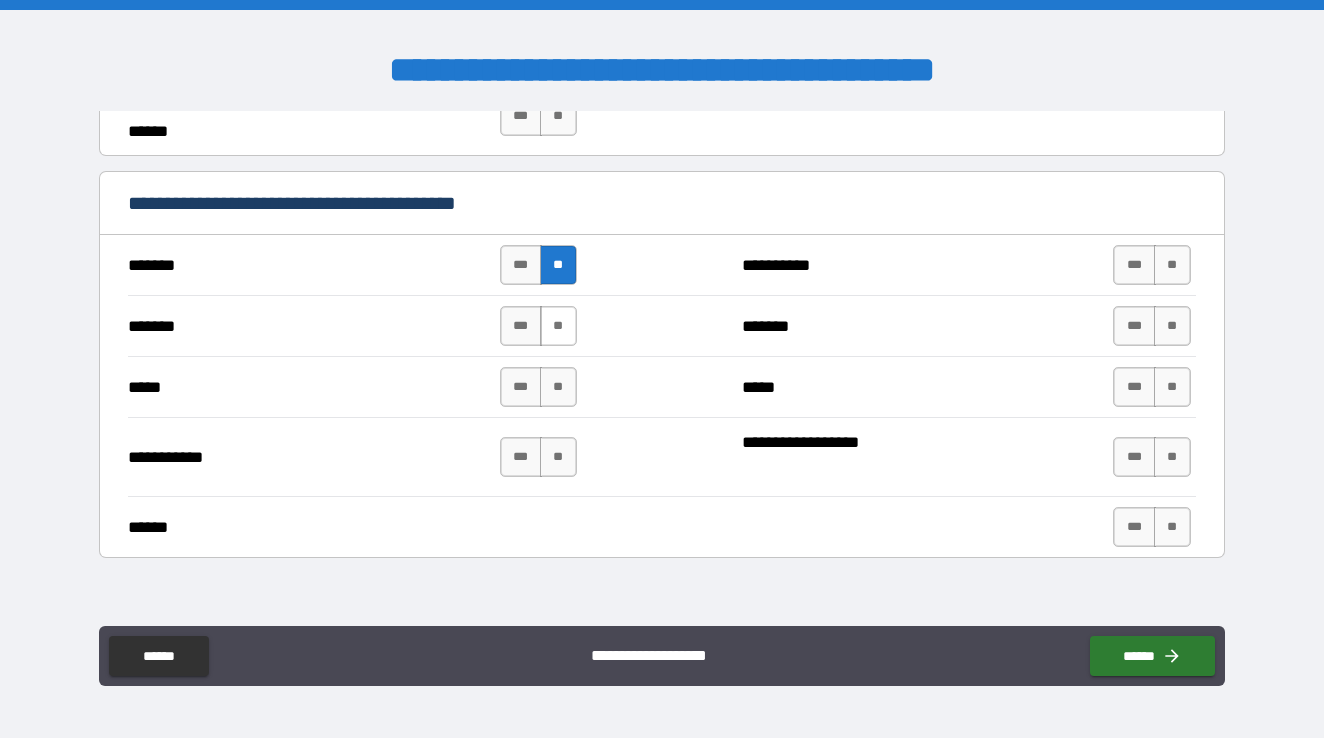 click on "**" at bounding box center [558, 326] 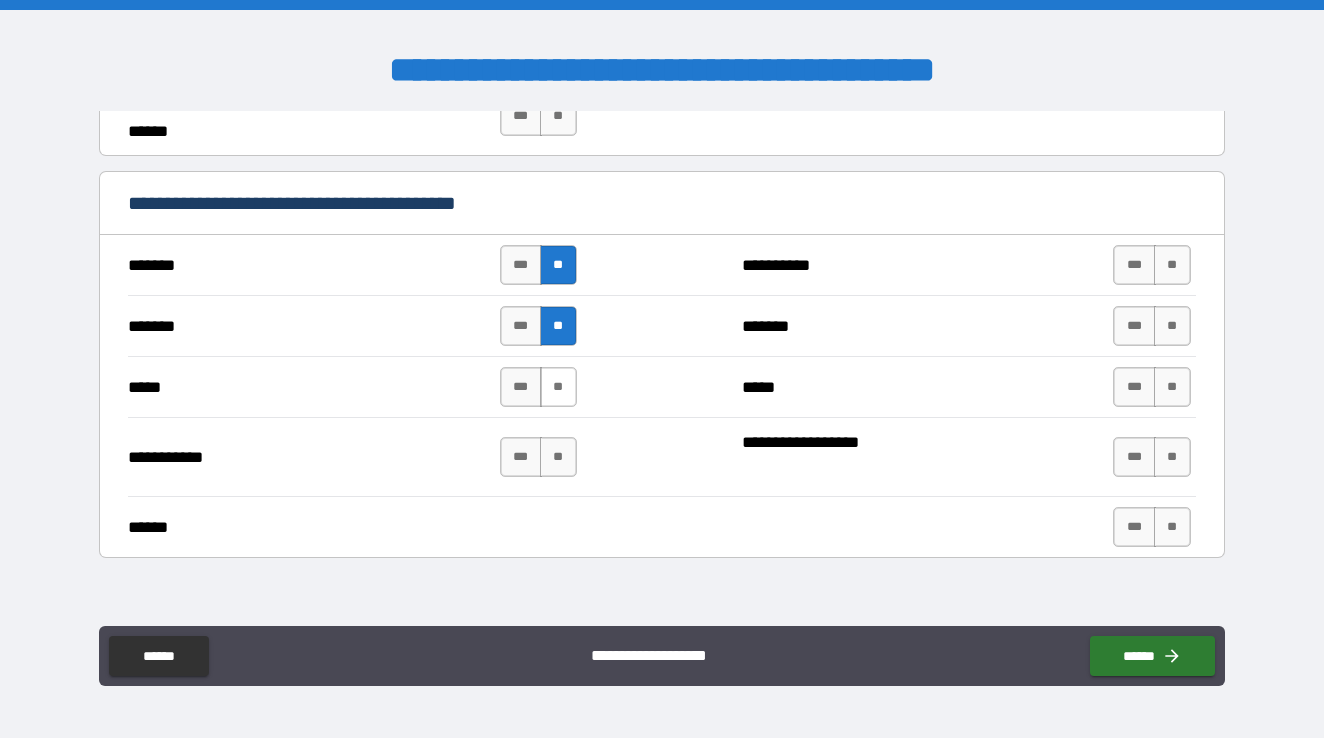 click on "**" at bounding box center [558, 387] 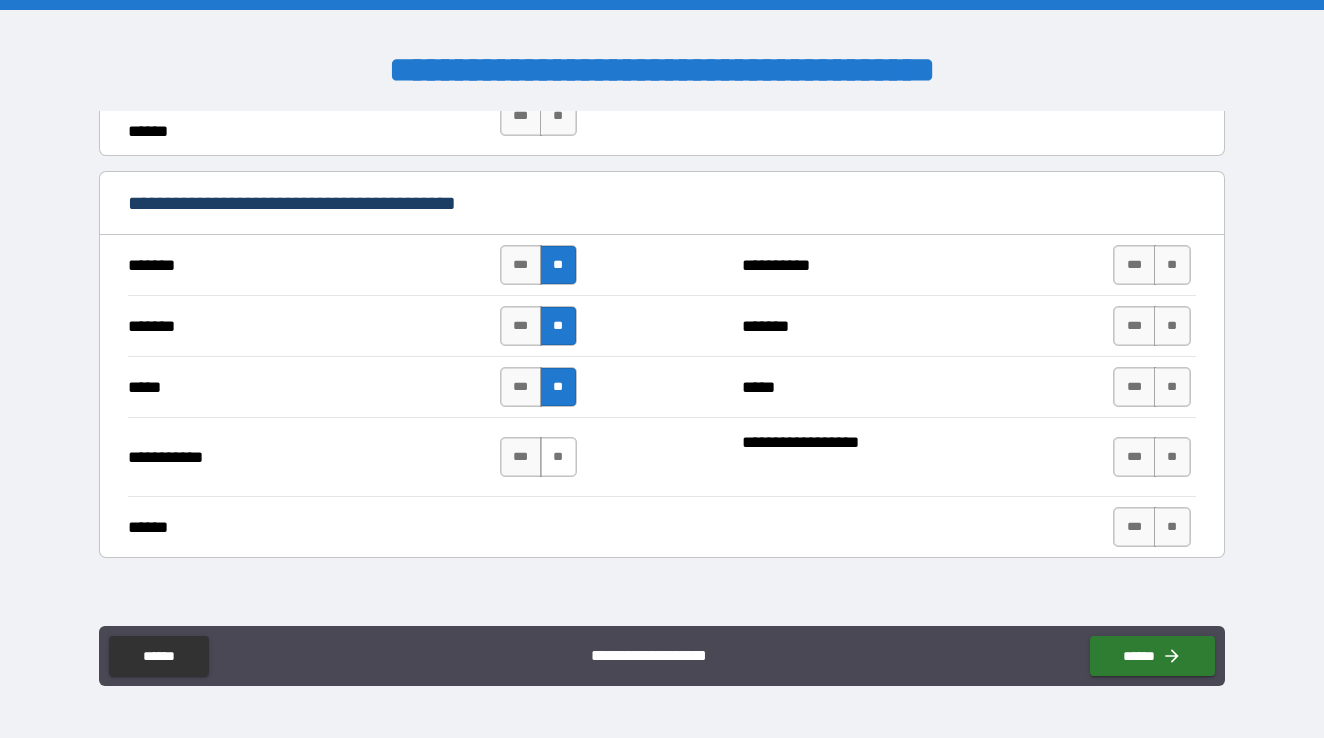click on "**" at bounding box center [558, 457] 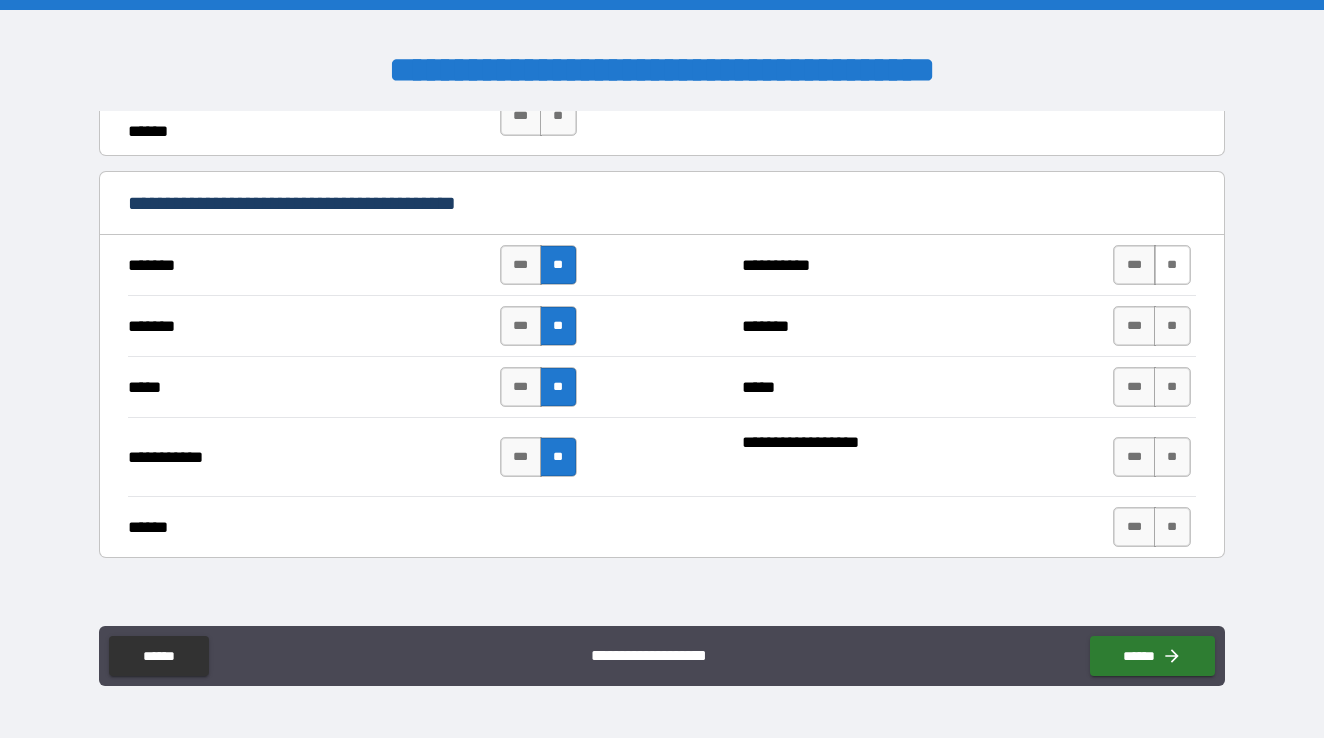 click on "**" at bounding box center [1172, 265] 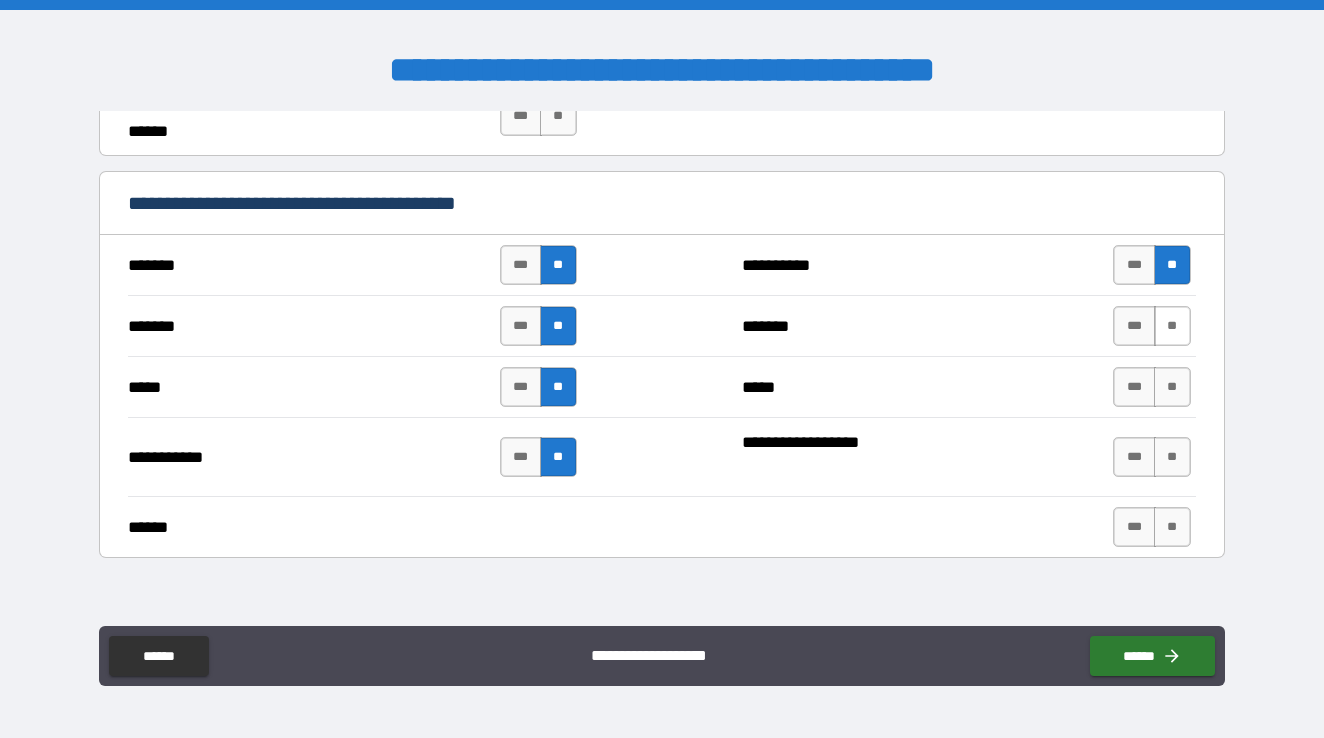 click on "**" at bounding box center [1172, 326] 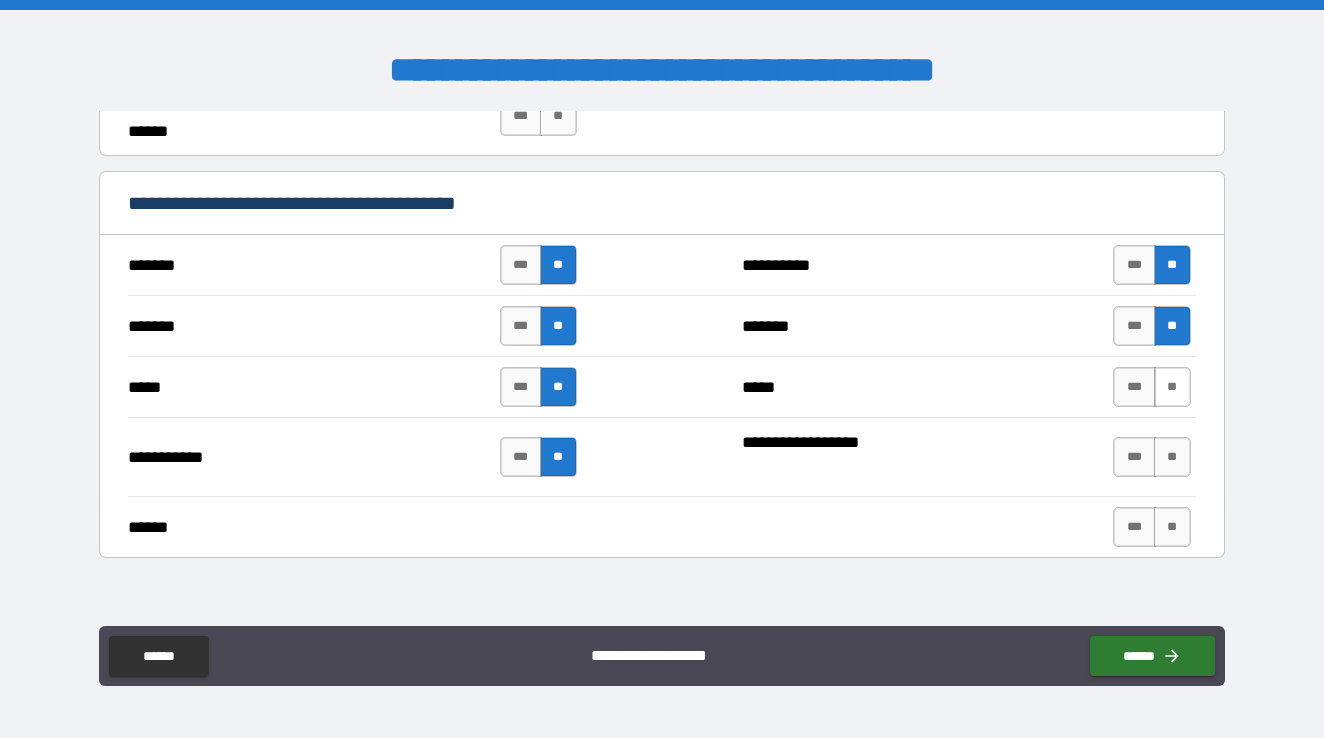 click on "**" at bounding box center [1172, 387] 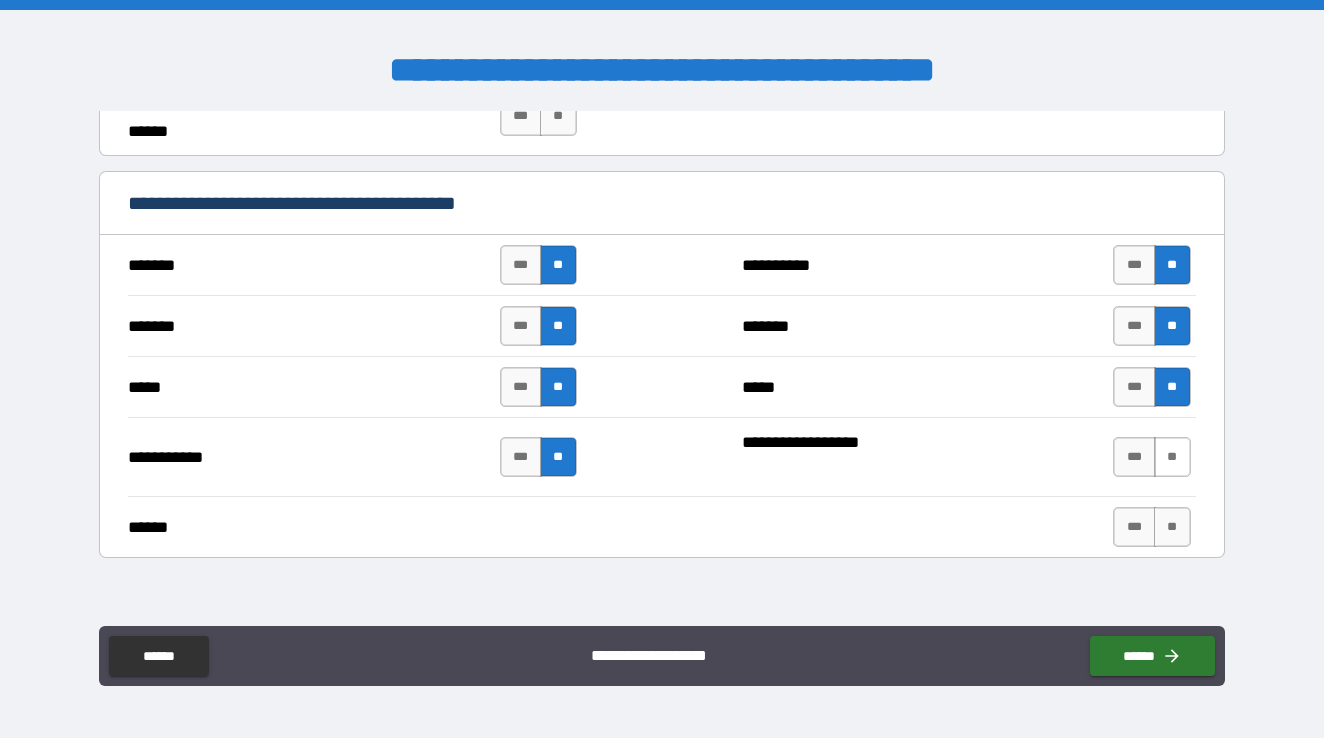 click on "**" at bounding box center [1172, 457] 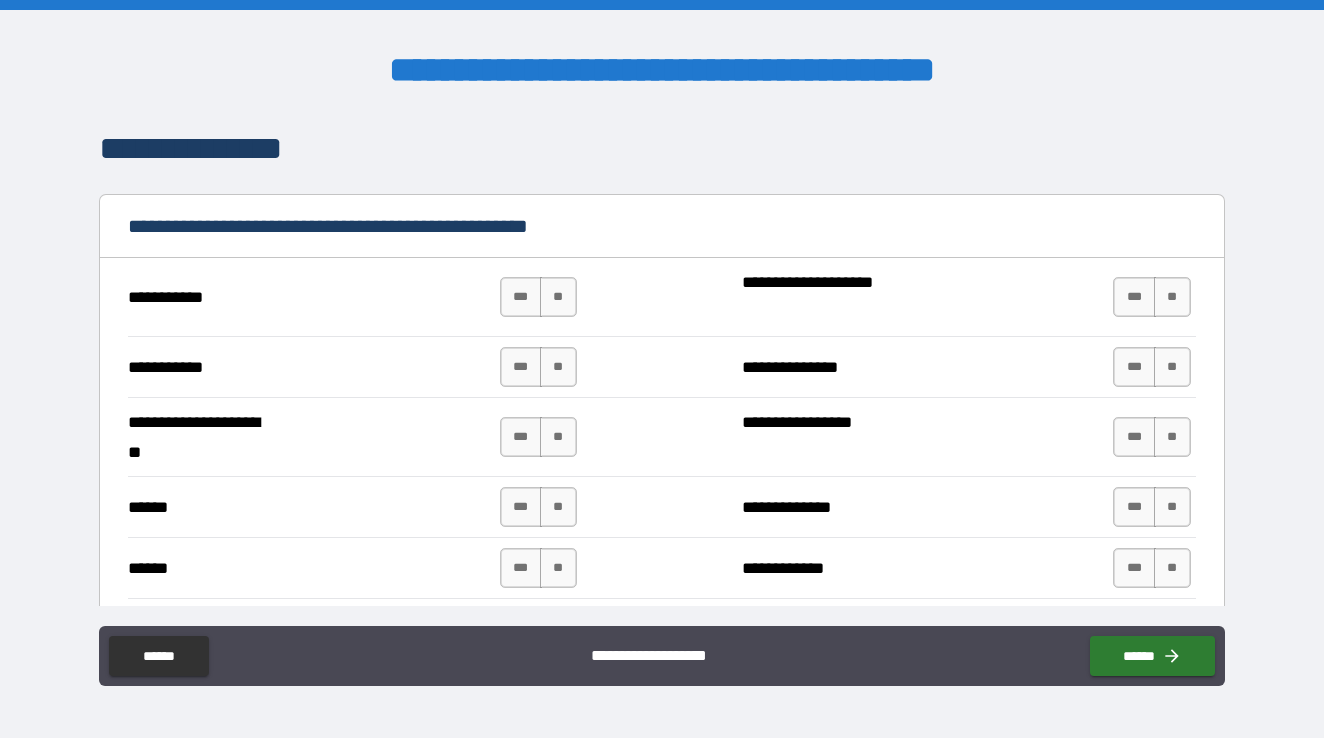 scroll, scrollTop: 1538, scrollLeft: 0, axis: vertical 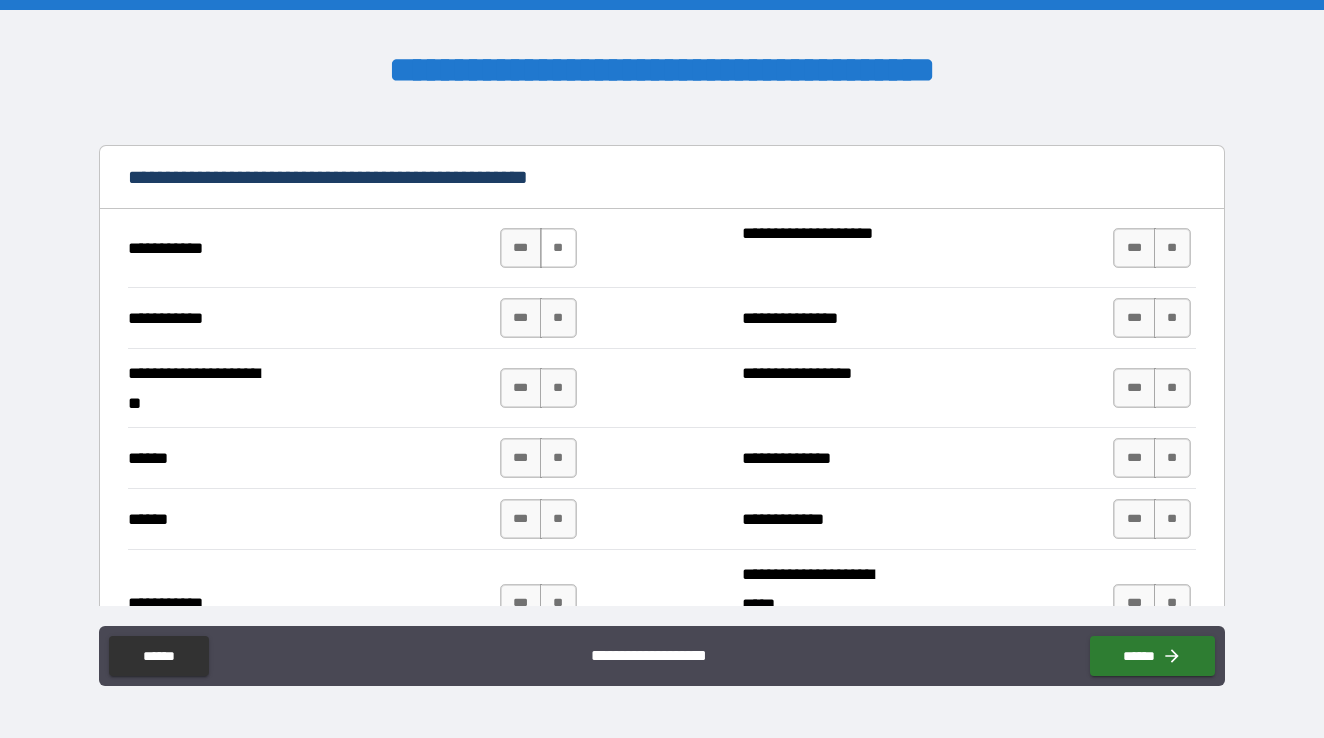 click on "**" at bounding box center (558, 248) 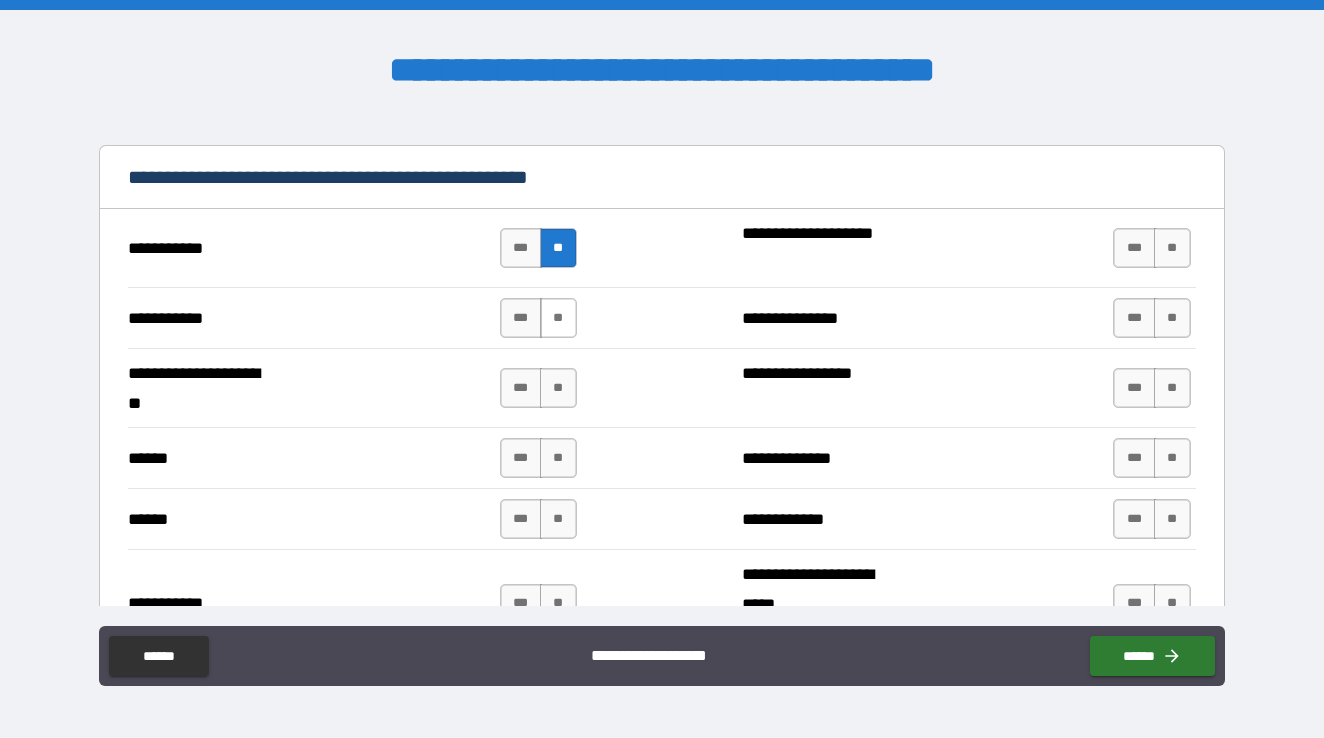 click on "**" at bounding box center [558, 318] 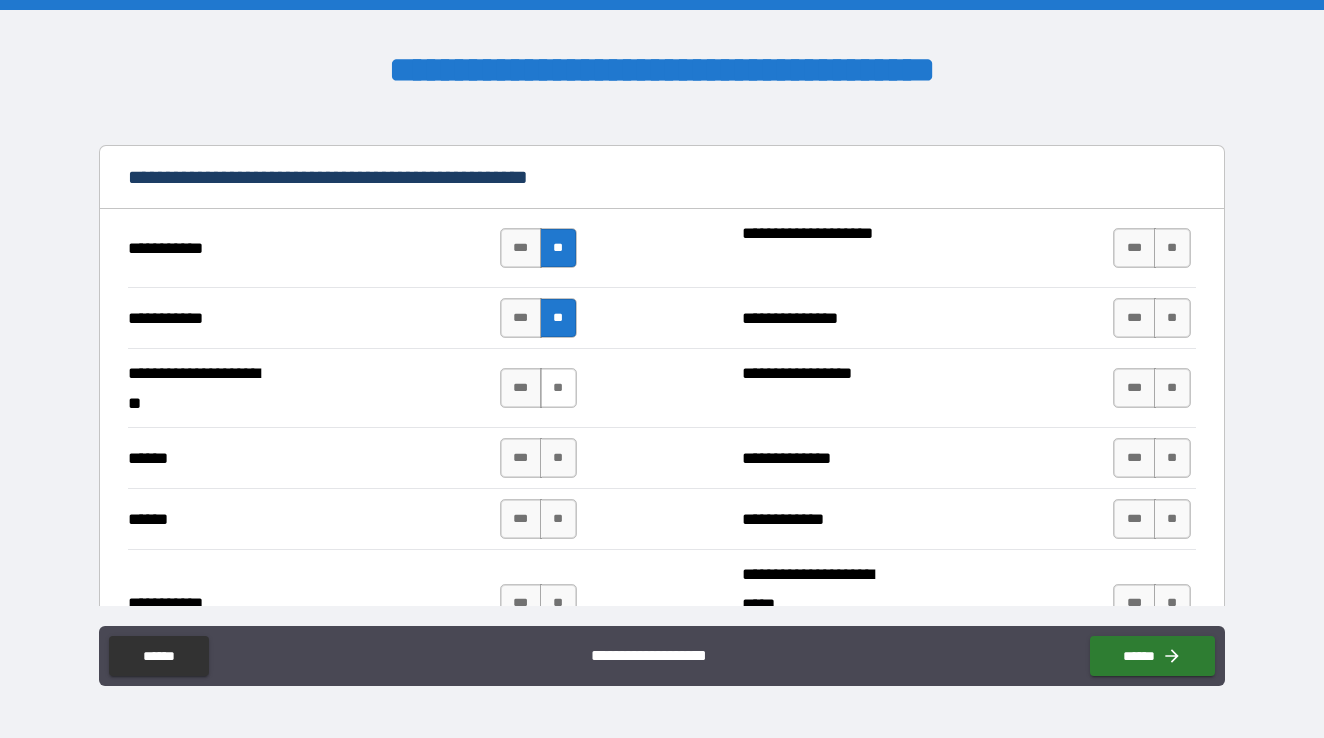 click on "**" at bounding box center (558, 388) 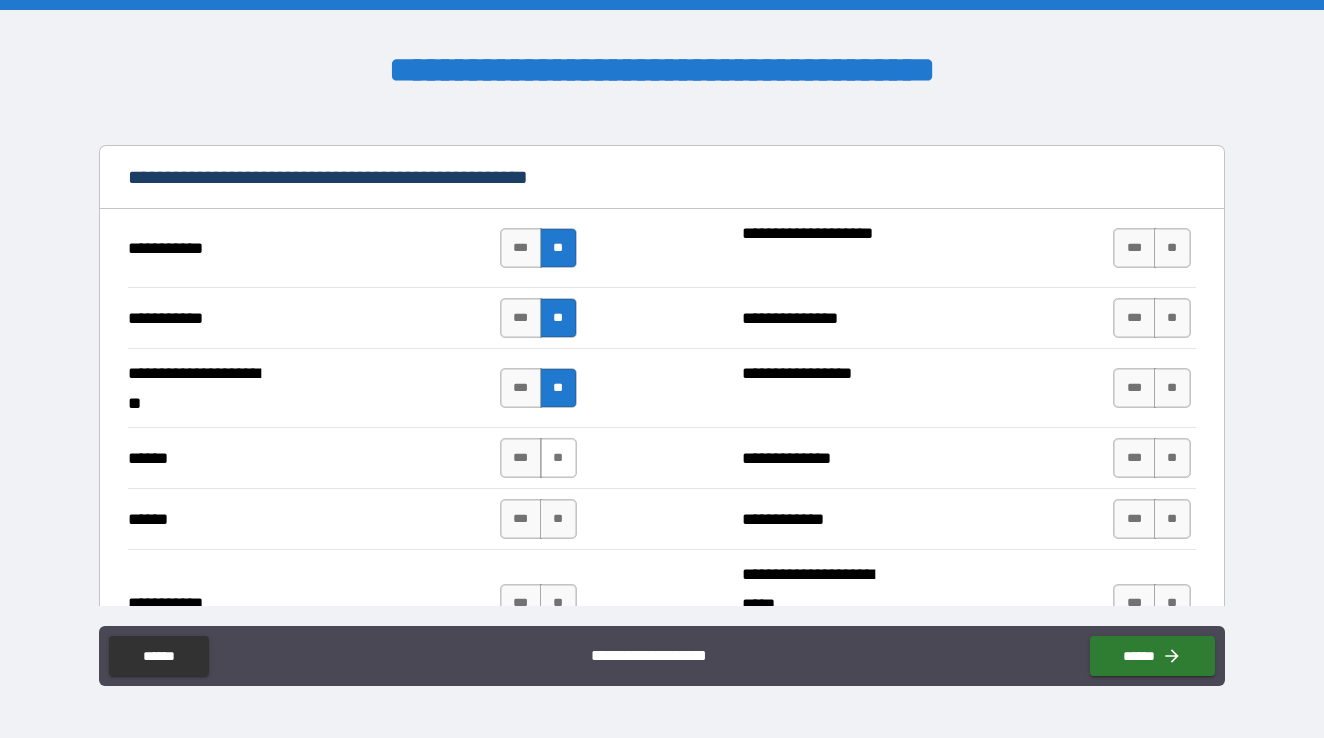 click on "**" at bounding box center [558, 458] 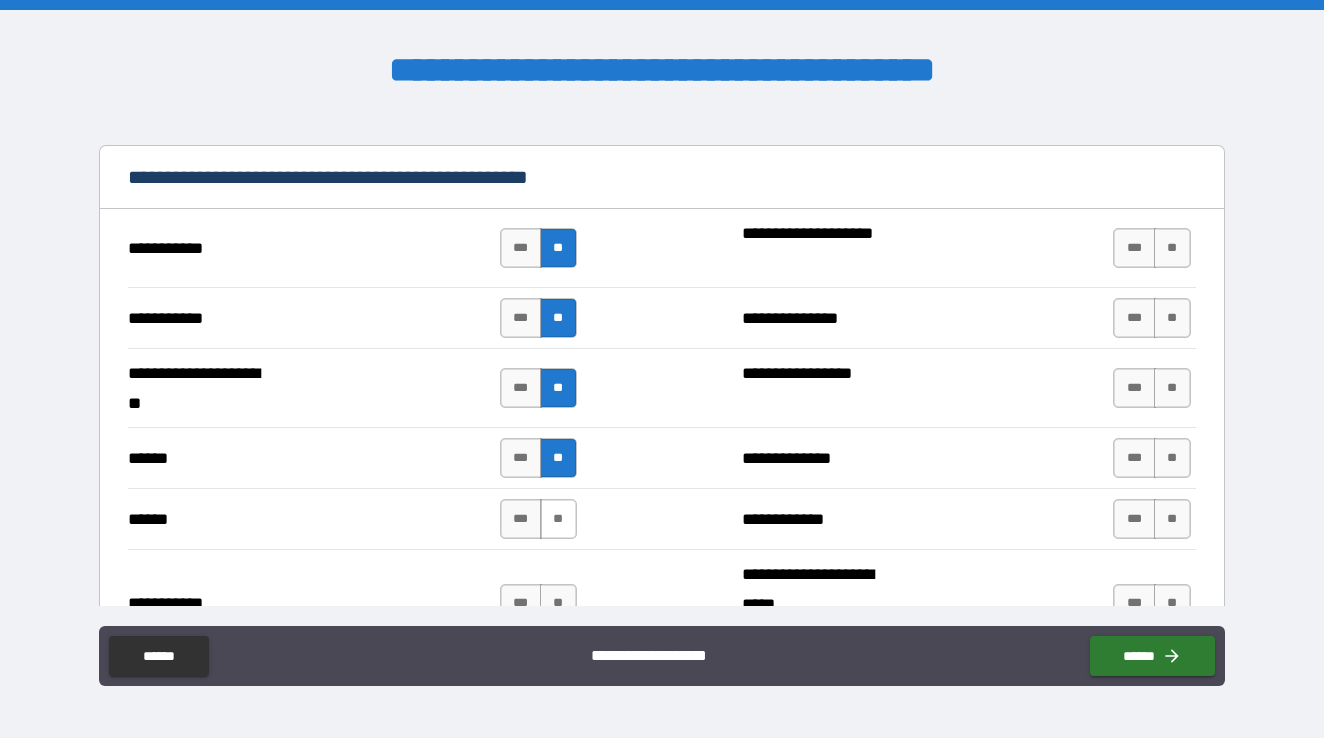 click on "**" at bounding box center (558, 519) 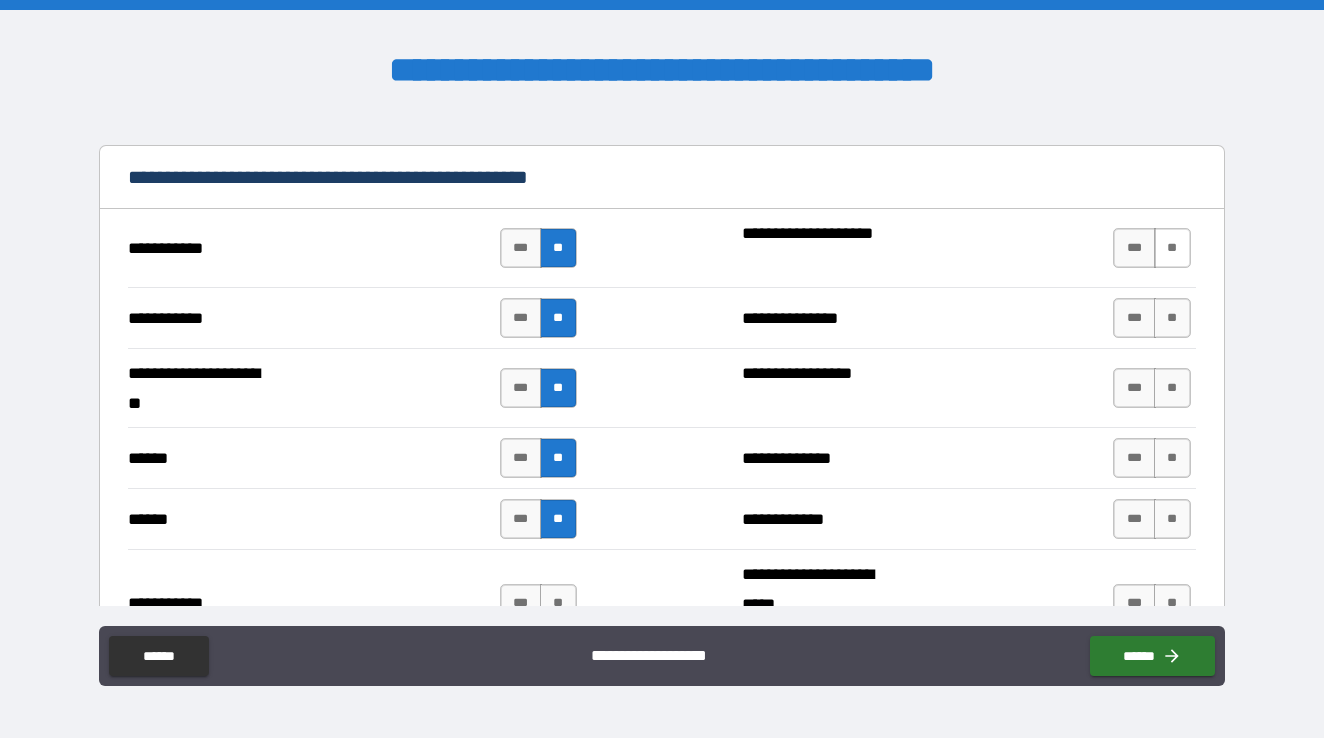 click on "**" at bounding box center [1172, 248] 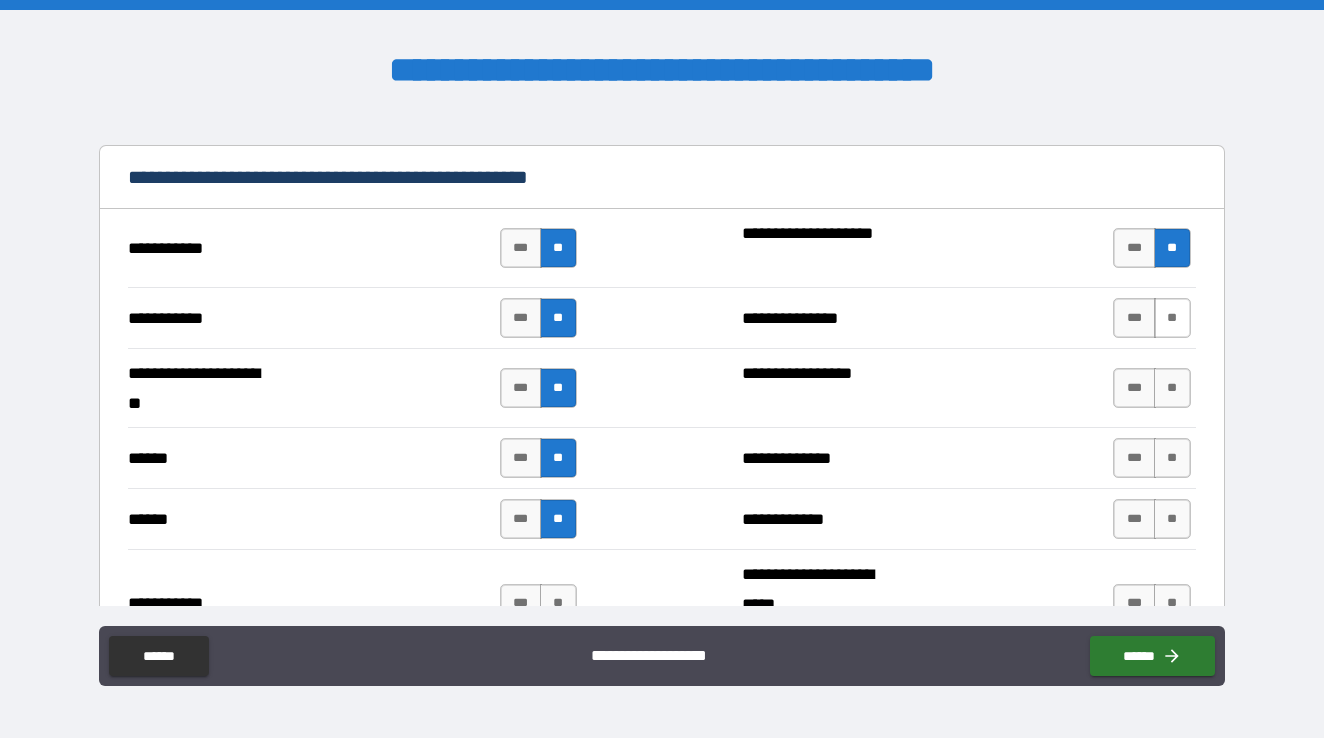 click on "**" at bounding box center (1172, 318) 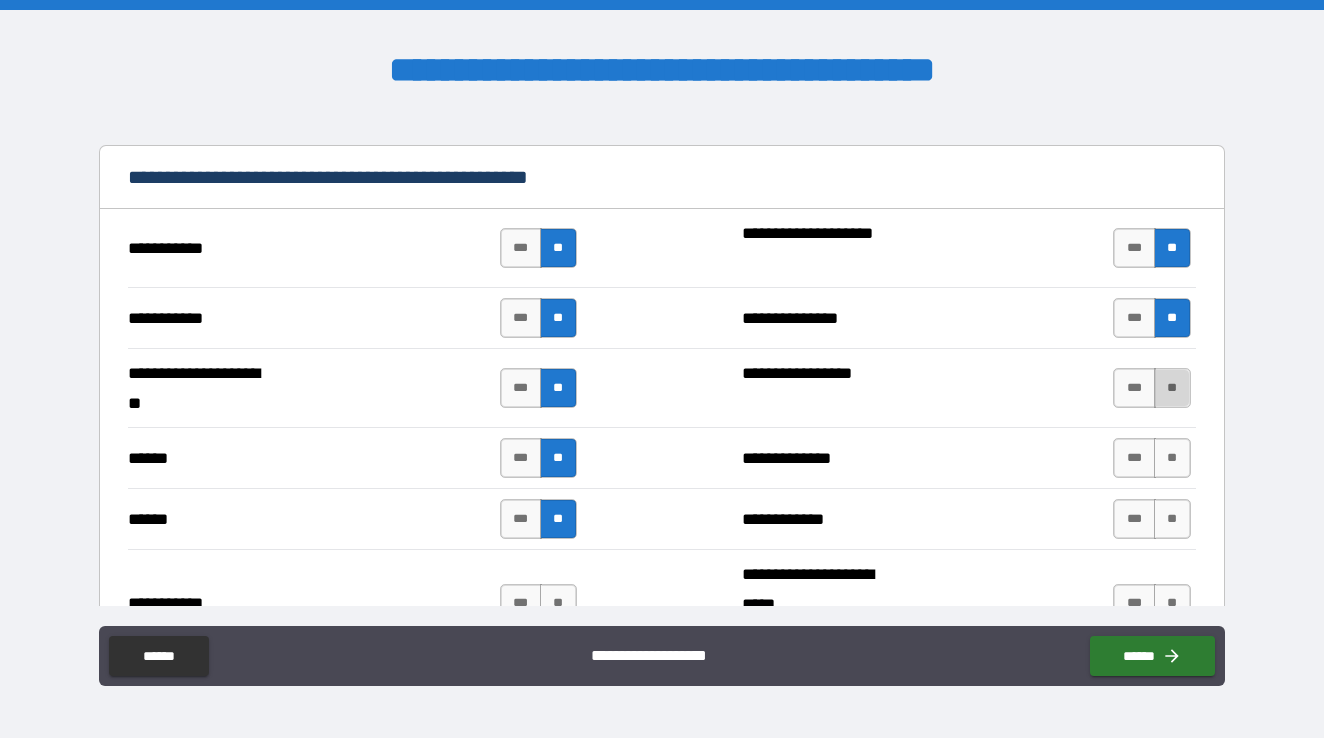click on "**" at bounding box center [1172, 388] 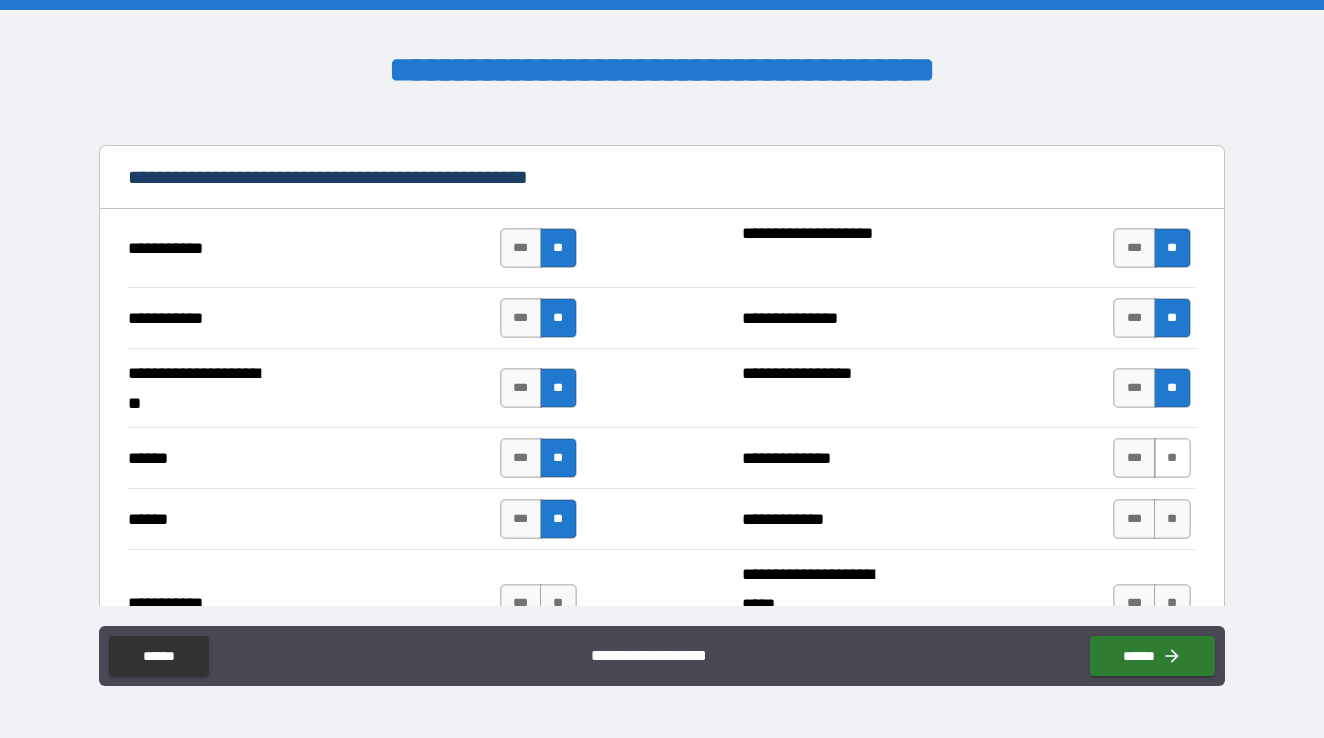 click on "**" at bounding box center (1172, 458) 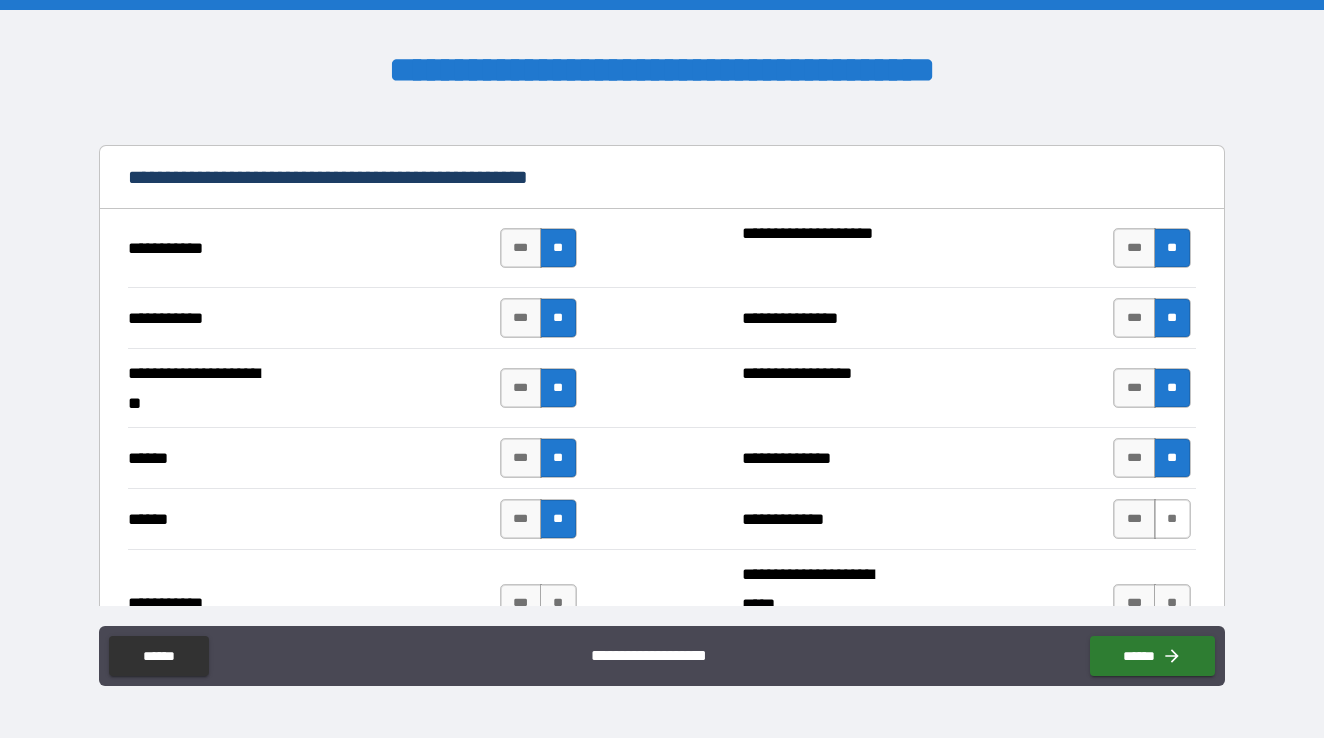 click on "**" at bounding box center (1172, 519) 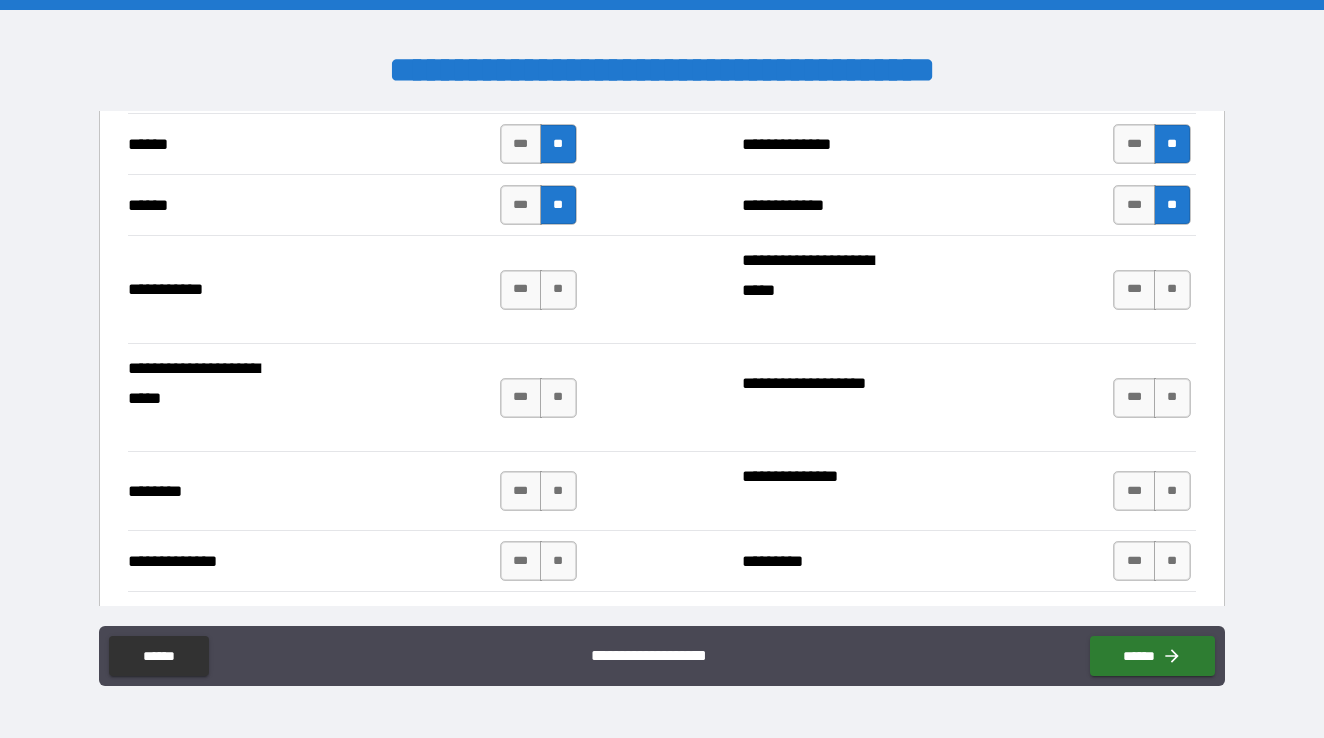 scroll, scrollTop: 1856, scrollLeft: 0, axis: vertical 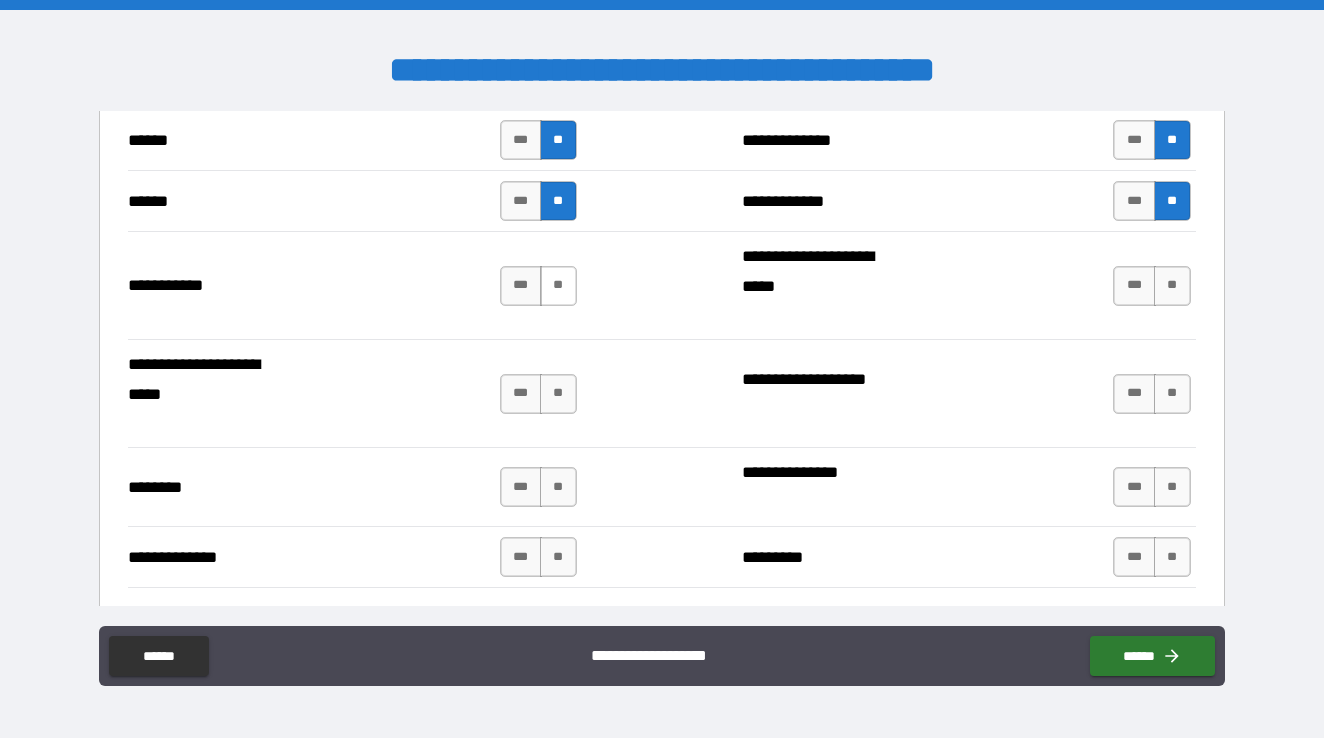 click on "**" at bounding box center (558, 286) 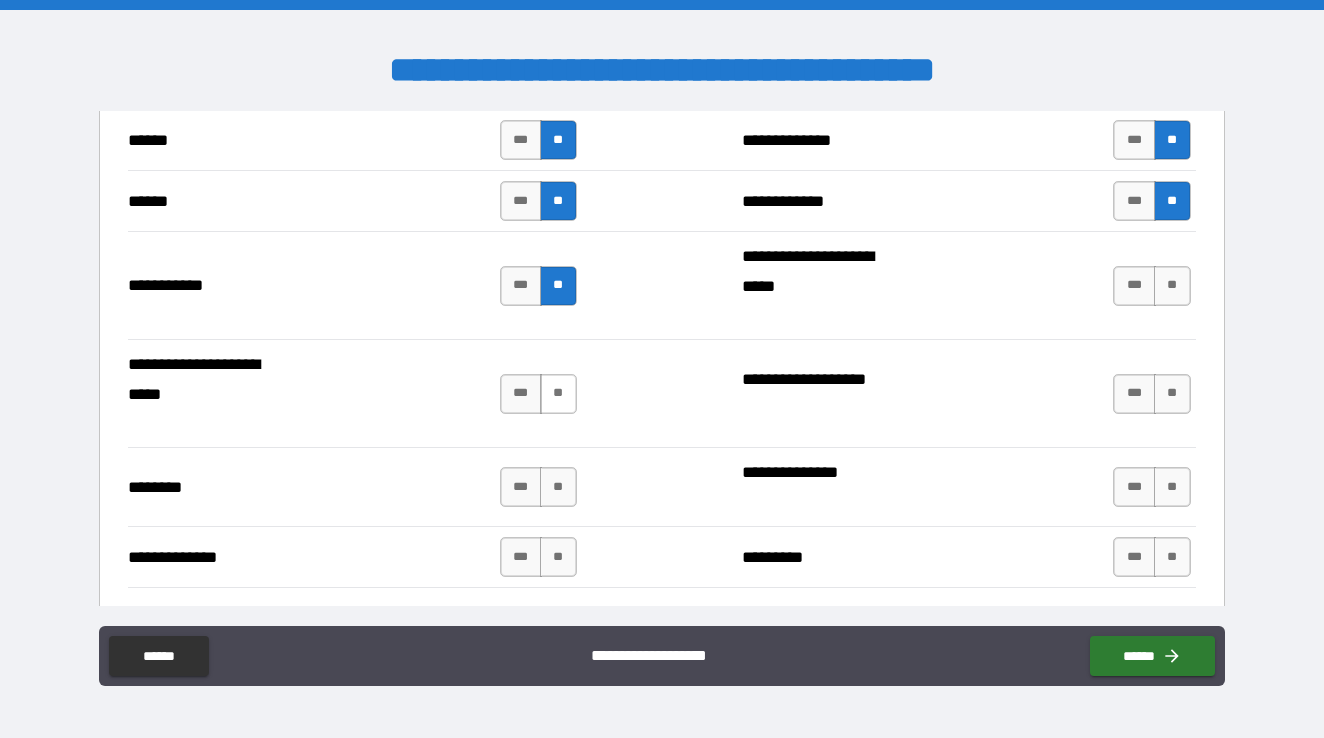 click on "**" at bounding box center (558, 394) 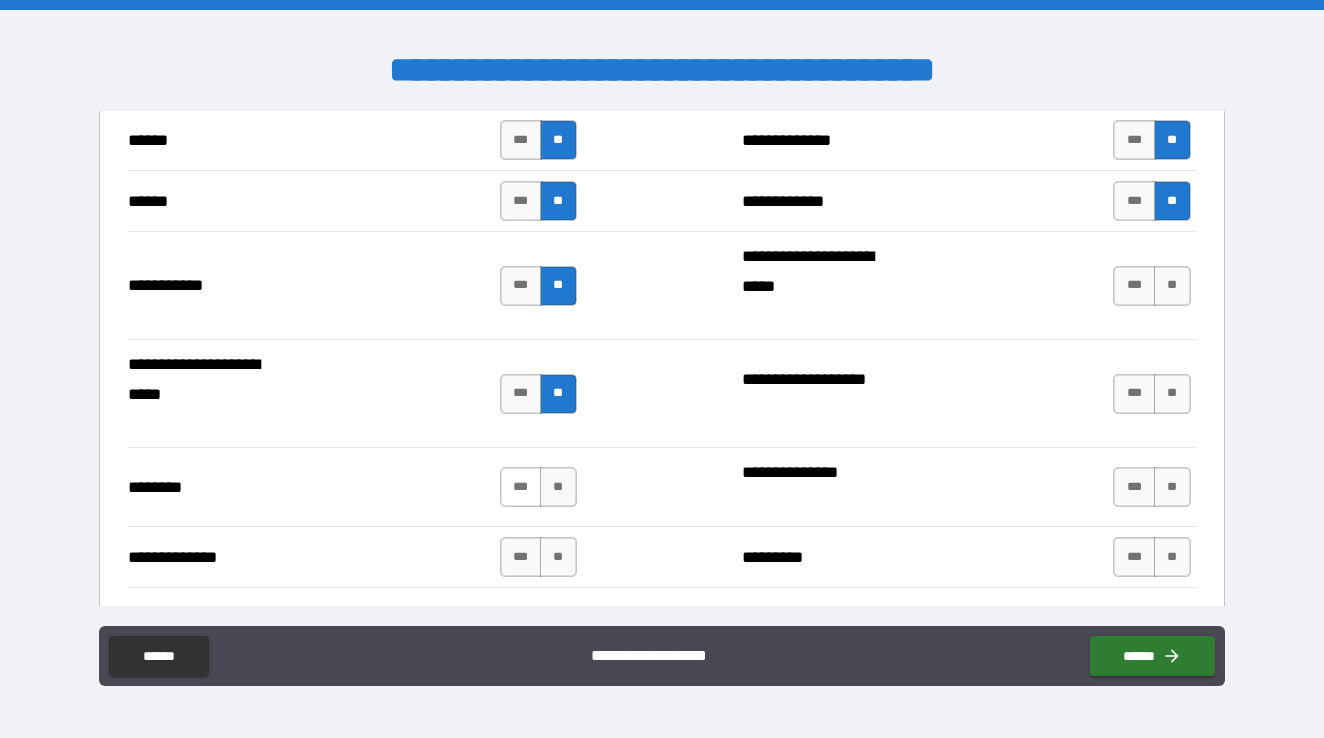 click on "***" at bounding box center [521, 487] 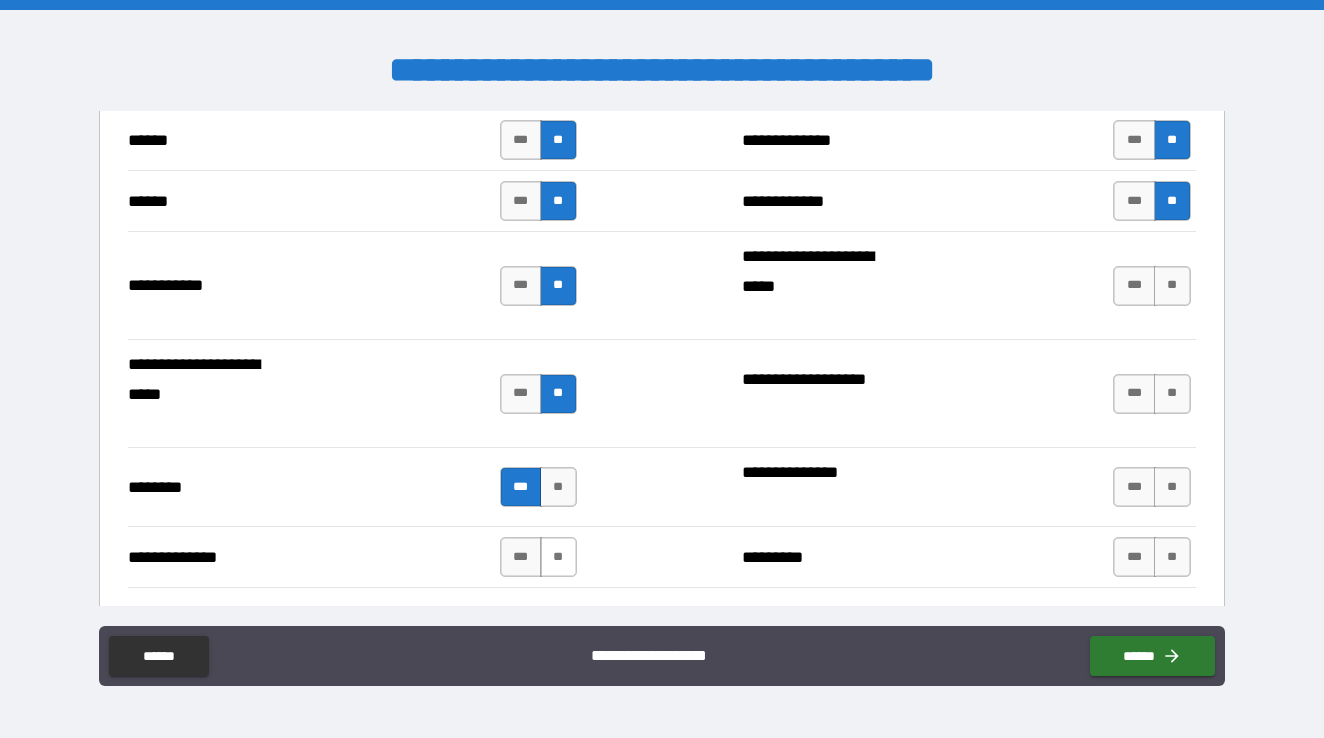 click on "**" at bounding box center (558, 557) 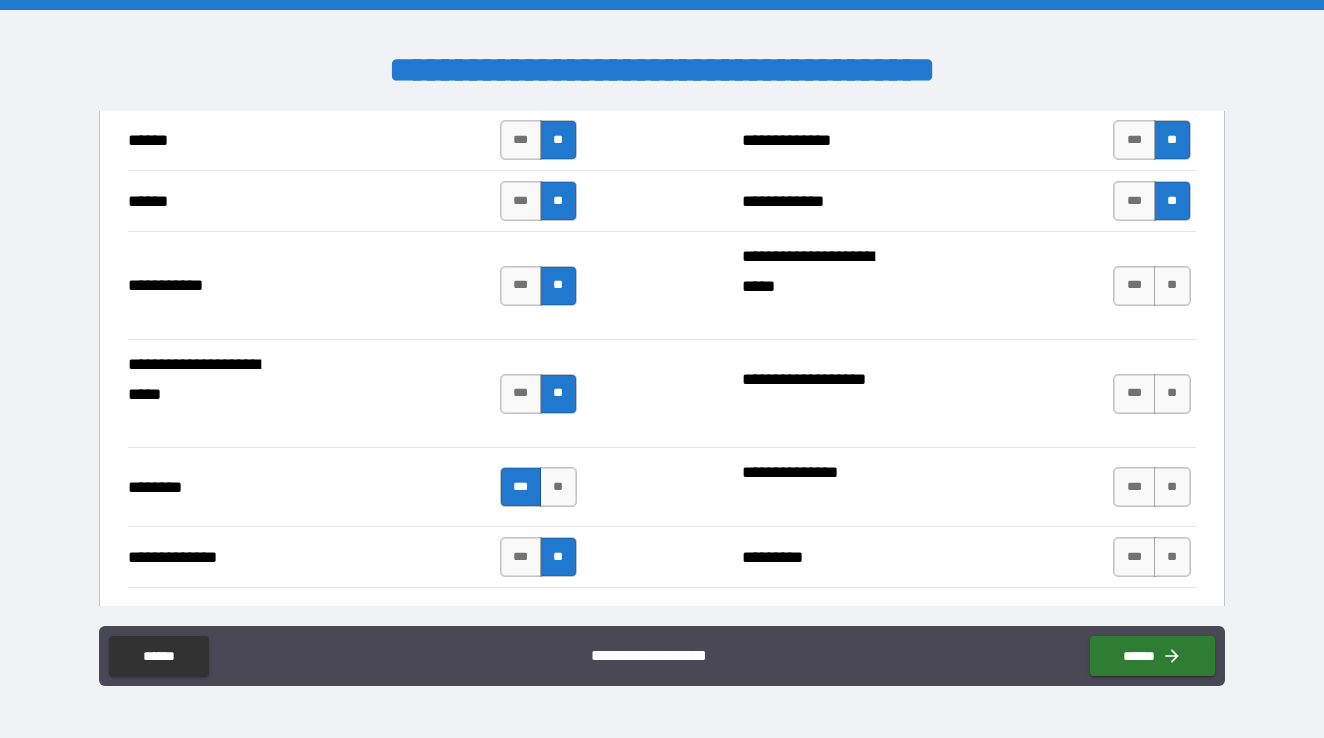 click on "*** **" at bounding box center [1154, 286] 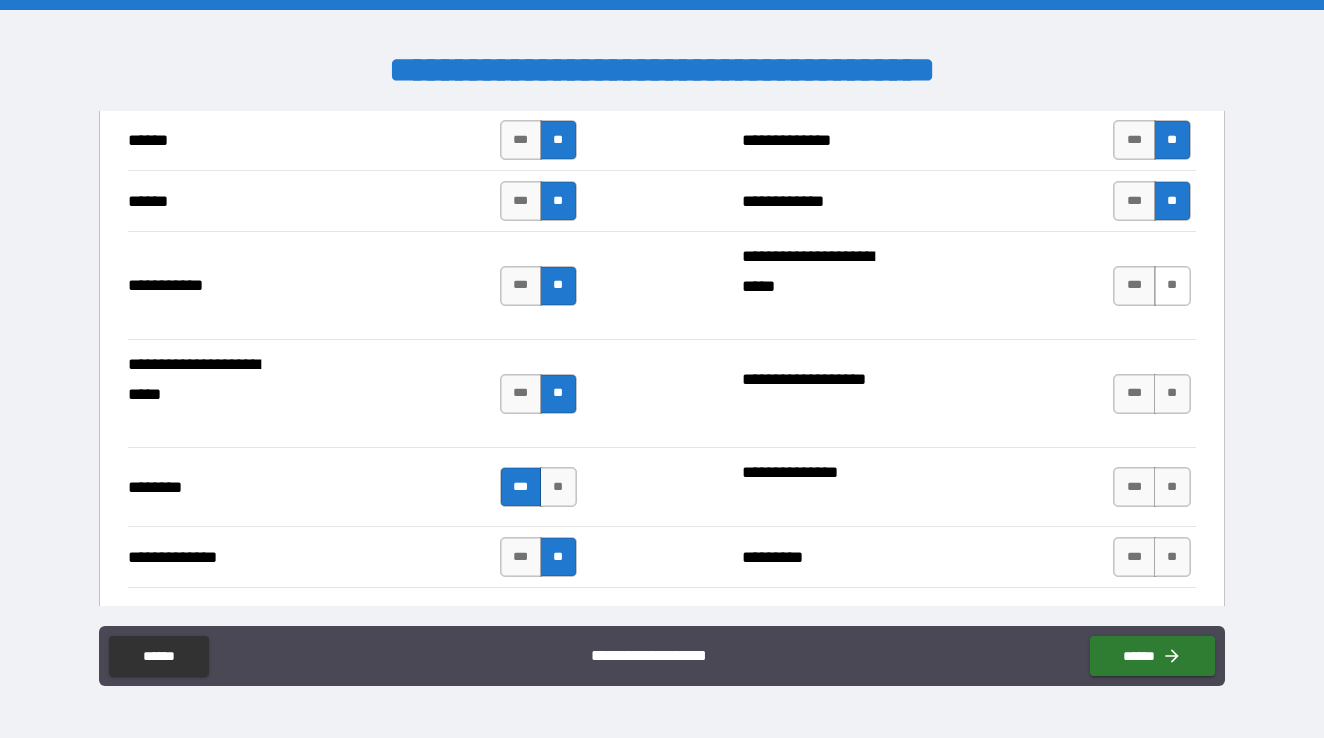 click on "**" at bounding box center [1172, 286] 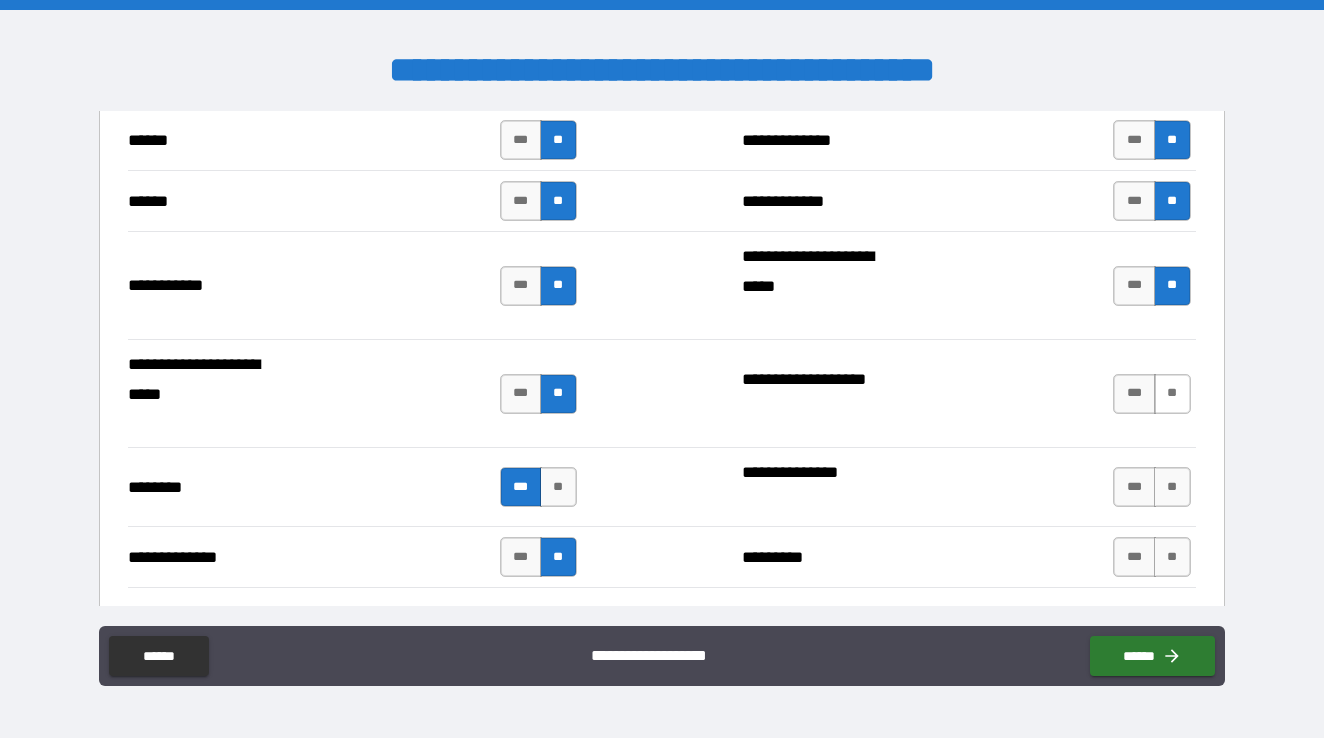 click on "**" at bounding box center [1172, 394] 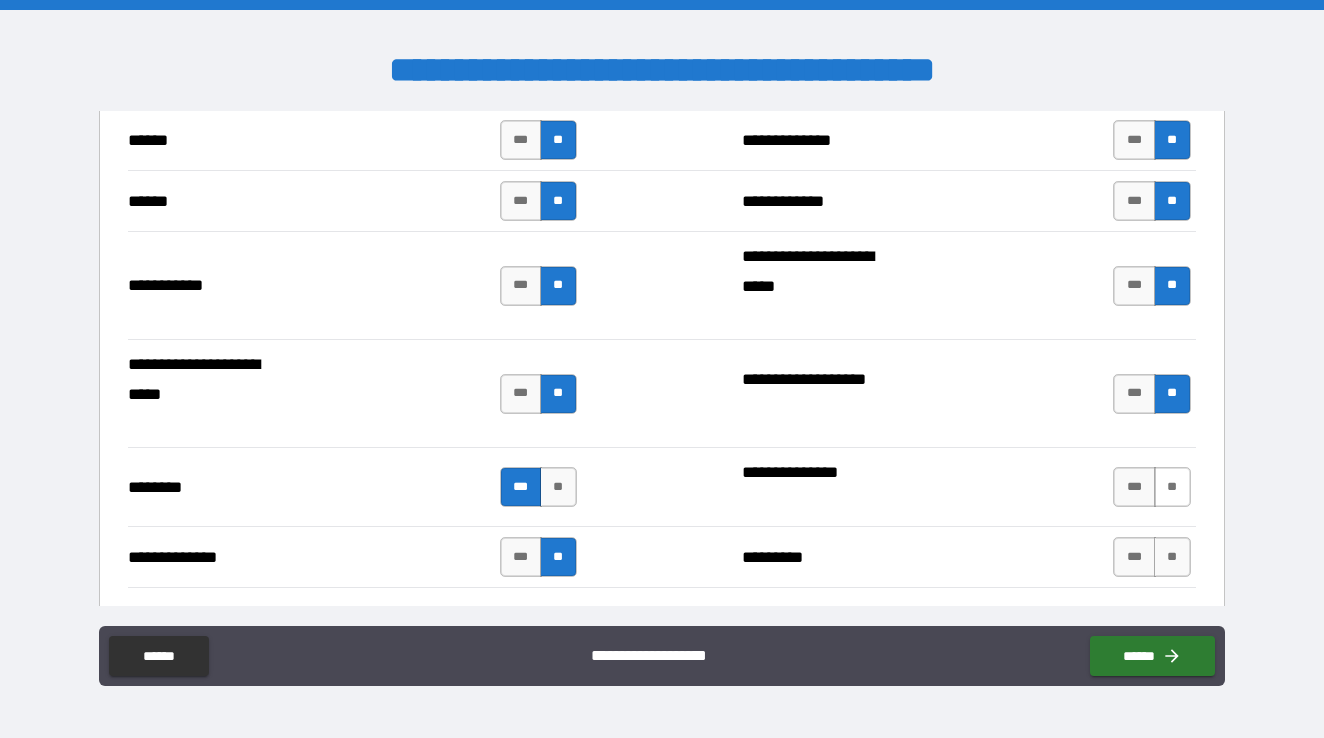 click on "**" at bounding box center [1172, 487] 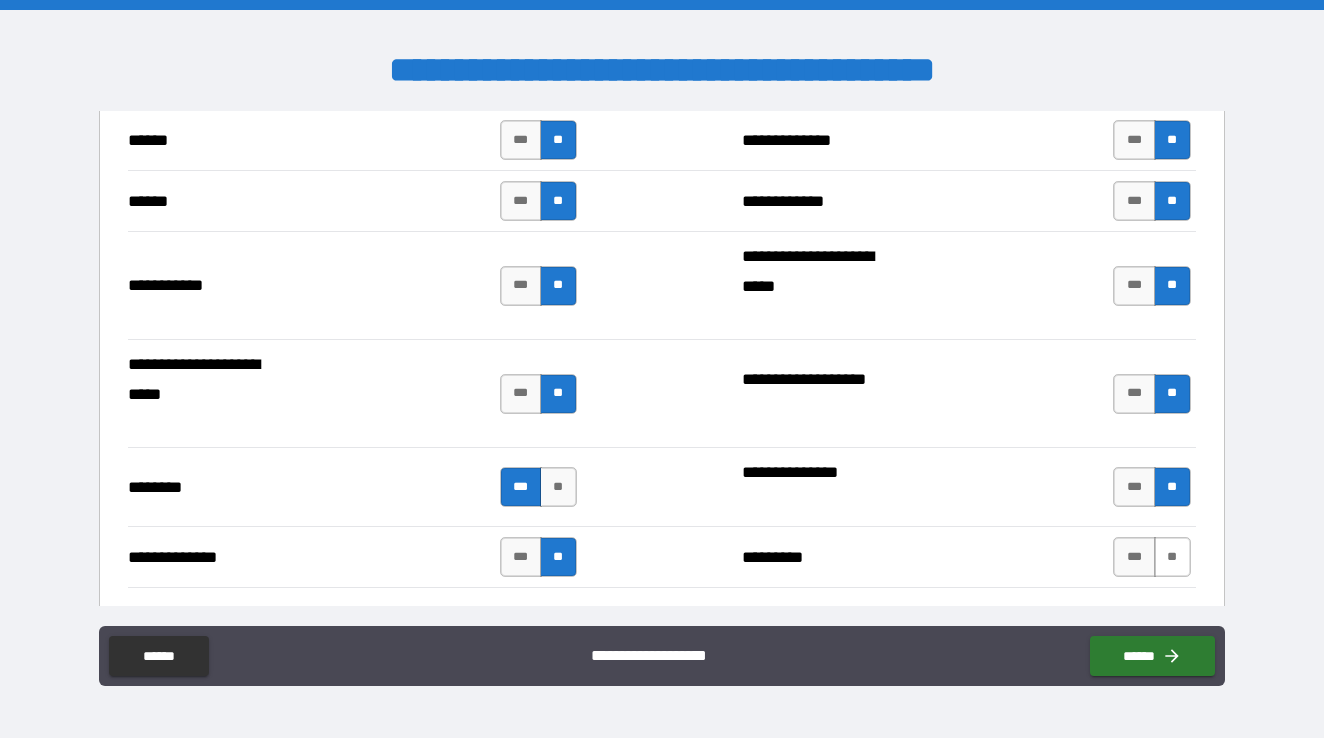click on "**" at bounding box center (1172, 557) 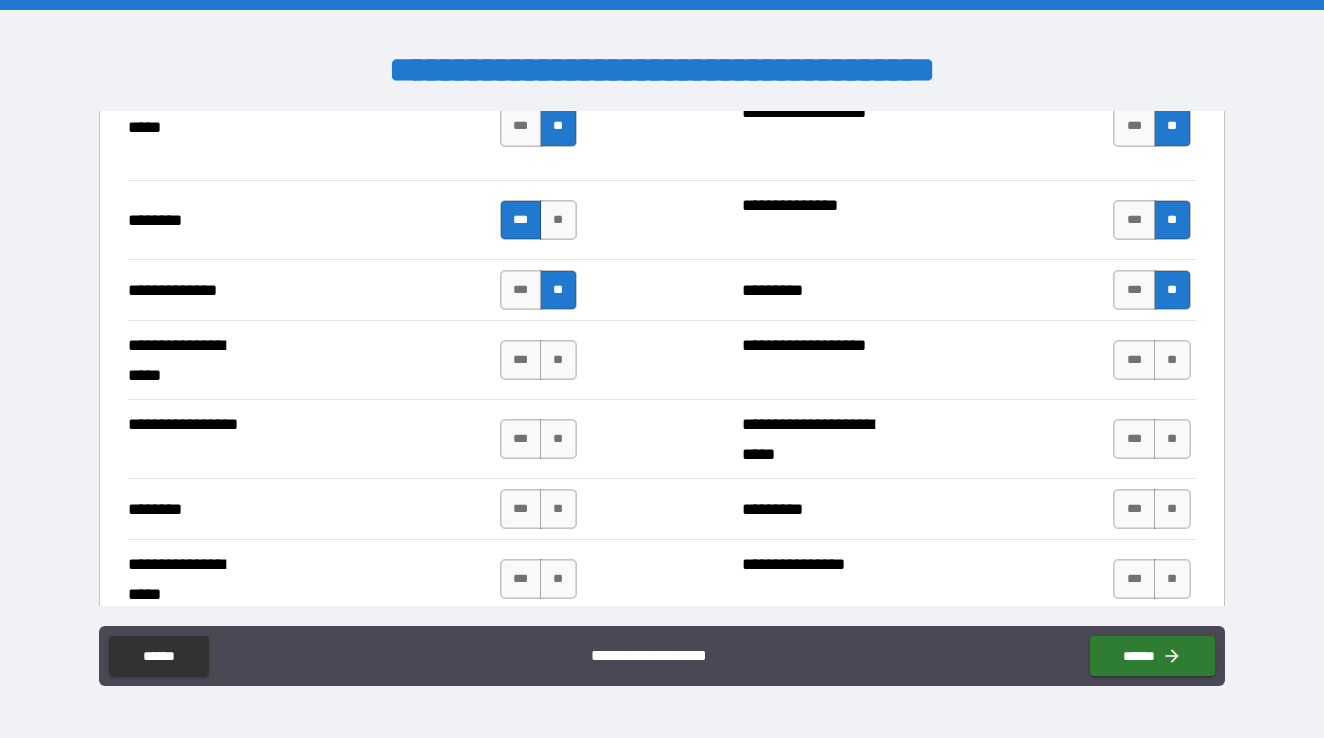 scroll, scrollTop: 2125, scrollLeft: 0, axis: vertical 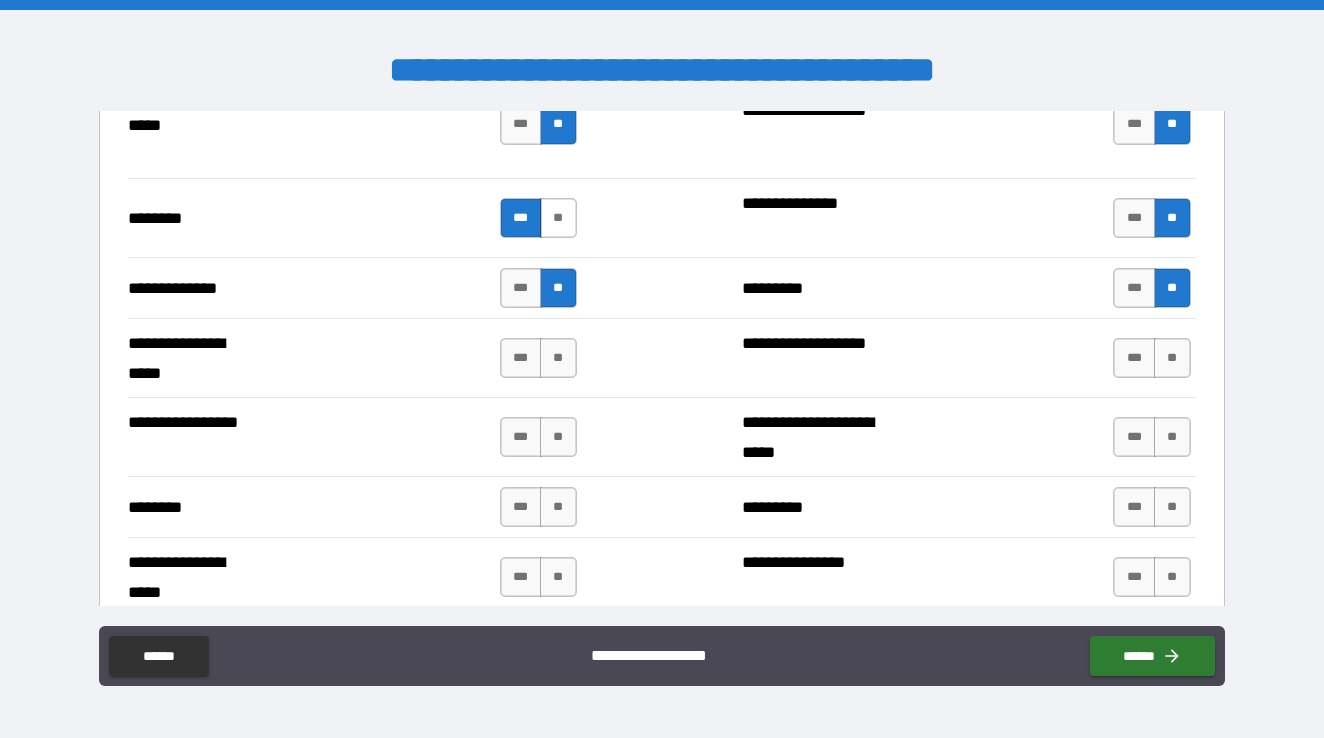 click on "**" at bounding box center [558, 218] 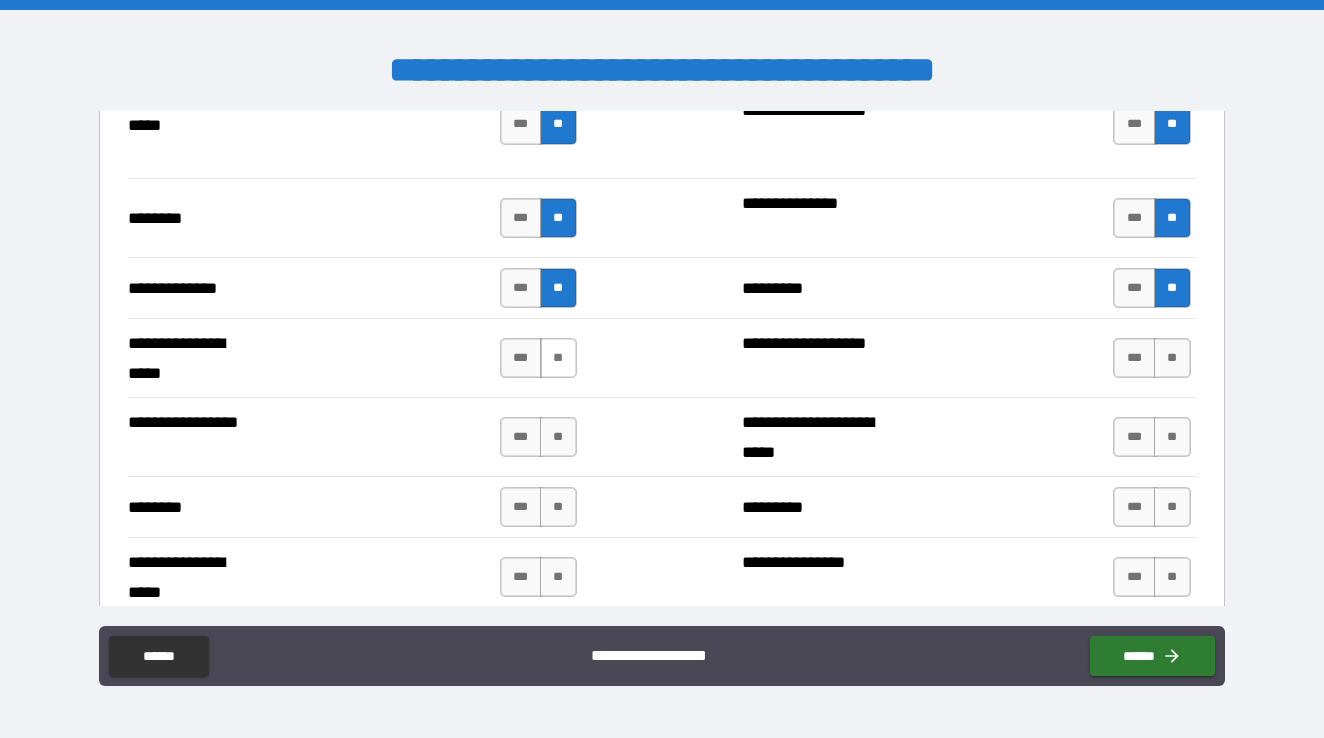 click on "**" at bounding box center (558, 358) 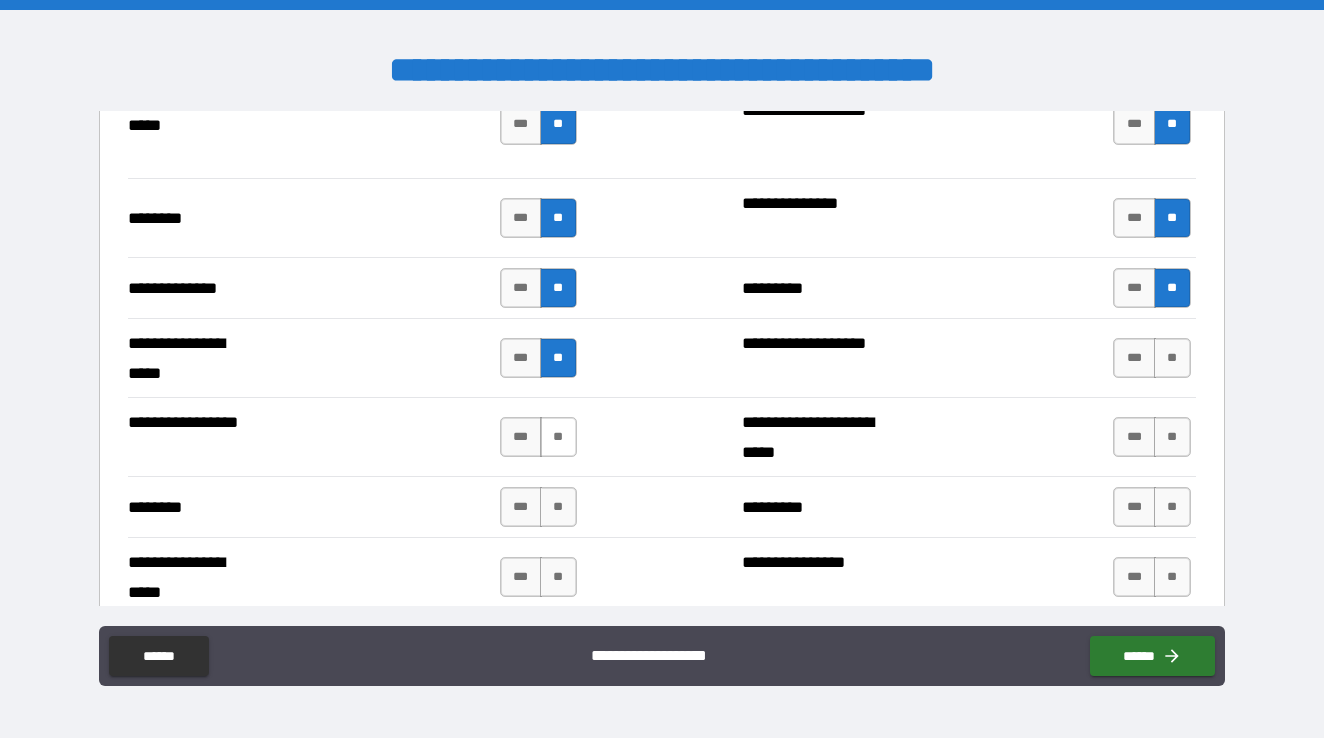 click on "**" at bounding box center [558, 437] 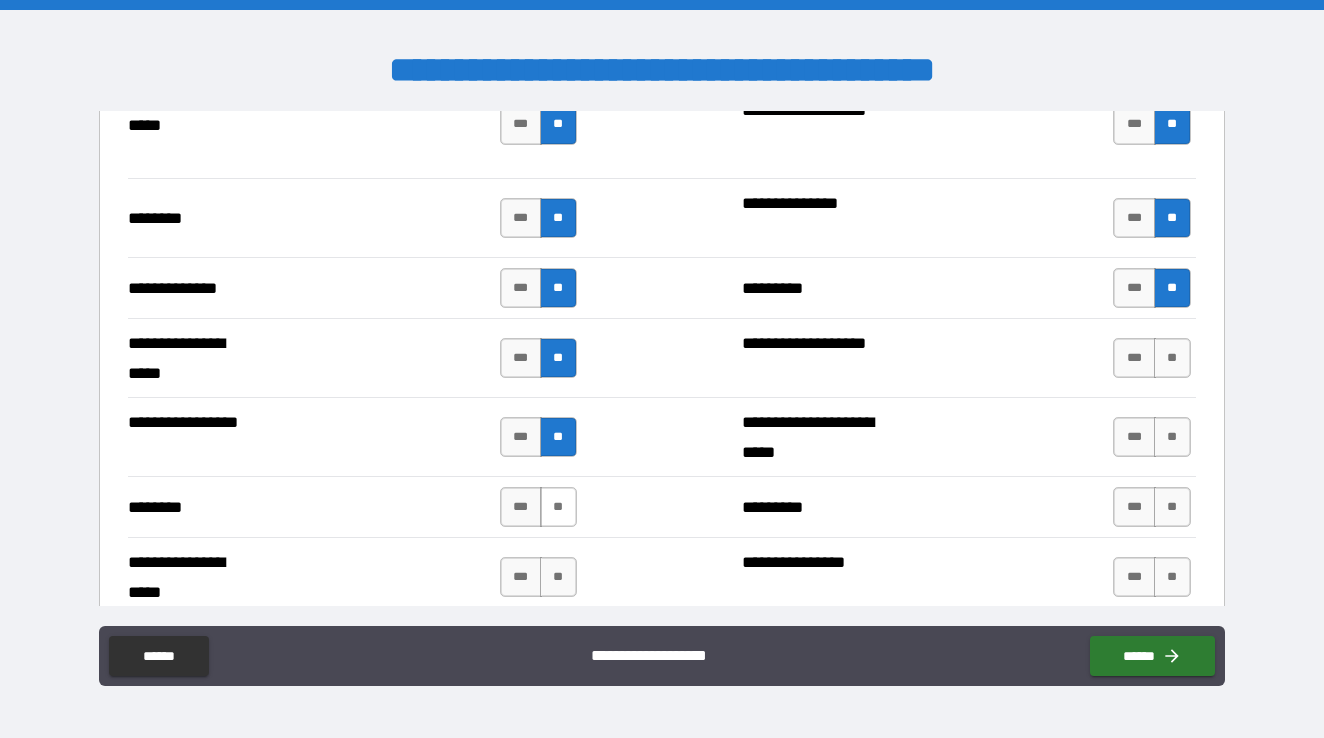 click on "**" at bounding box center (558, 507) 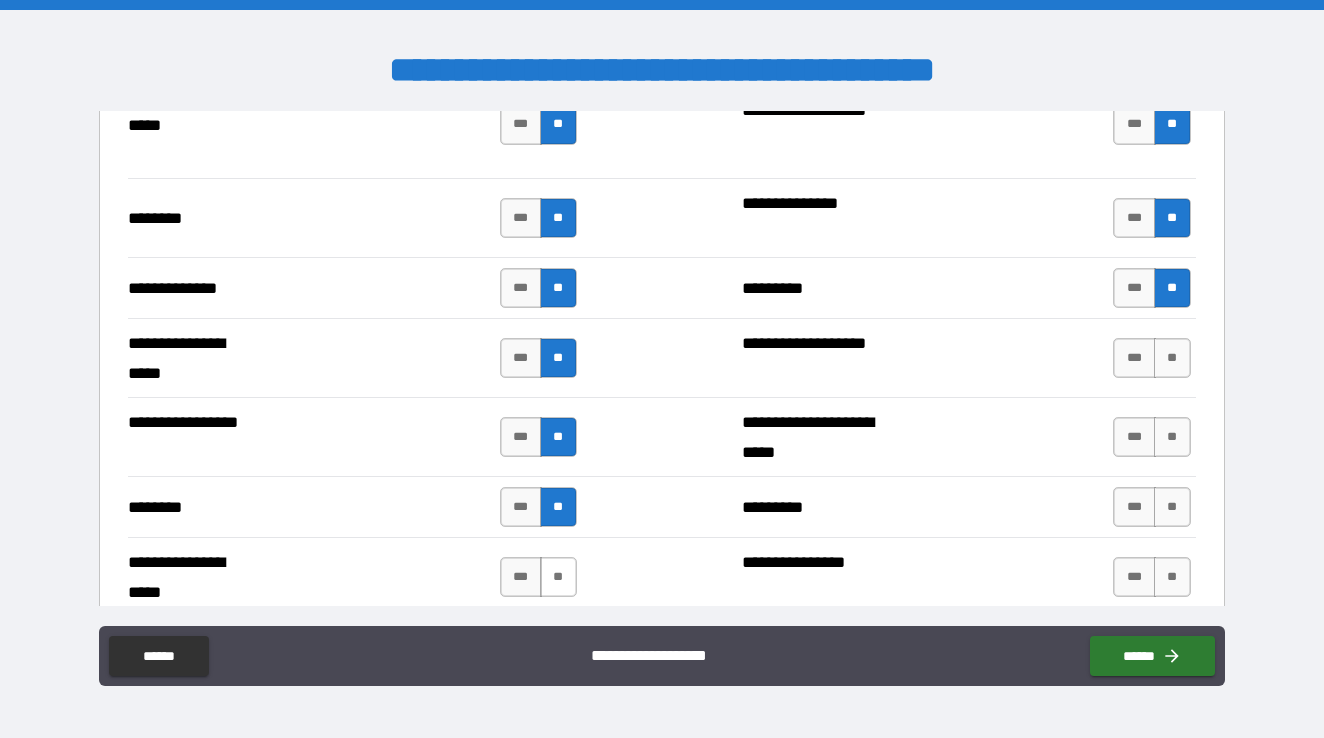 click on "**" at bounding box center [558, 577] 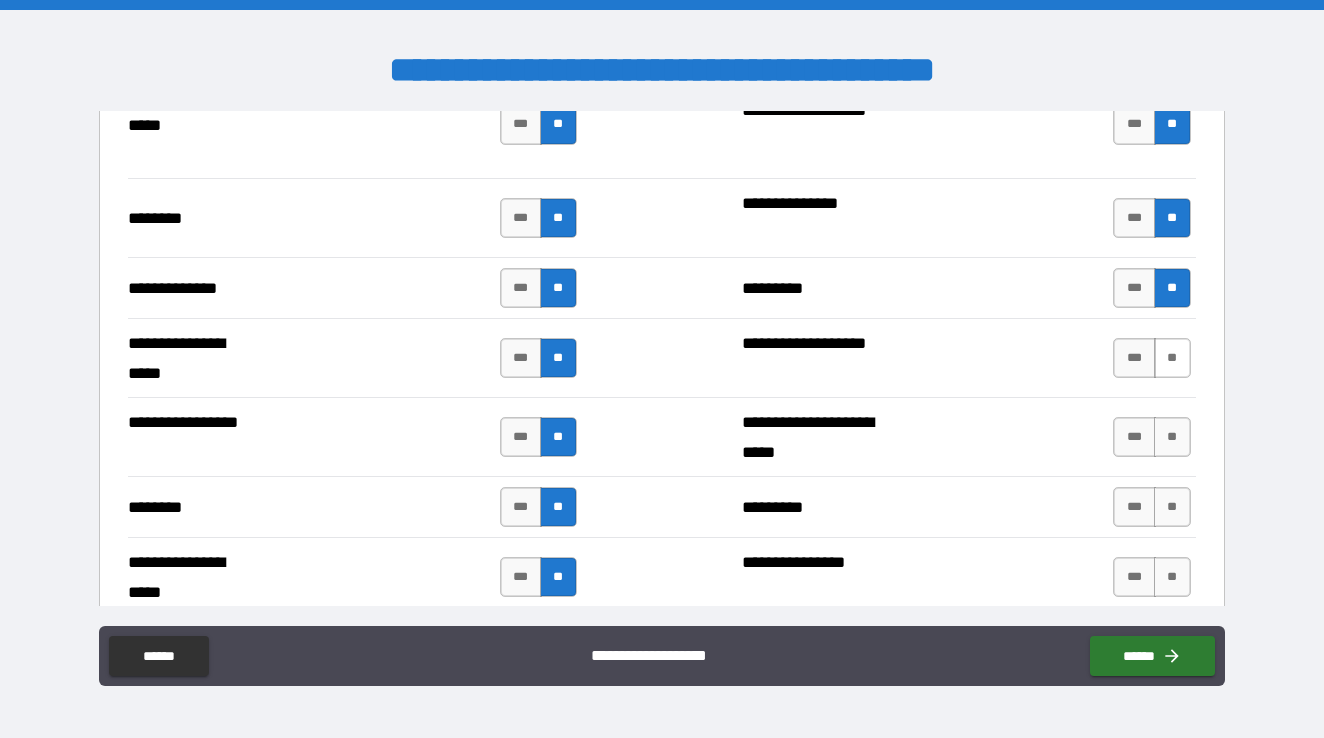 click on "**" at bounding box center [1172, 358] 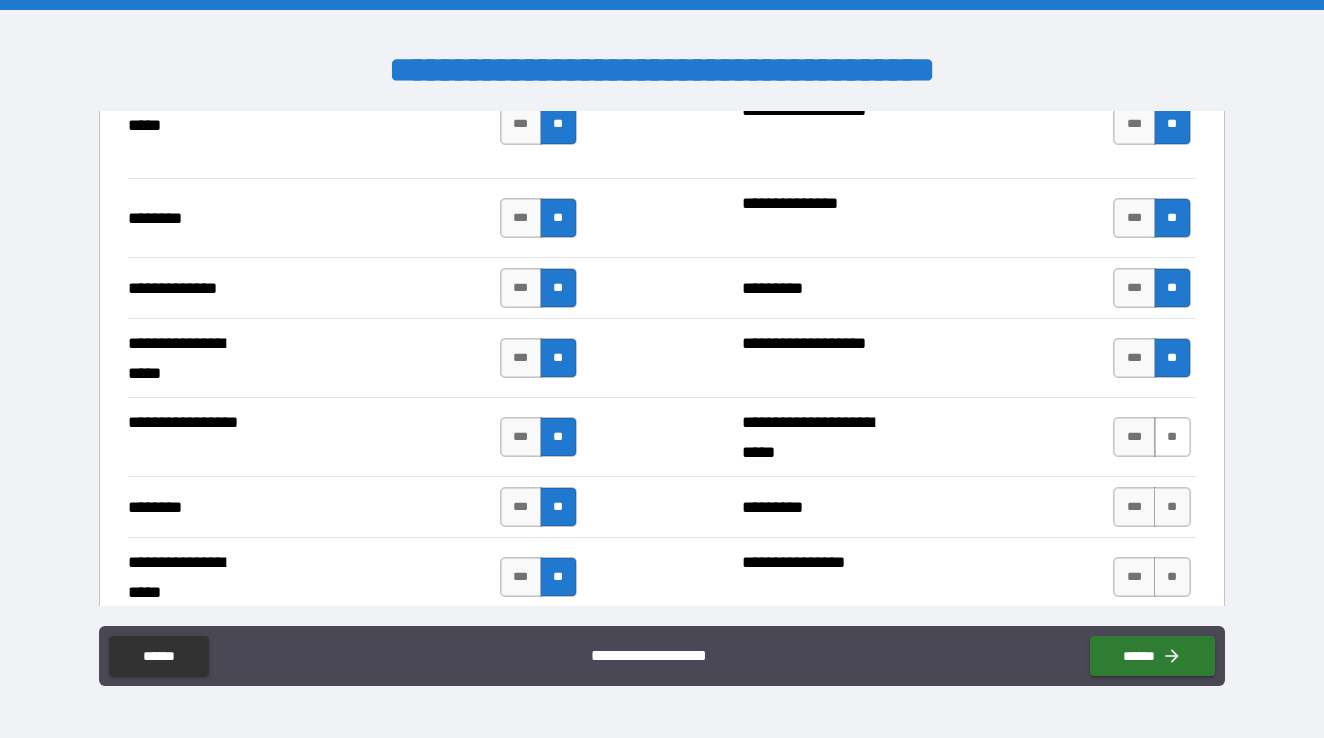 click on "**" at bounding box center (1172, 437) 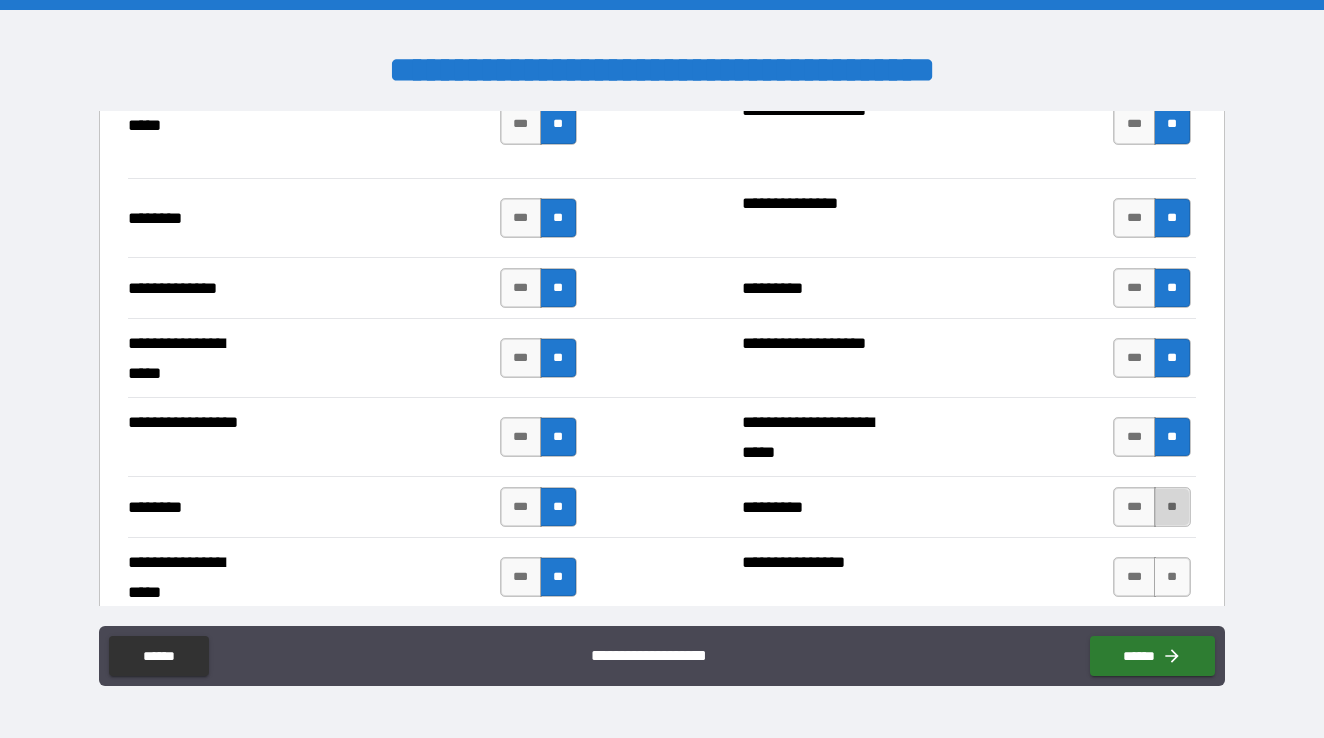 click on "**" at bounding box center (1172, 507) 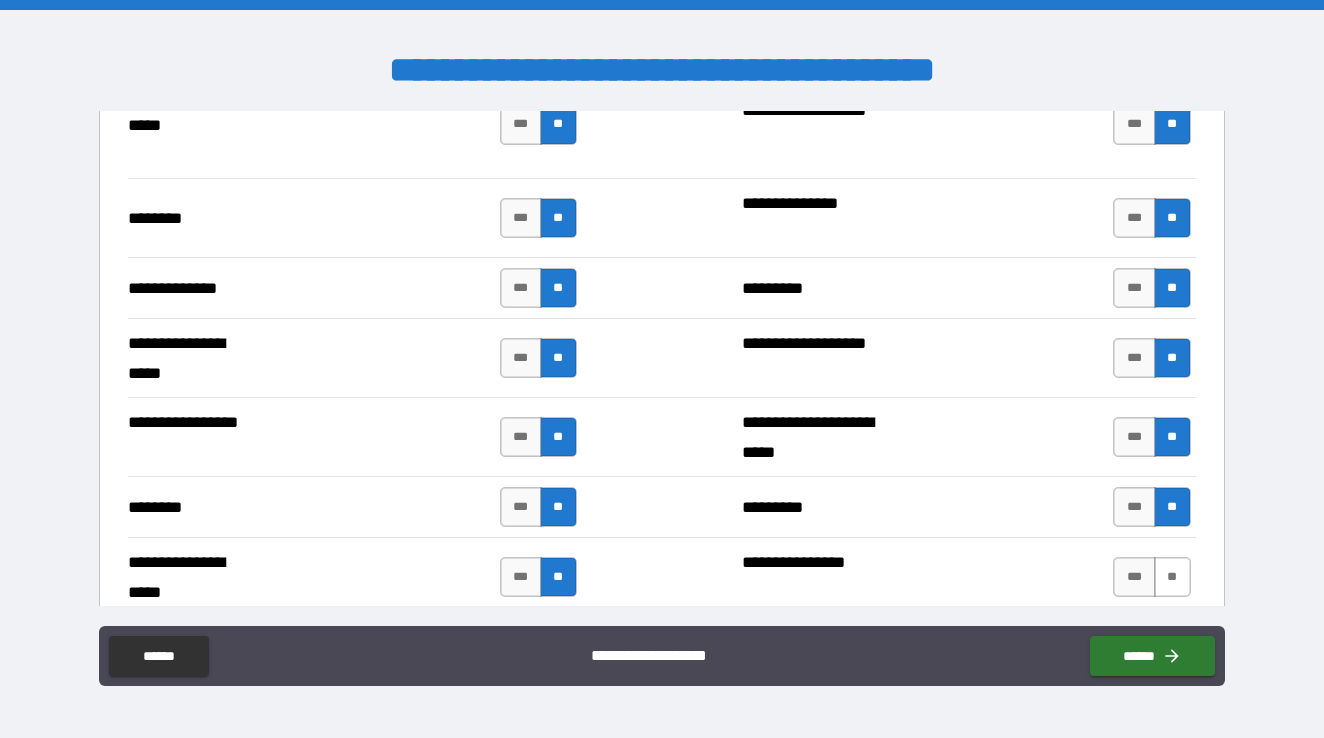 click on "**" at bounding box center (1172, 577) 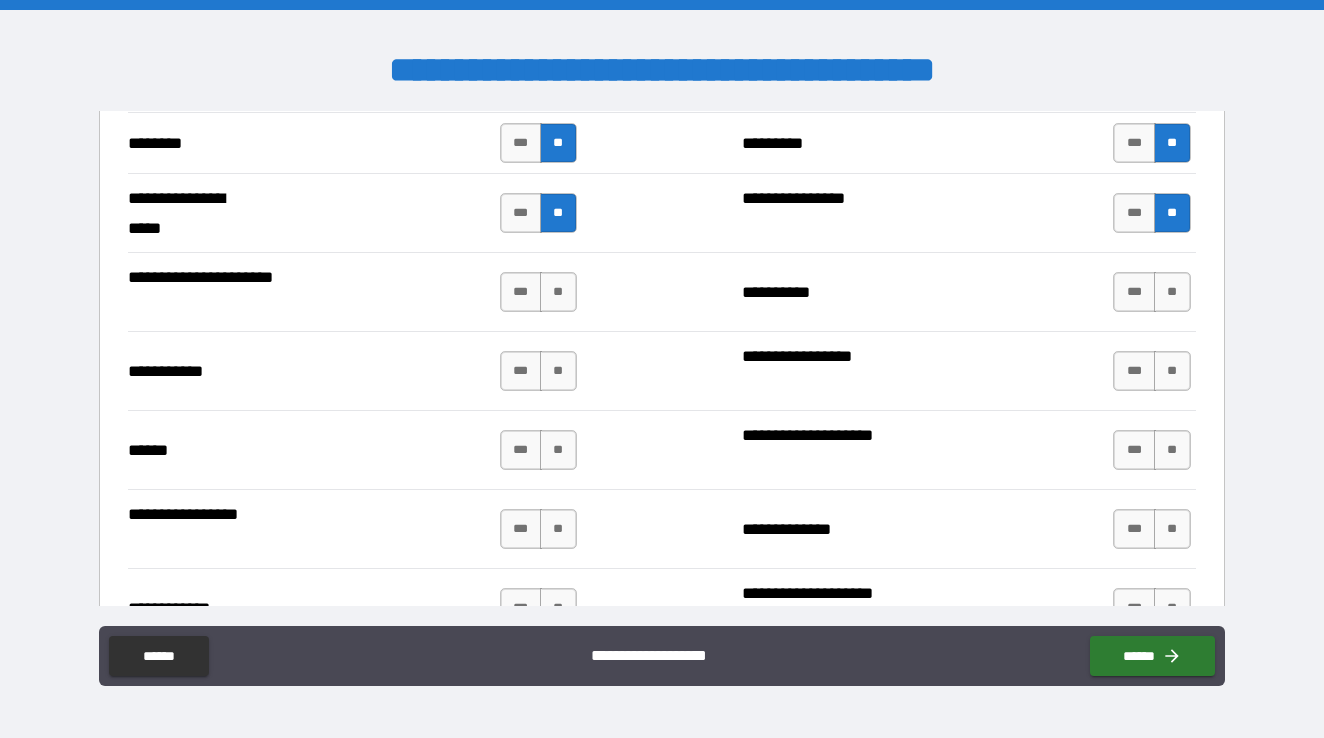 scroll, scrollTop: 2492, scrollLeft: 0, axis: vertical 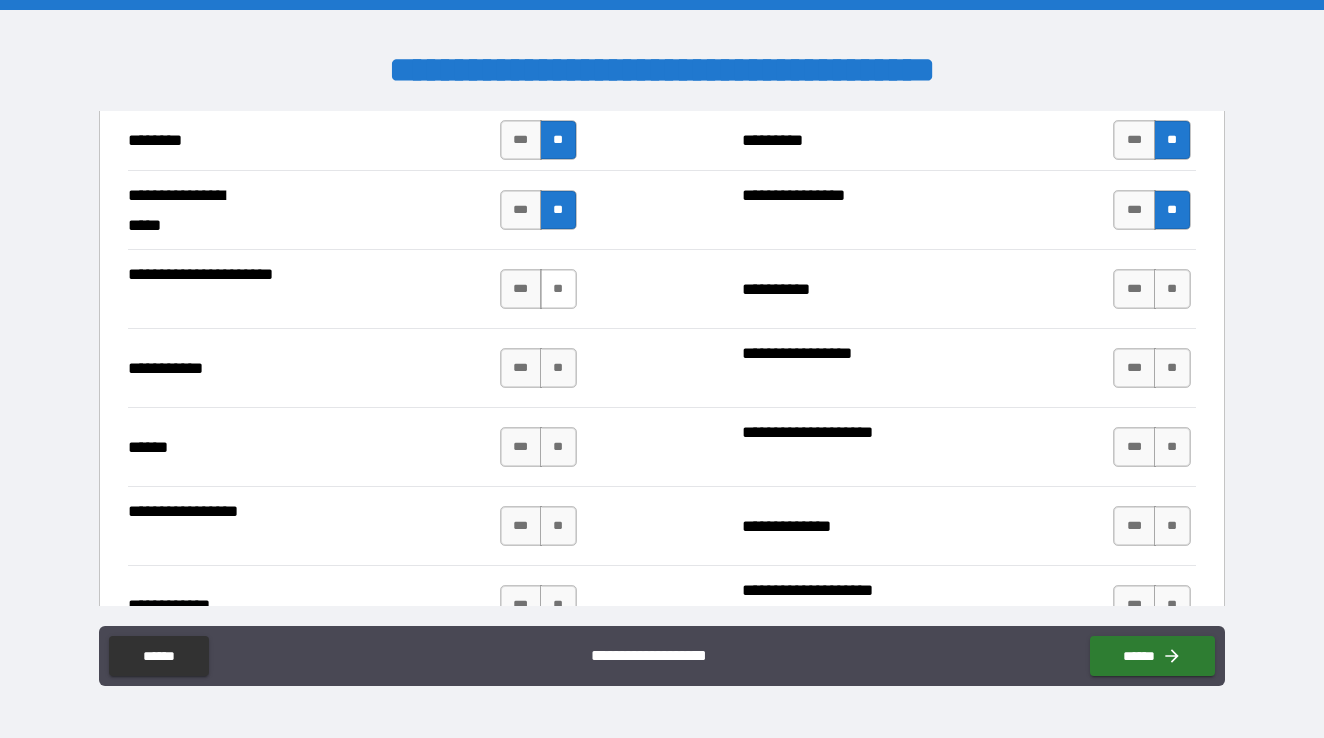 click on "**" at bounding box center [558, 289] 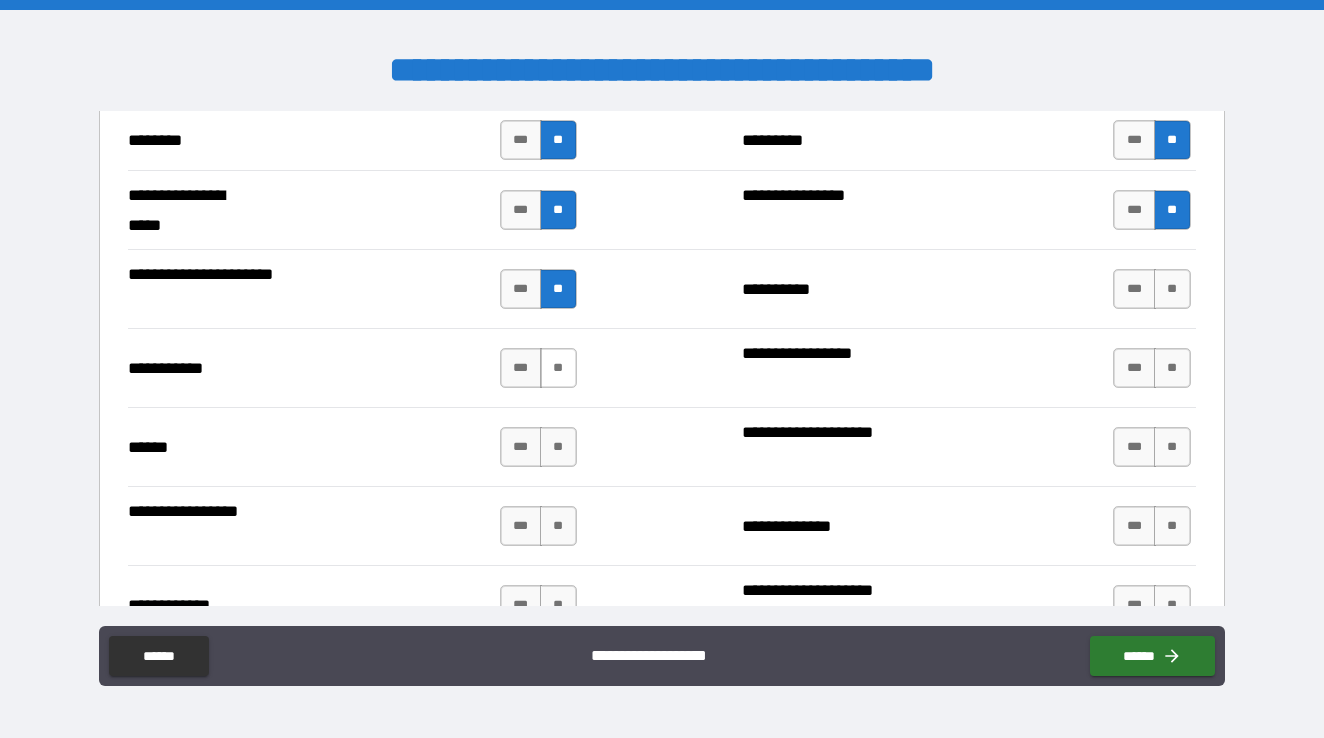 click on "**" at bounding box center [558, 368] 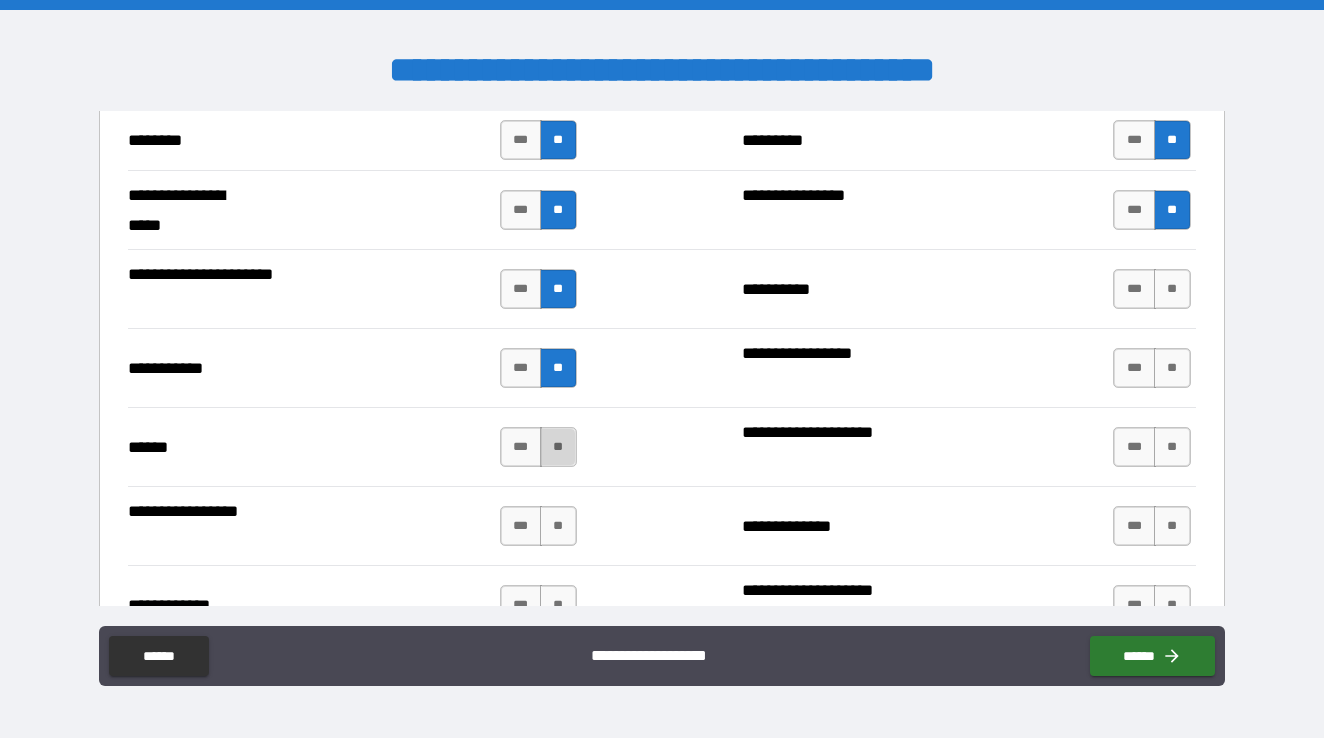click on "**" at bounding box center [558, 447] 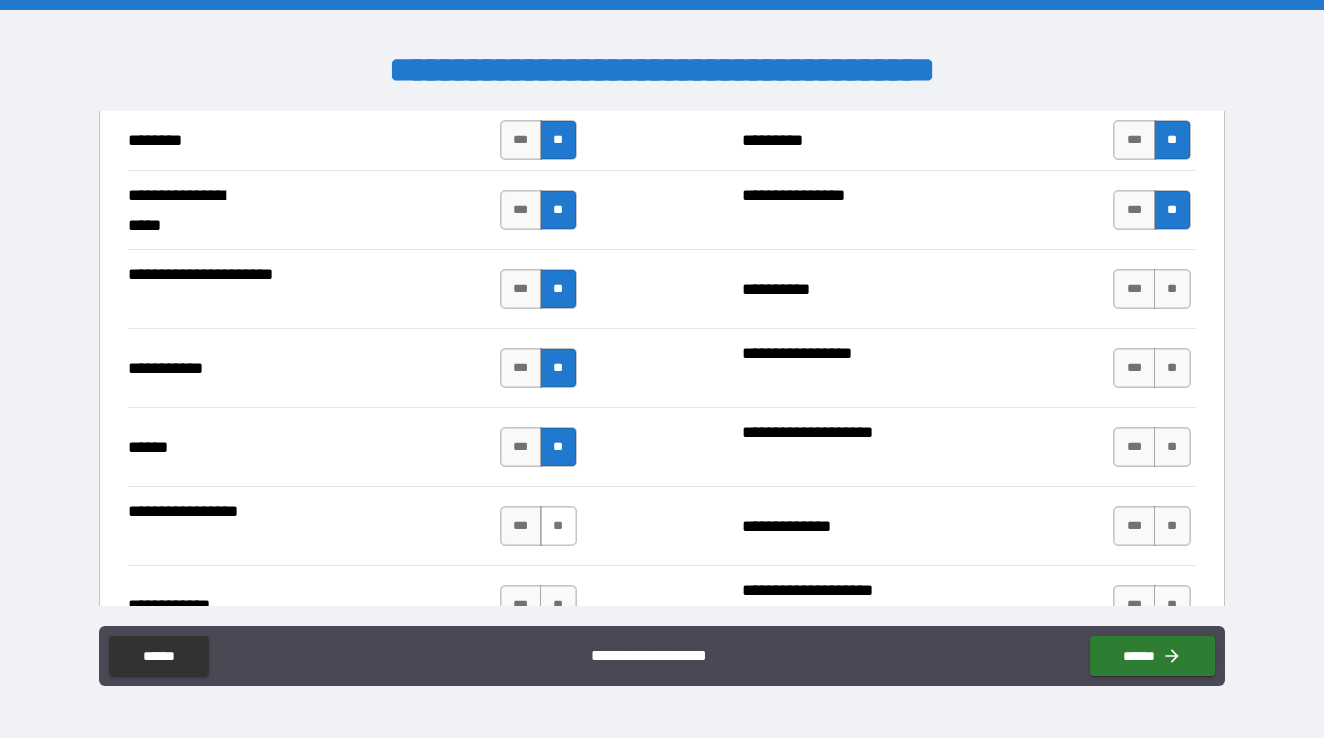 click on "**" at bounding box center [558, 526] 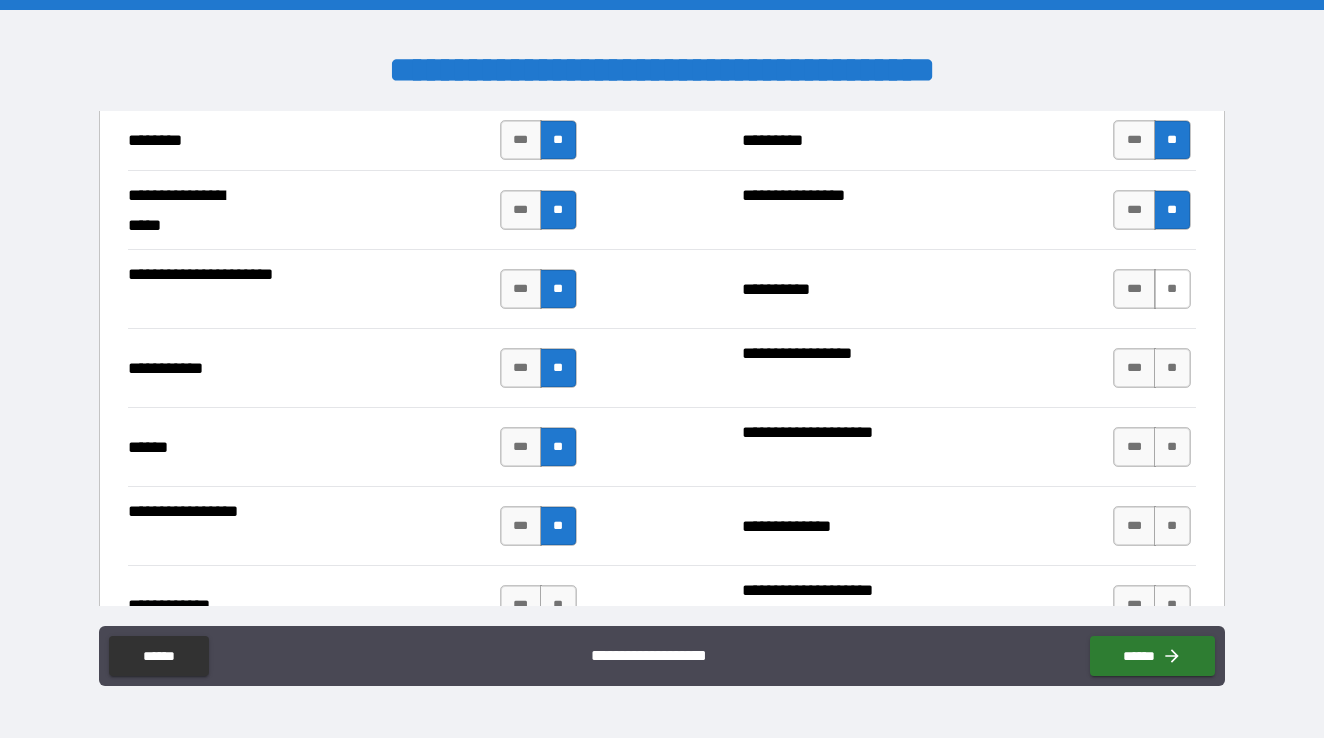 click on "**" at bounding box center (1172, 289) 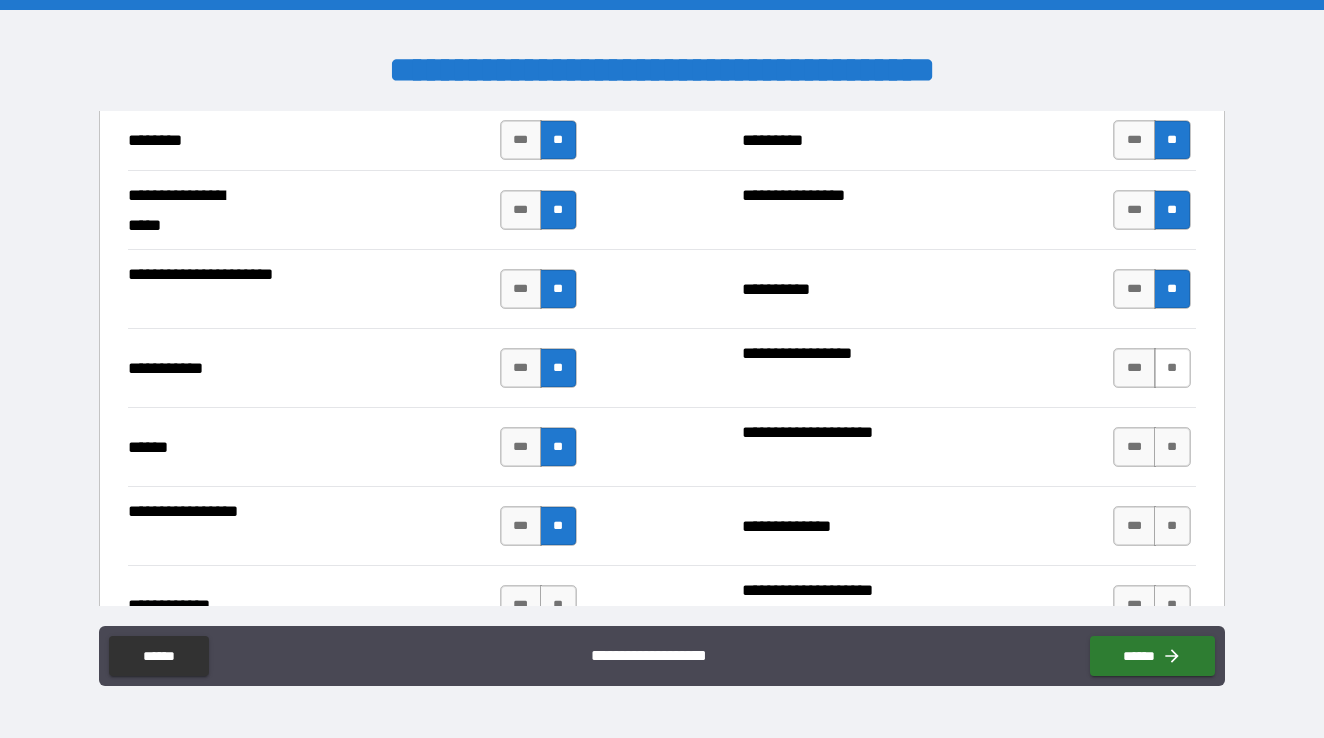 click on "**" at bounding box center (1172, 368) 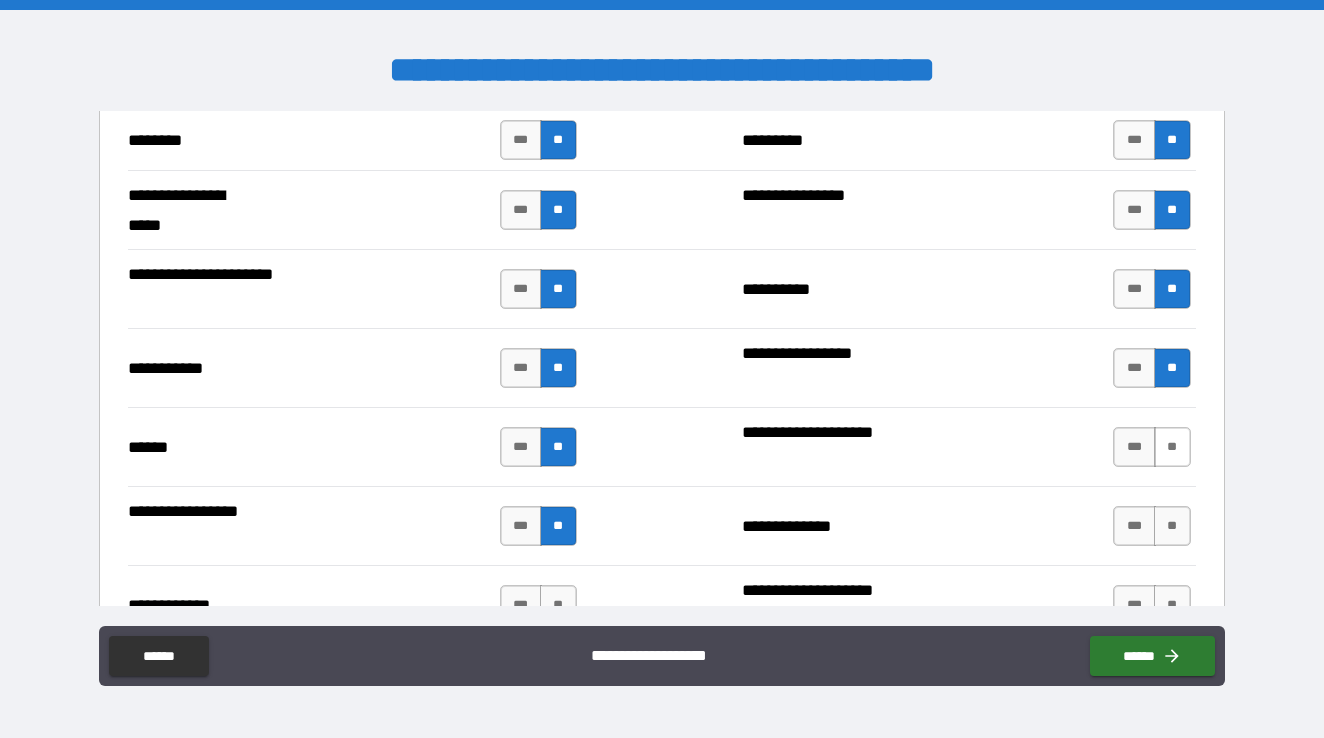 click on "**" at bounding box center (1172, 447) 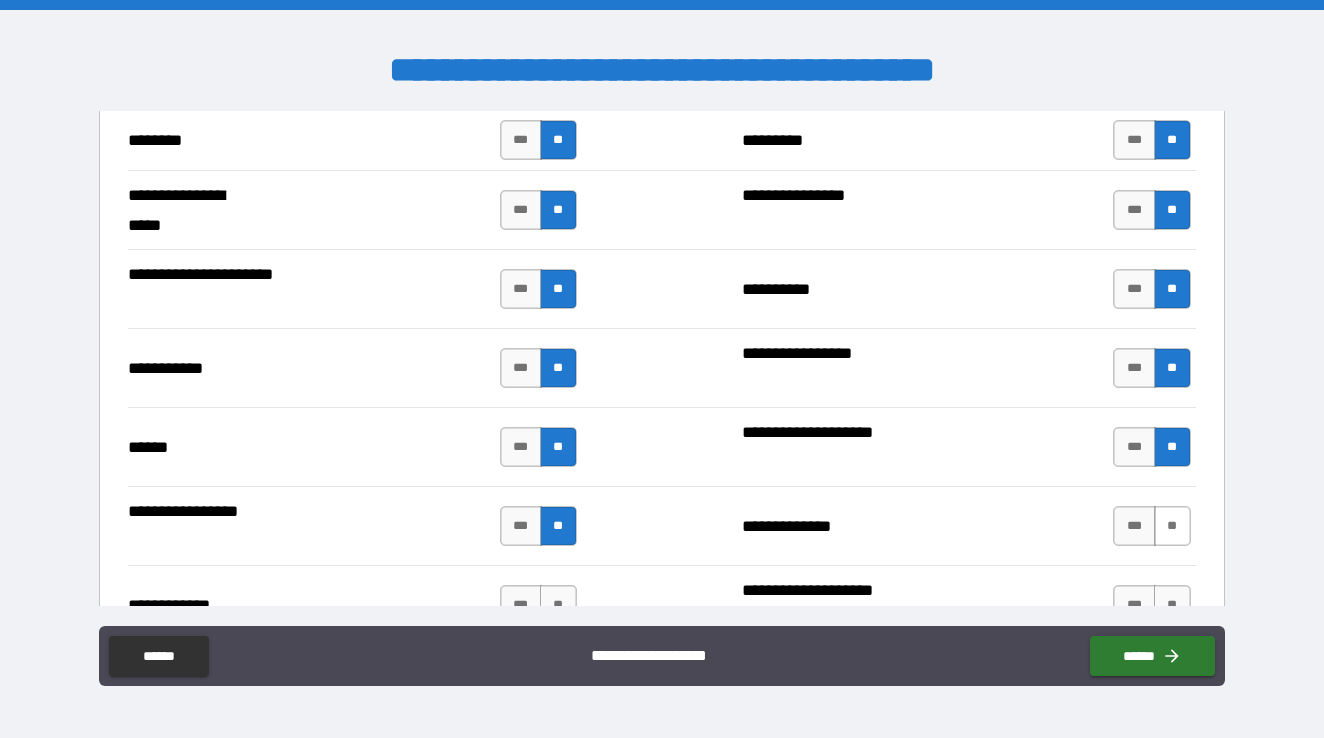 click on "**" at bounding box center (1172, 526) 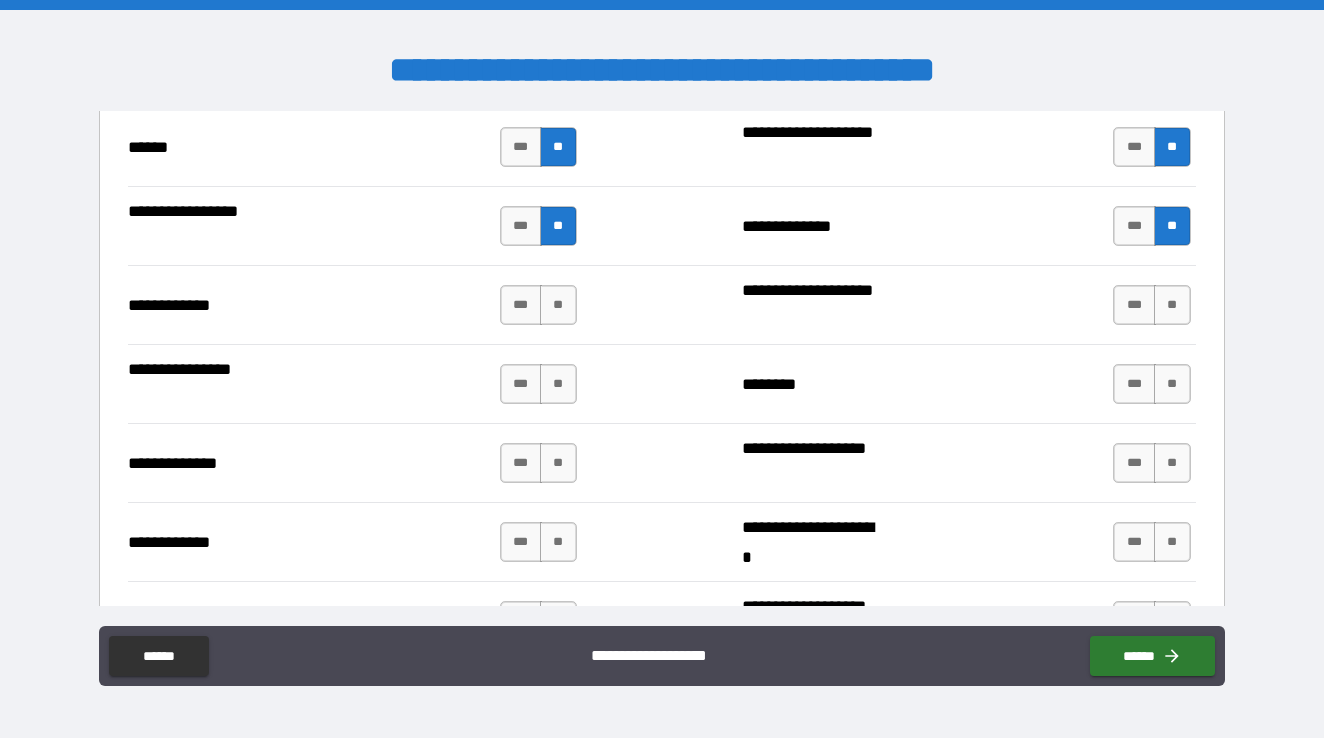 scroll, scrollTop: 2794, scrollLeft: 0, axis: vertical 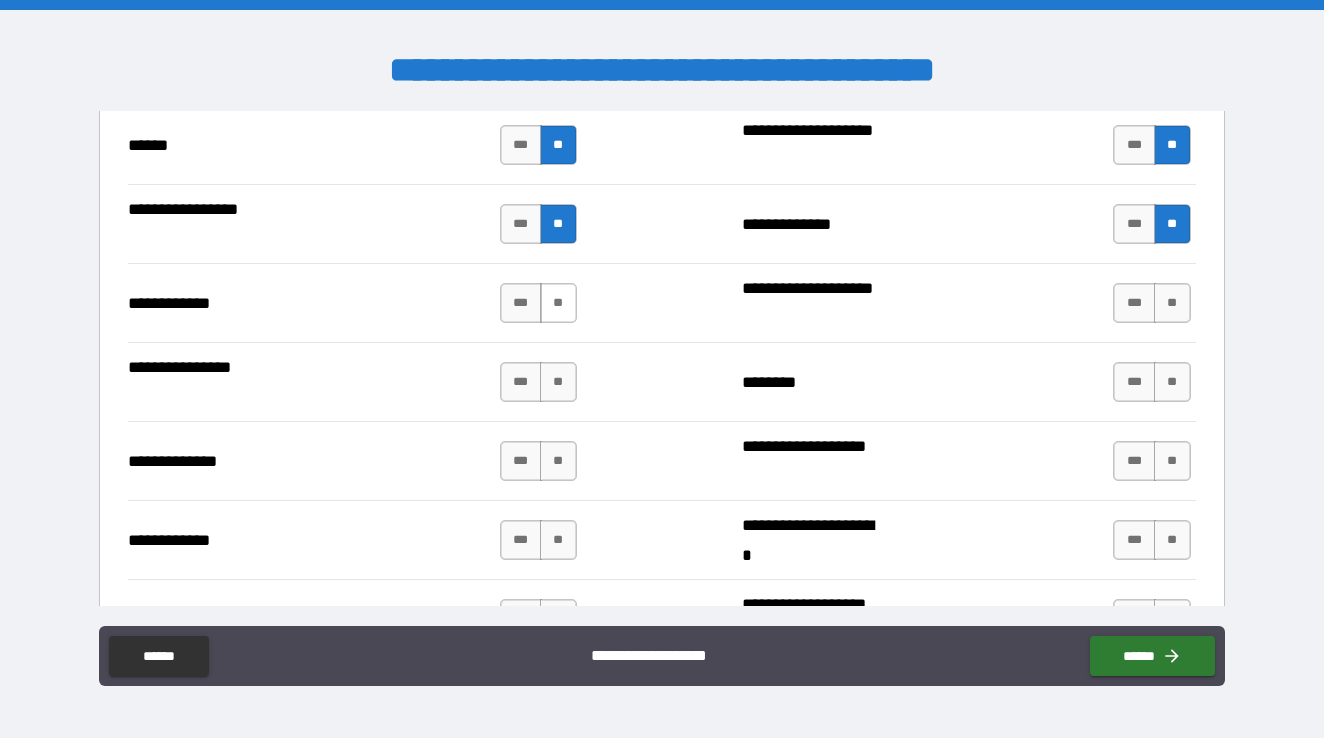 click on "**" at bounding box center (558, 303) 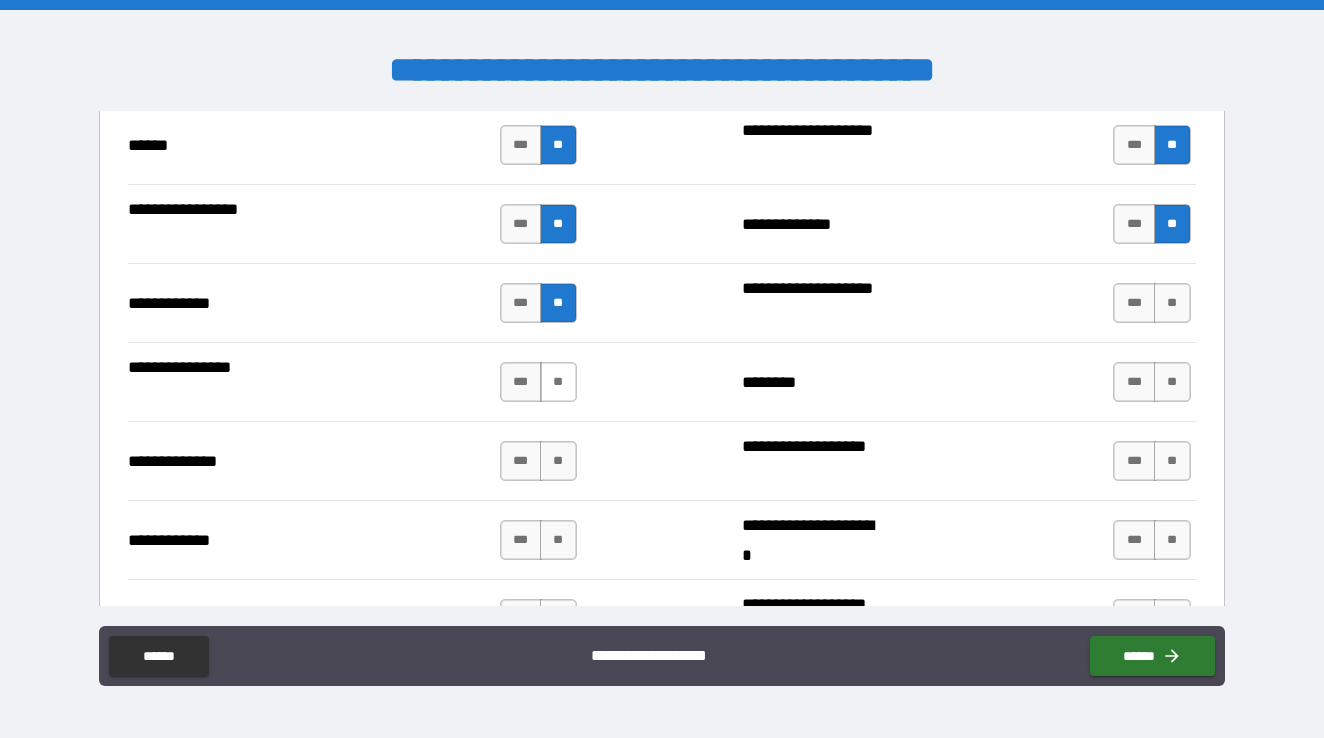 click on "**" at bounding box center (558, 382) 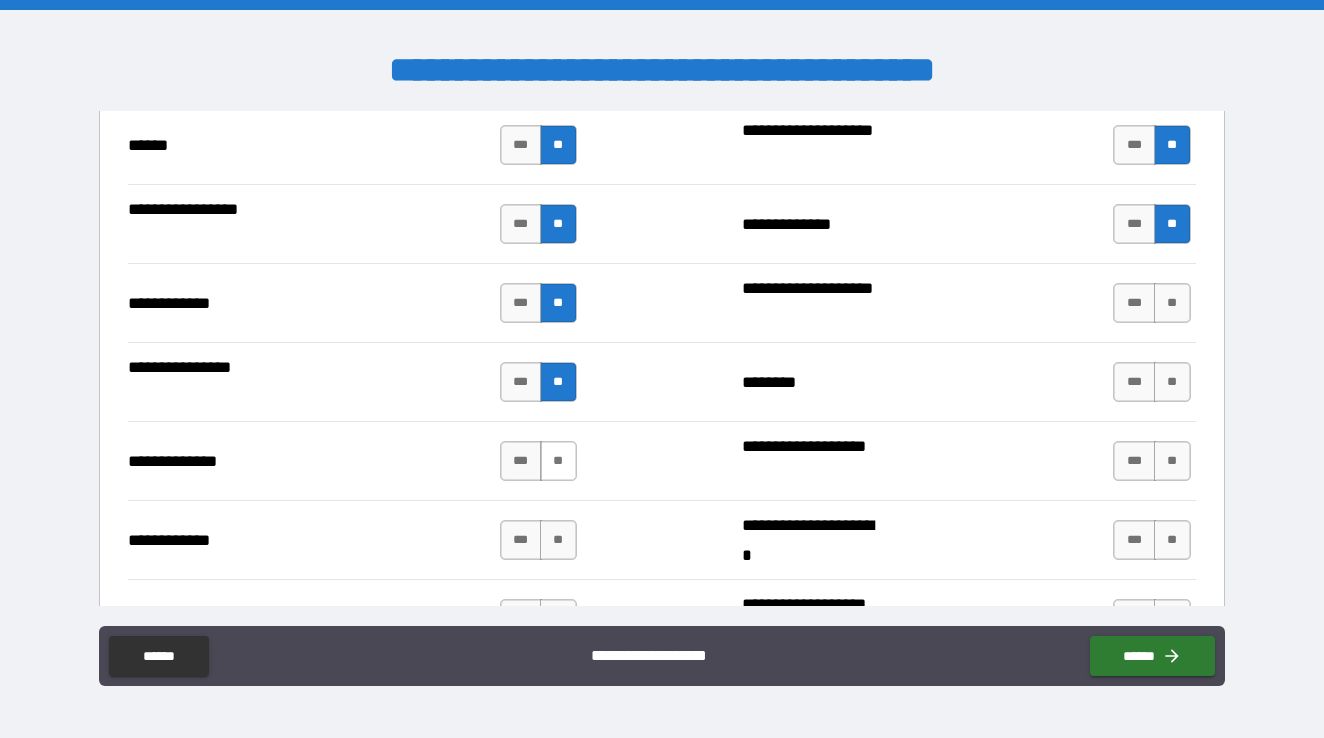 click on "**" at bounding box center (558, 461) 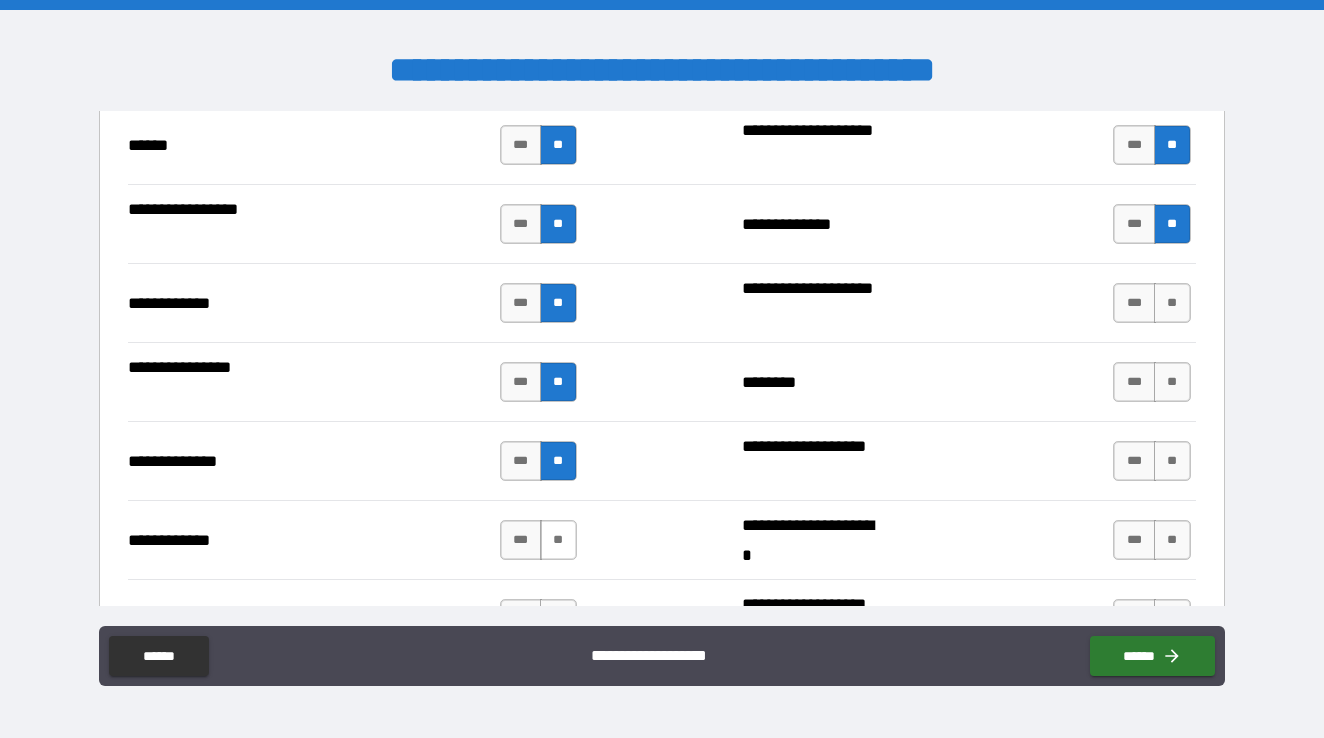 click on "**" at bounding box center (558, 540) 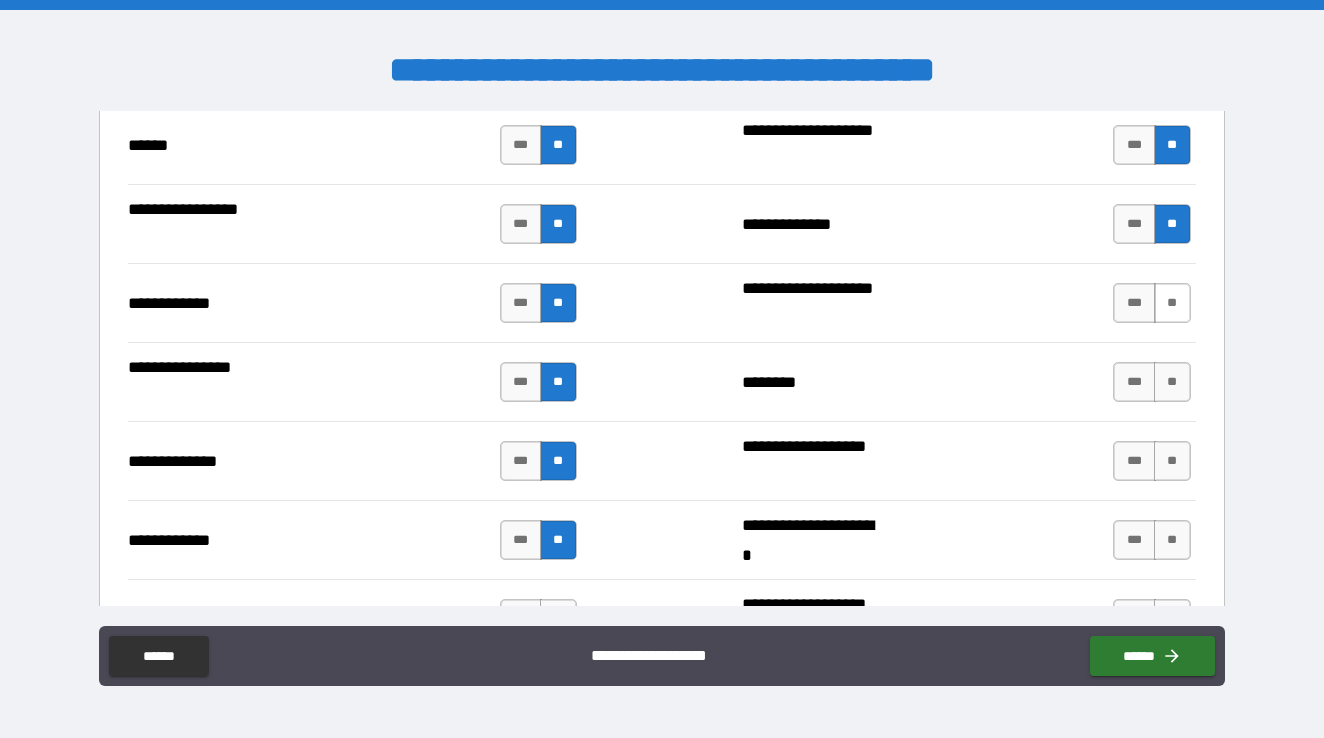 click on "**" at bounding box center (1172, 303) 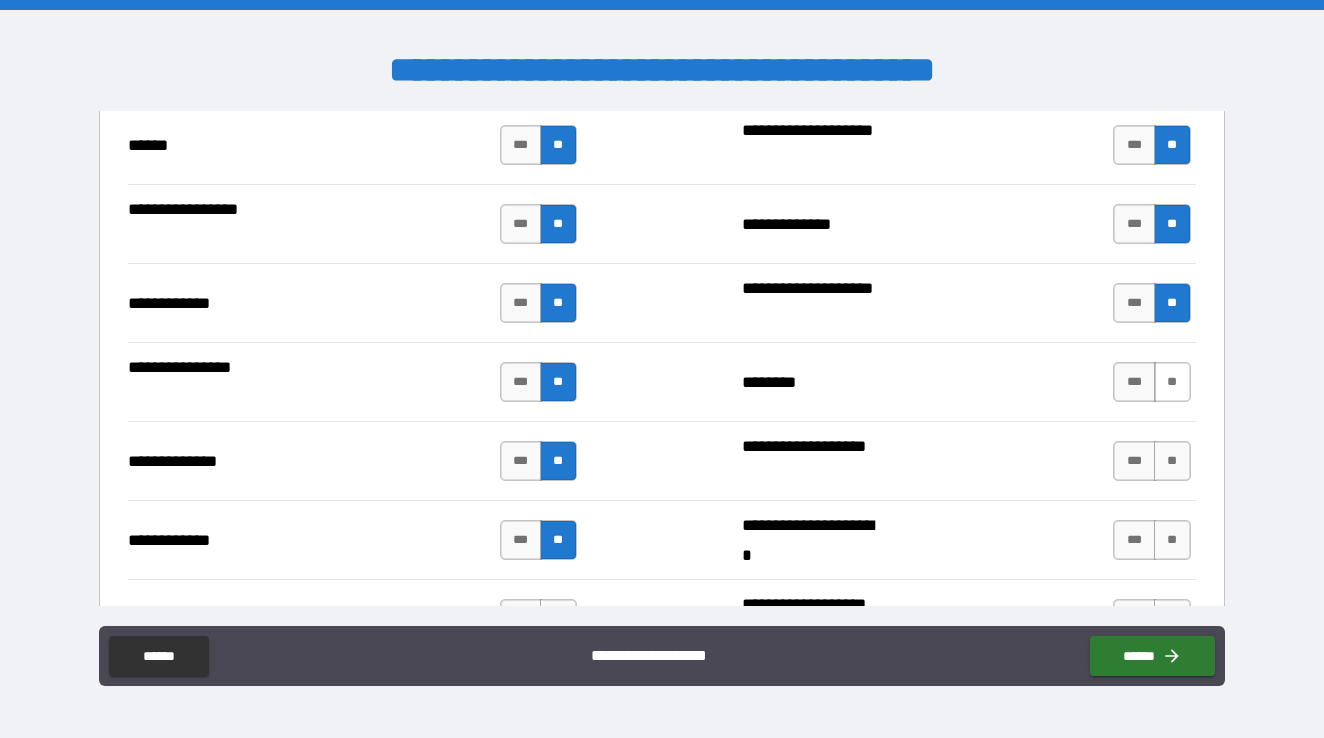 click on "**" at bounding box center [1172, 382] 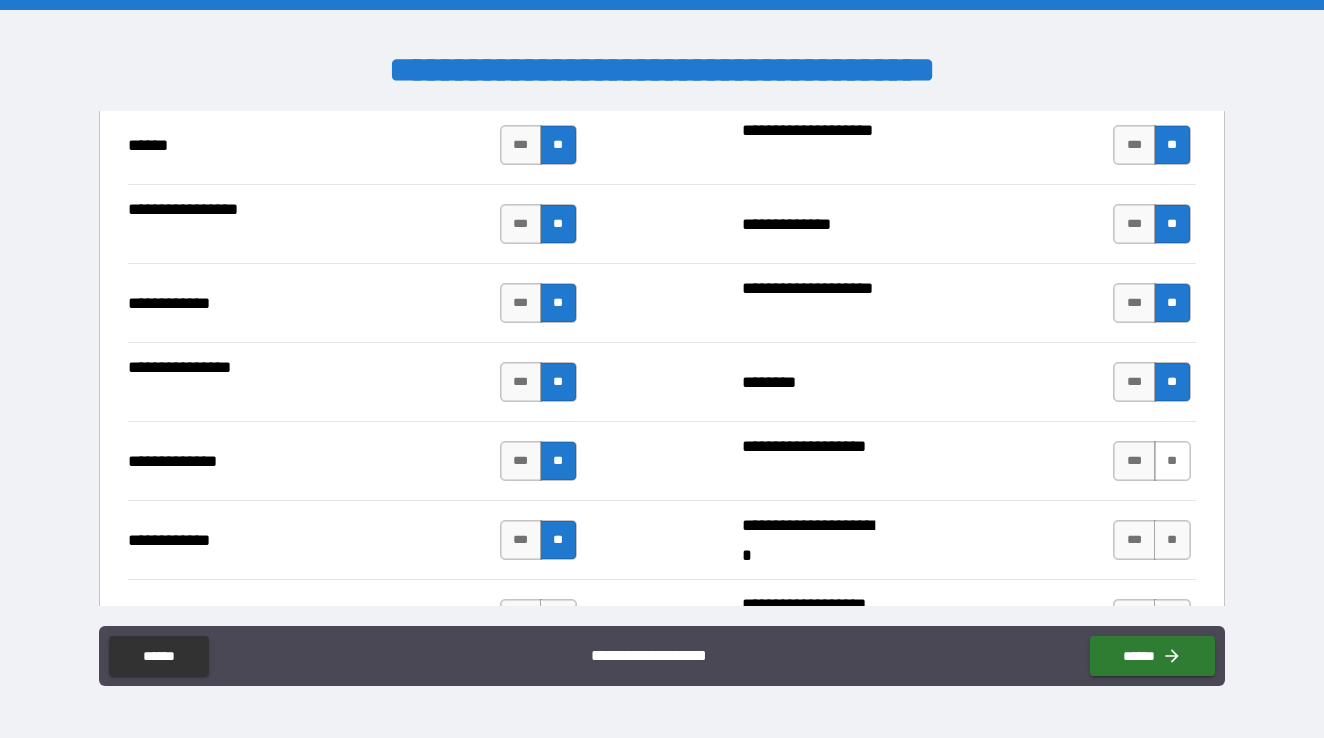 click on "**" at bounding box center [1172, 461] 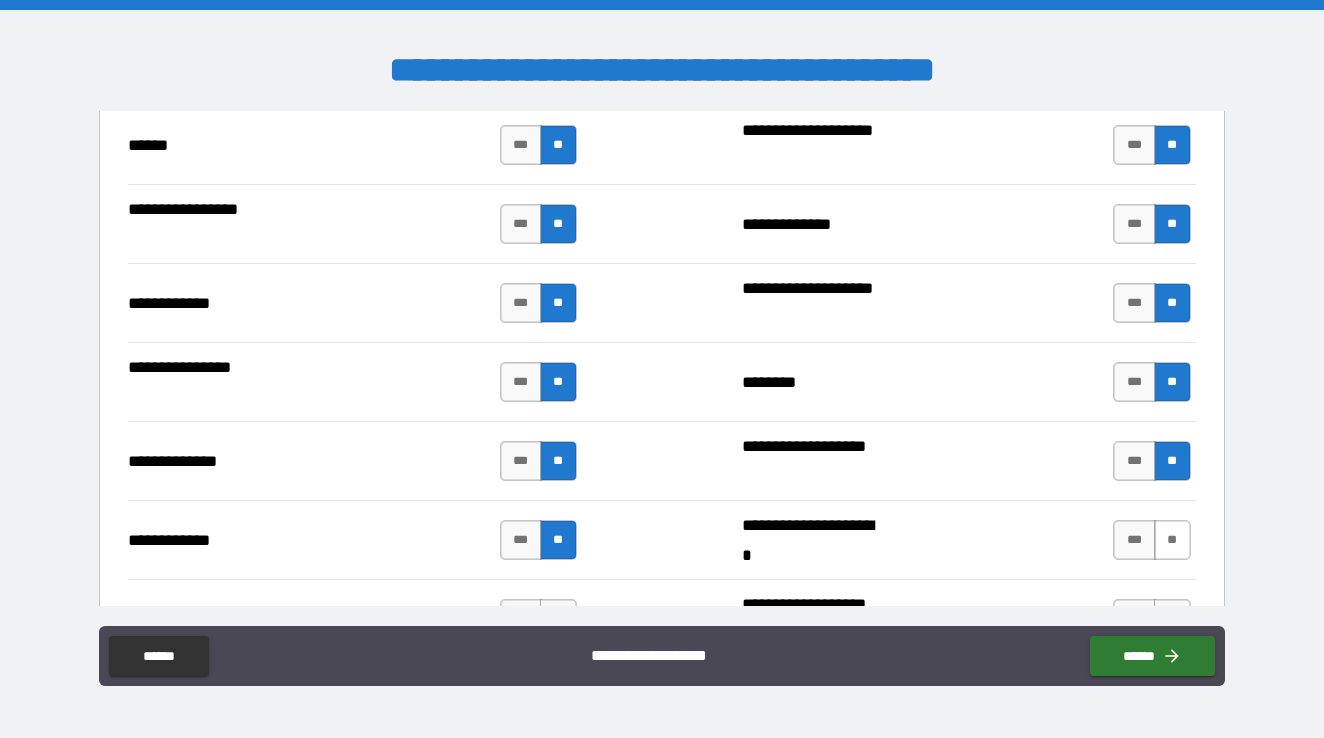 click on "**" at bounding box center [1172, 540] 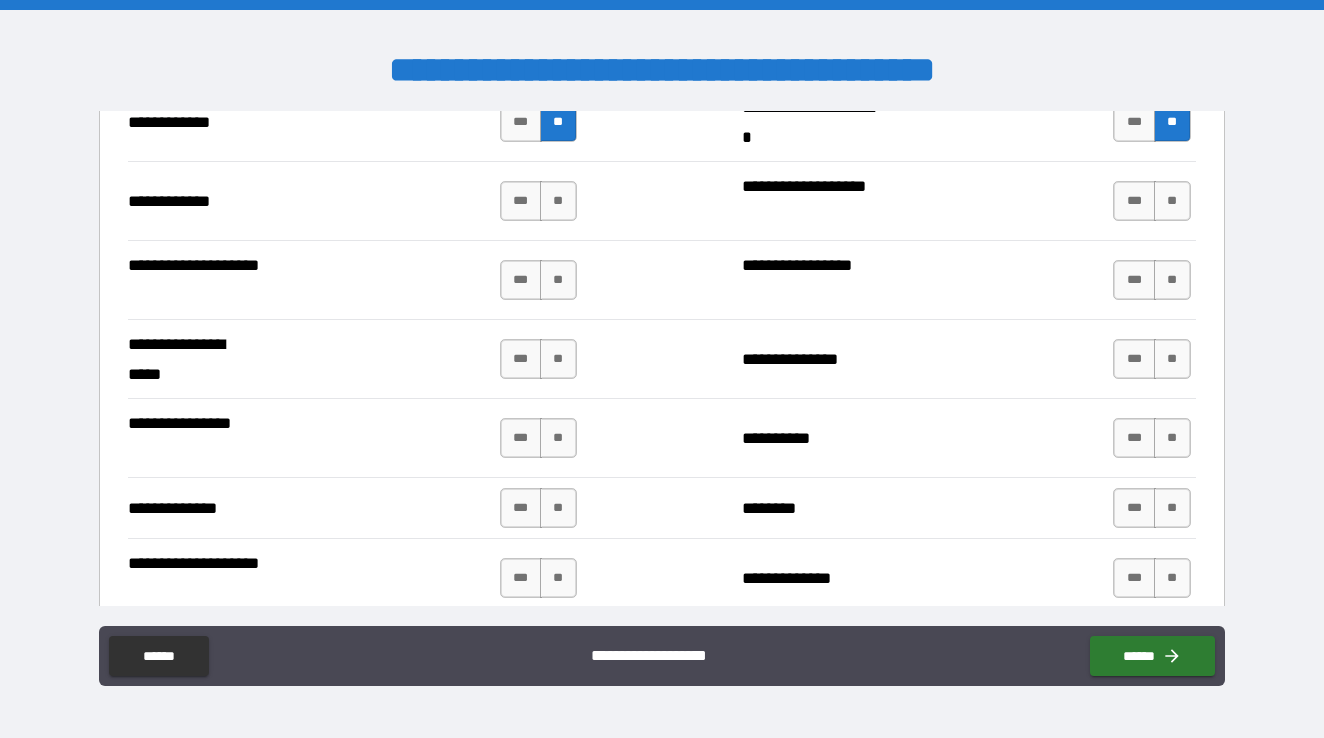 scroll, scrollTop: 3216, scrollLeft: 0, axis: vertical 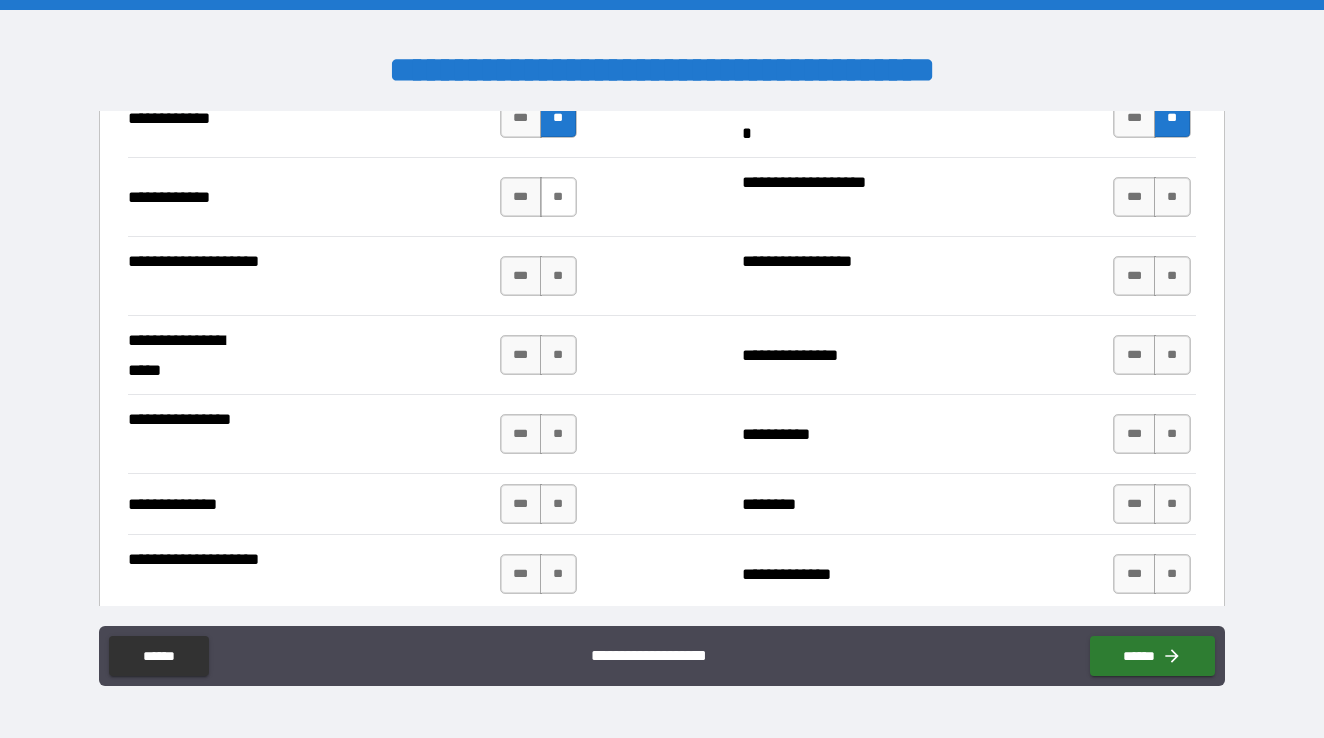 click on "**" at bounding box center [558, 197] 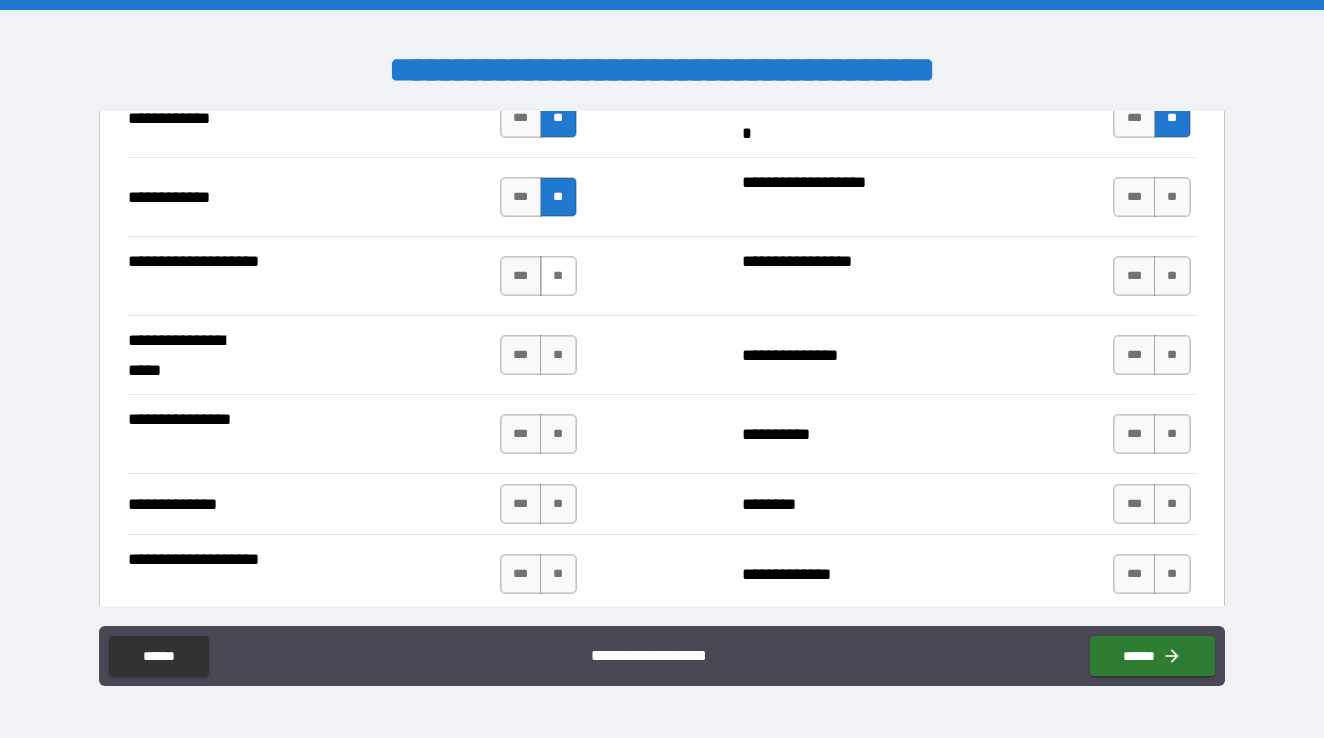 click on "**" at bounding box center (558, 276) 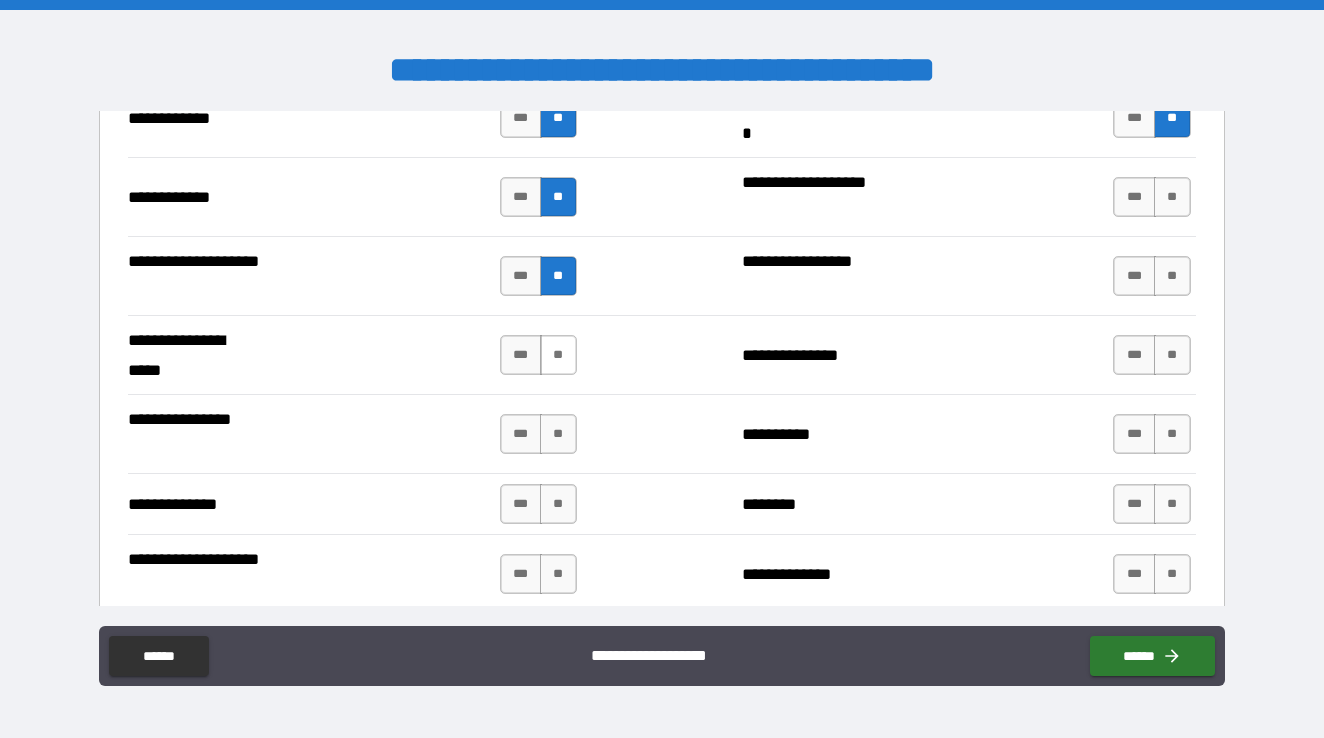 click on "**" at bounding box center [558, 355] 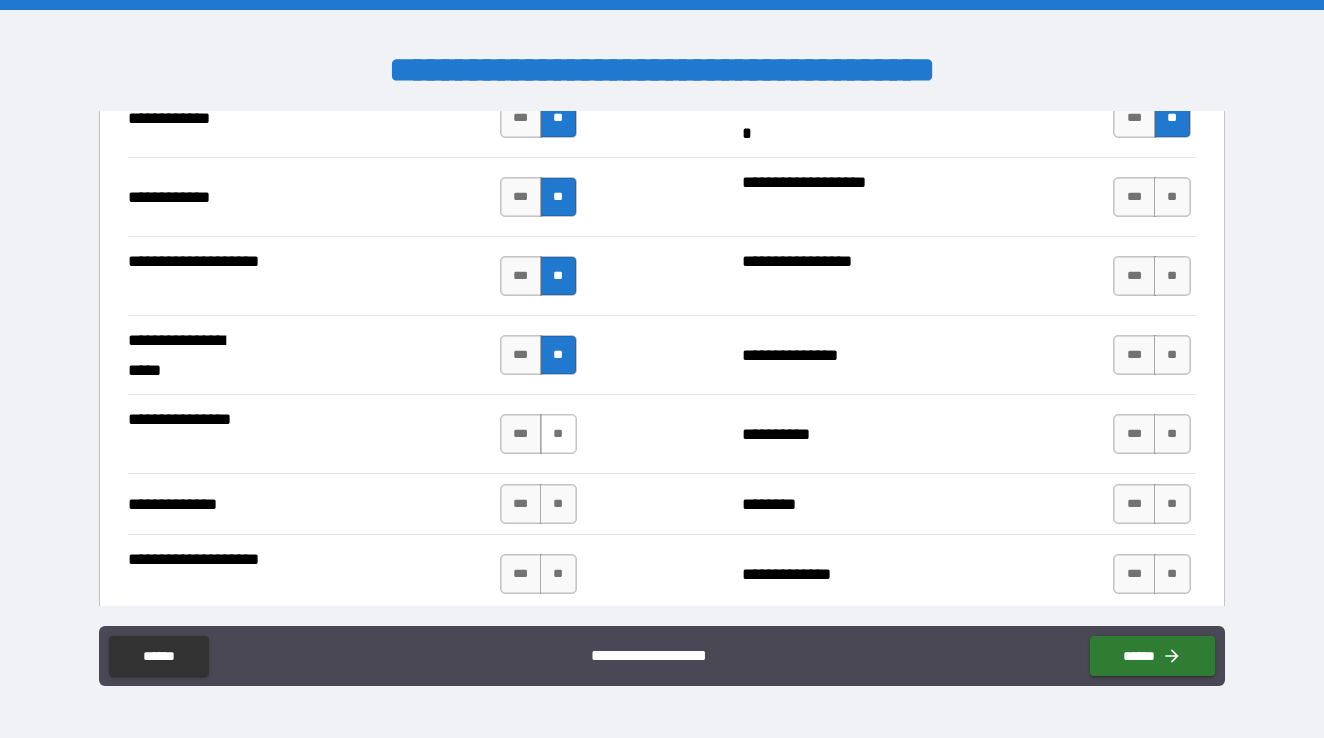 click on "**" at bounding box center (558, 434) 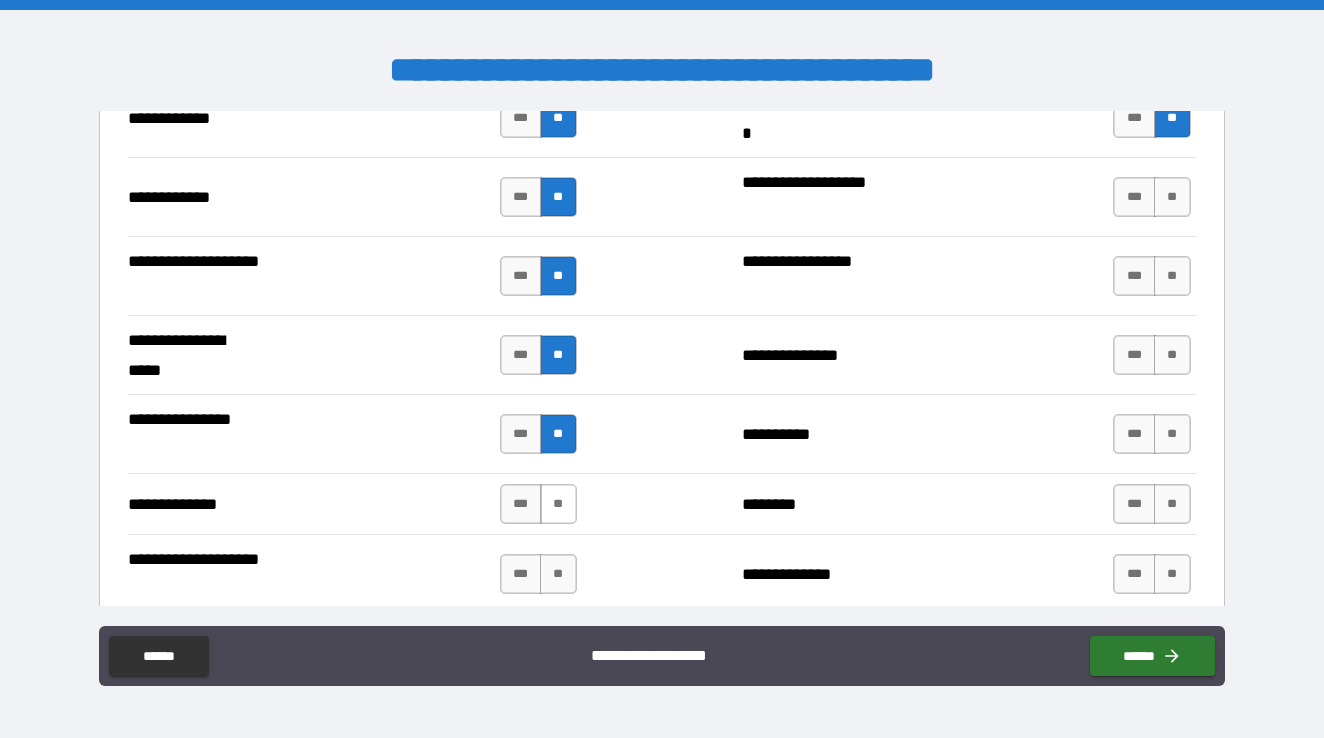 click on "**" at bounding box center (558, 504) 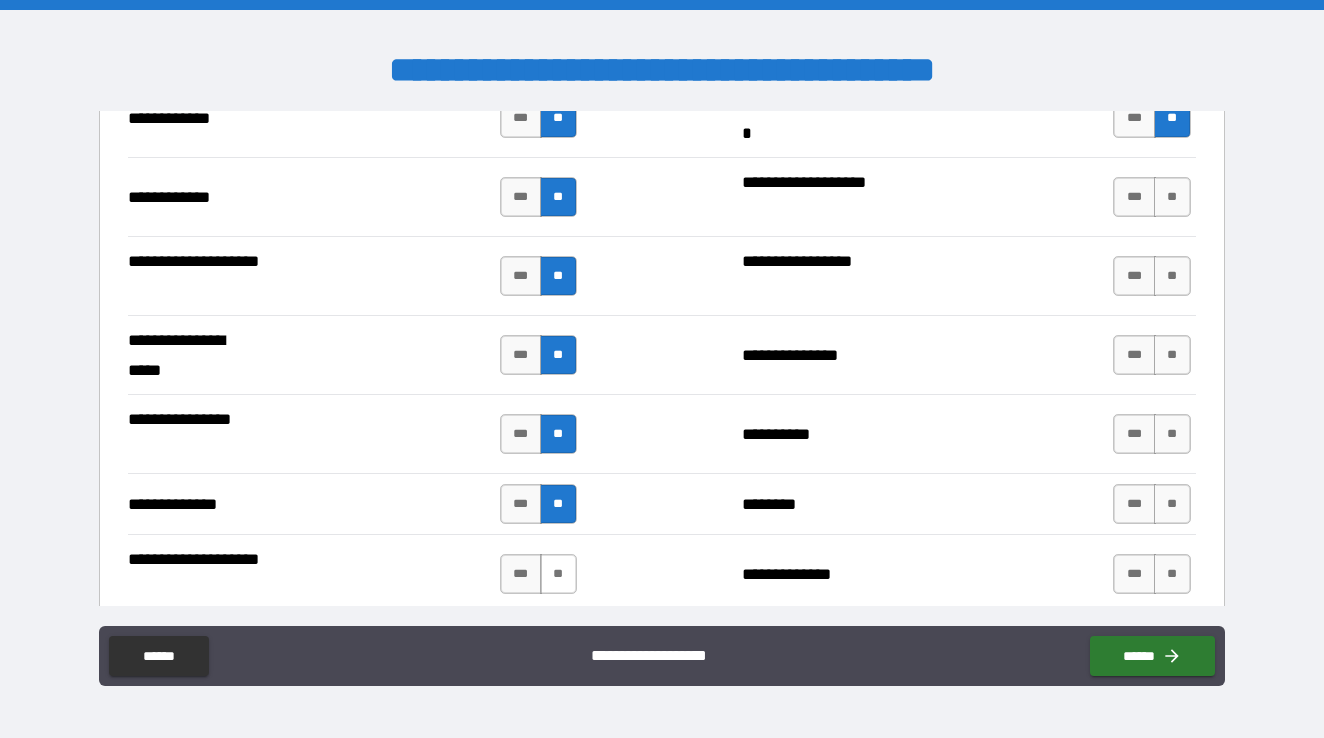 click on "**" at bounding box center (558, 574) 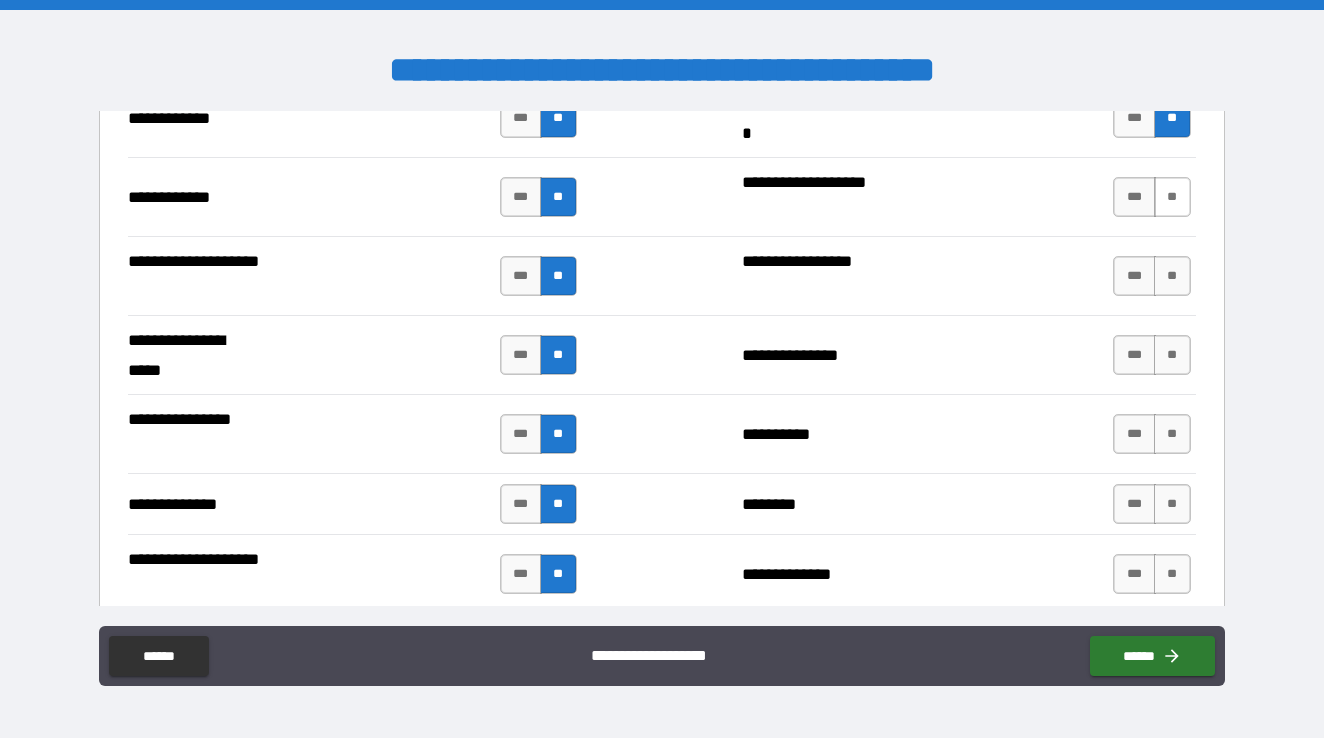 click on "**" at bounding box center [1172, 197] 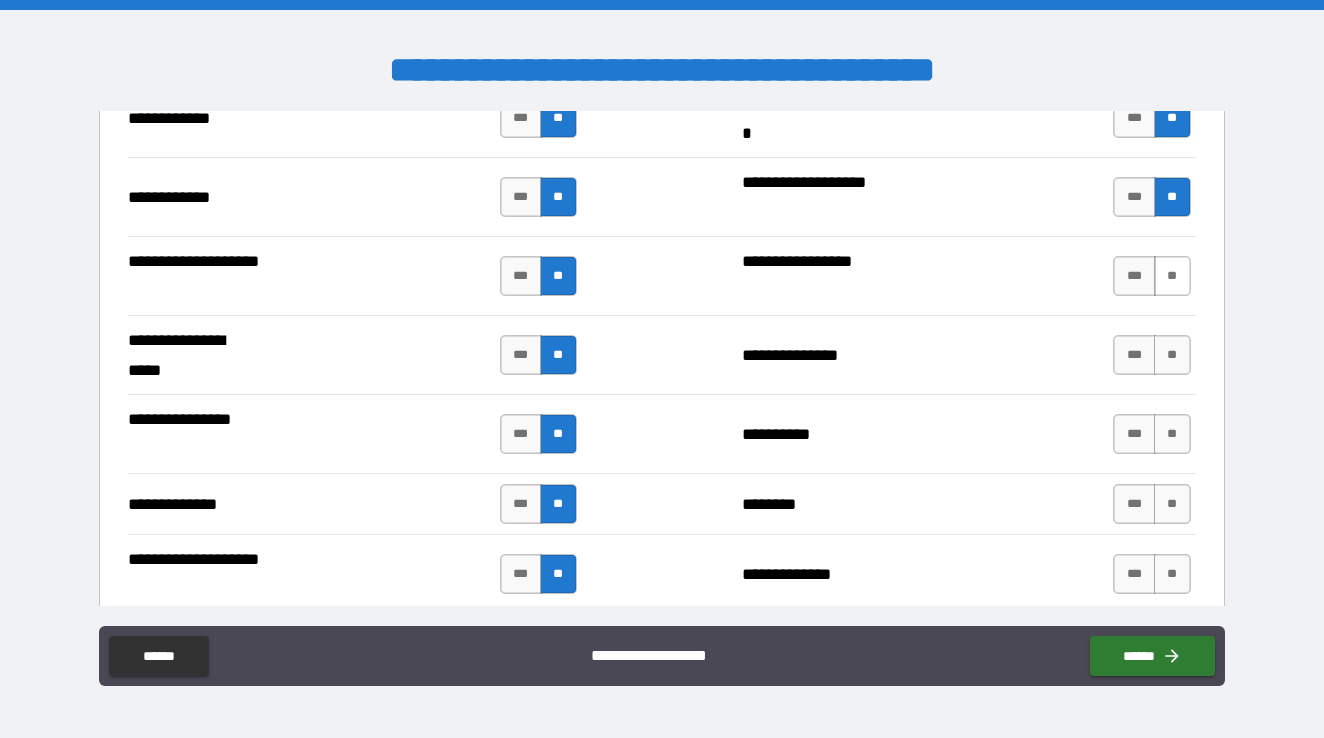 click on "**" at bounding box center (1172, 276) 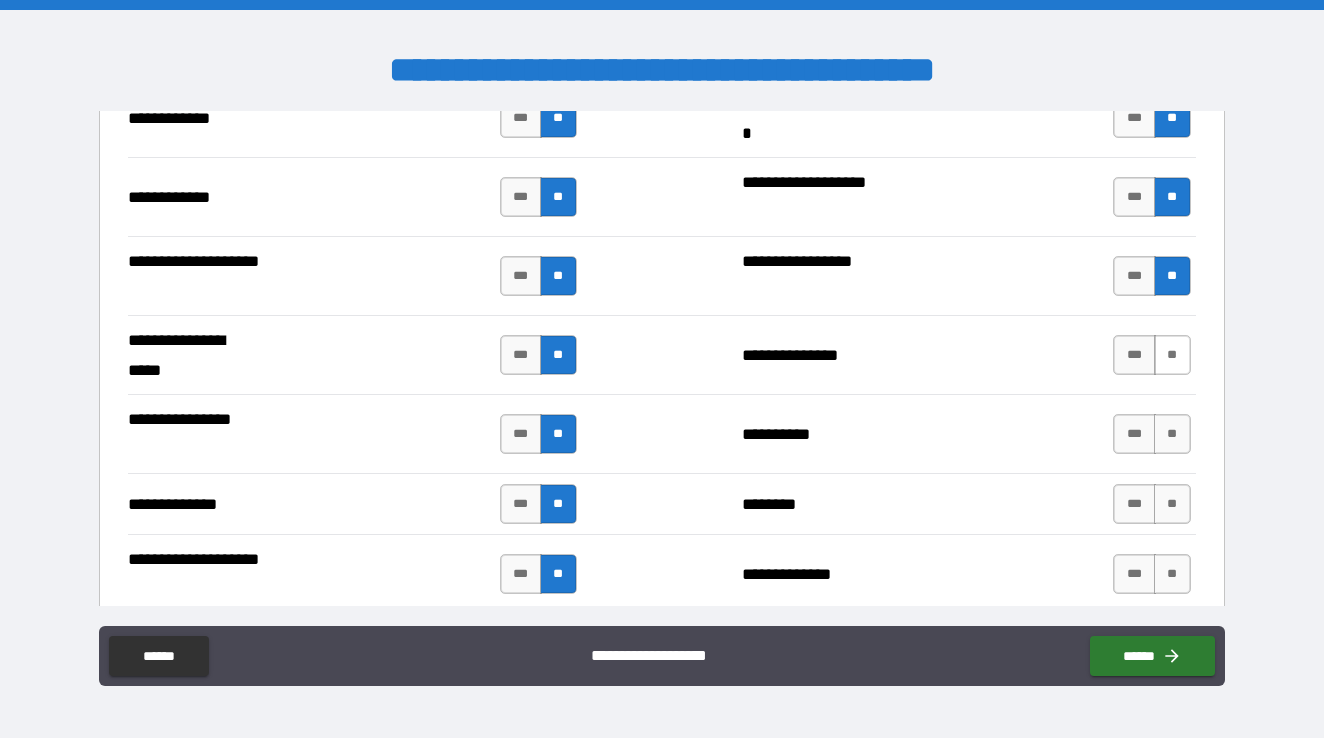 click on "**" at bounding box center [1172, 355] 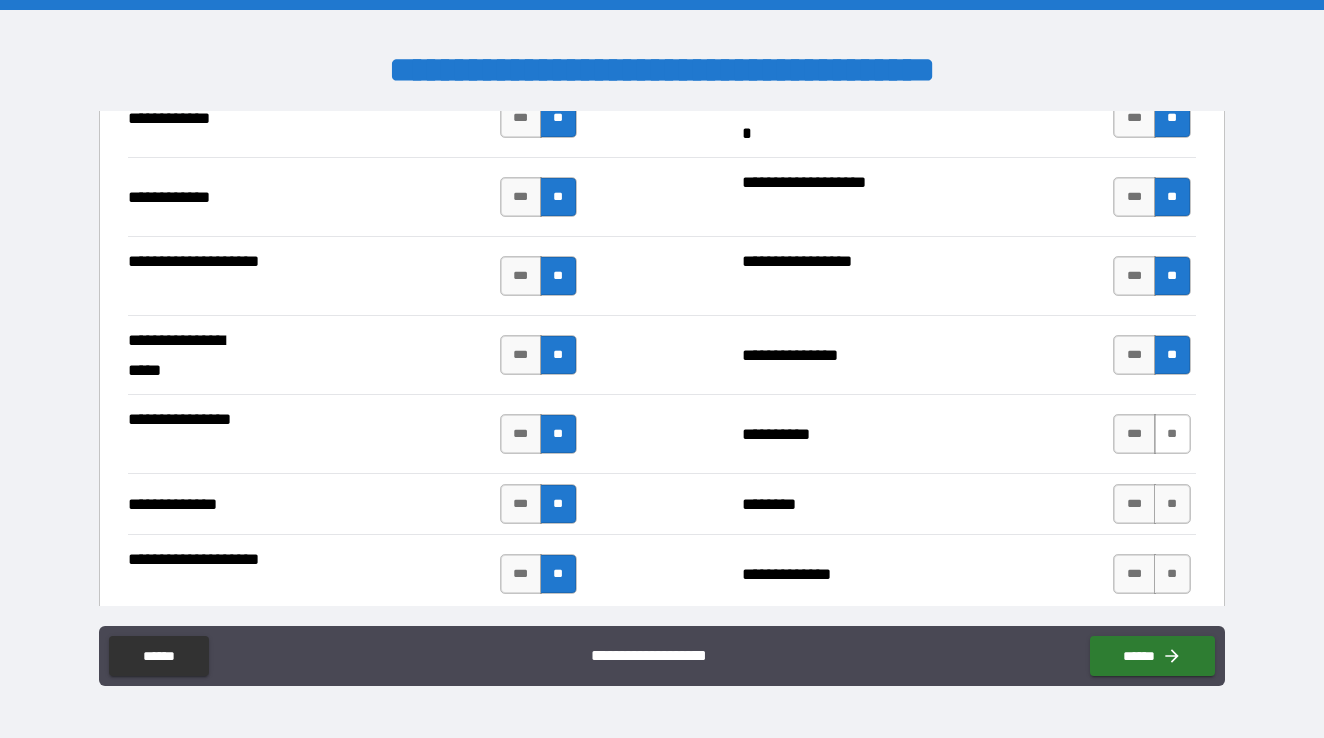 click on "**" at bounding box center (1172, 434) 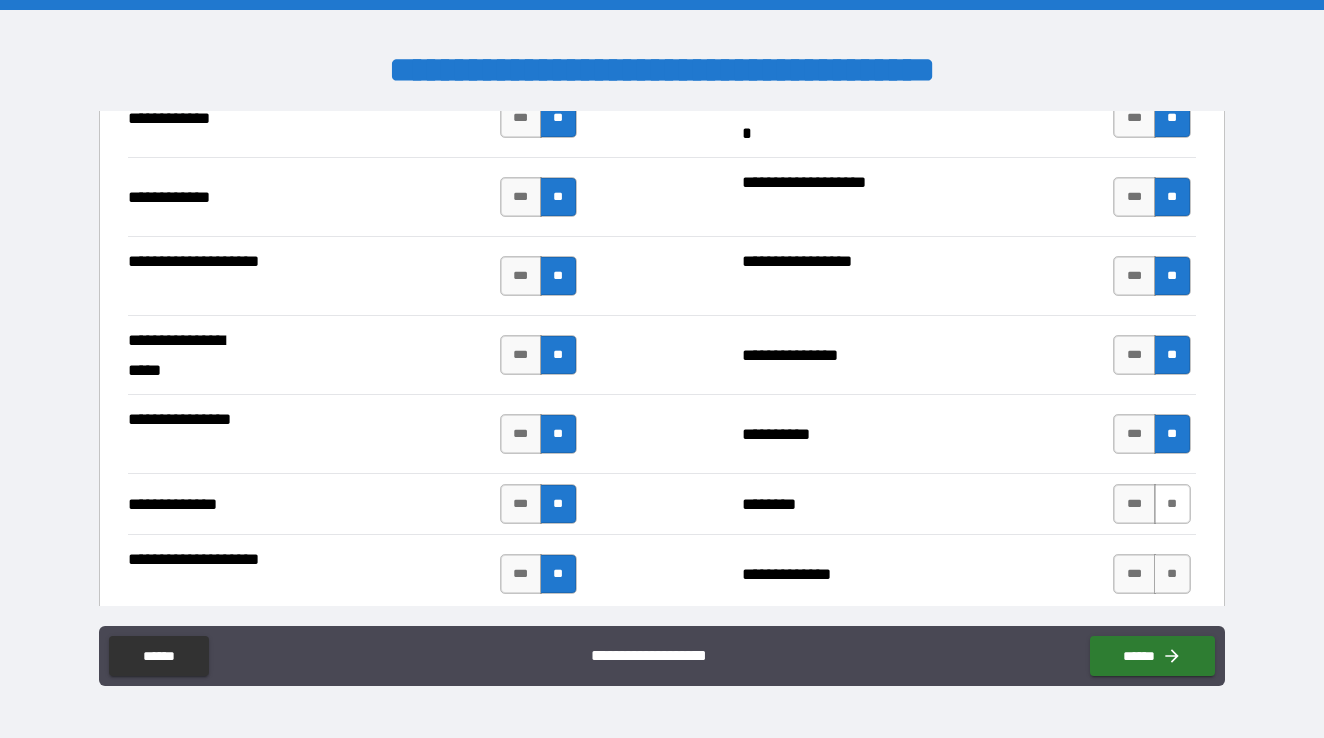 click on "**" at bounding box center [1172, 504] 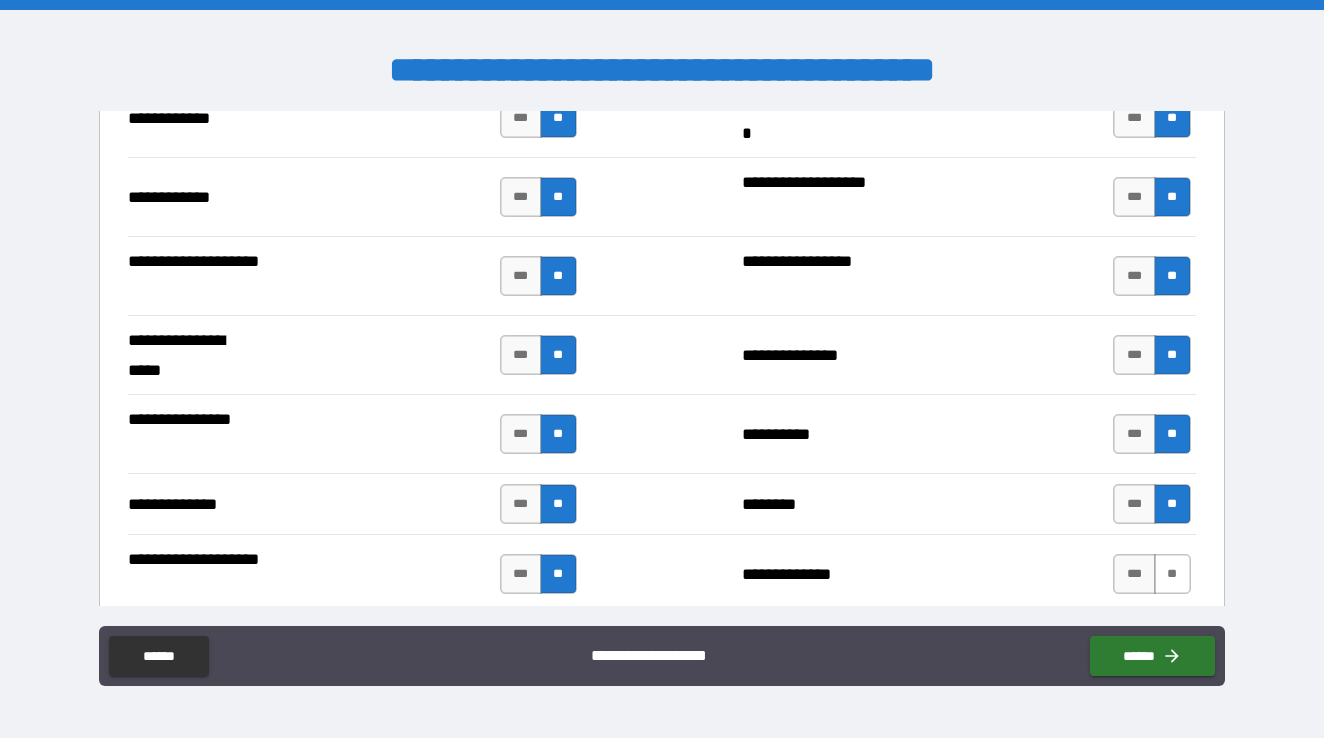 click on "**" at bounding box center (1172, 574) 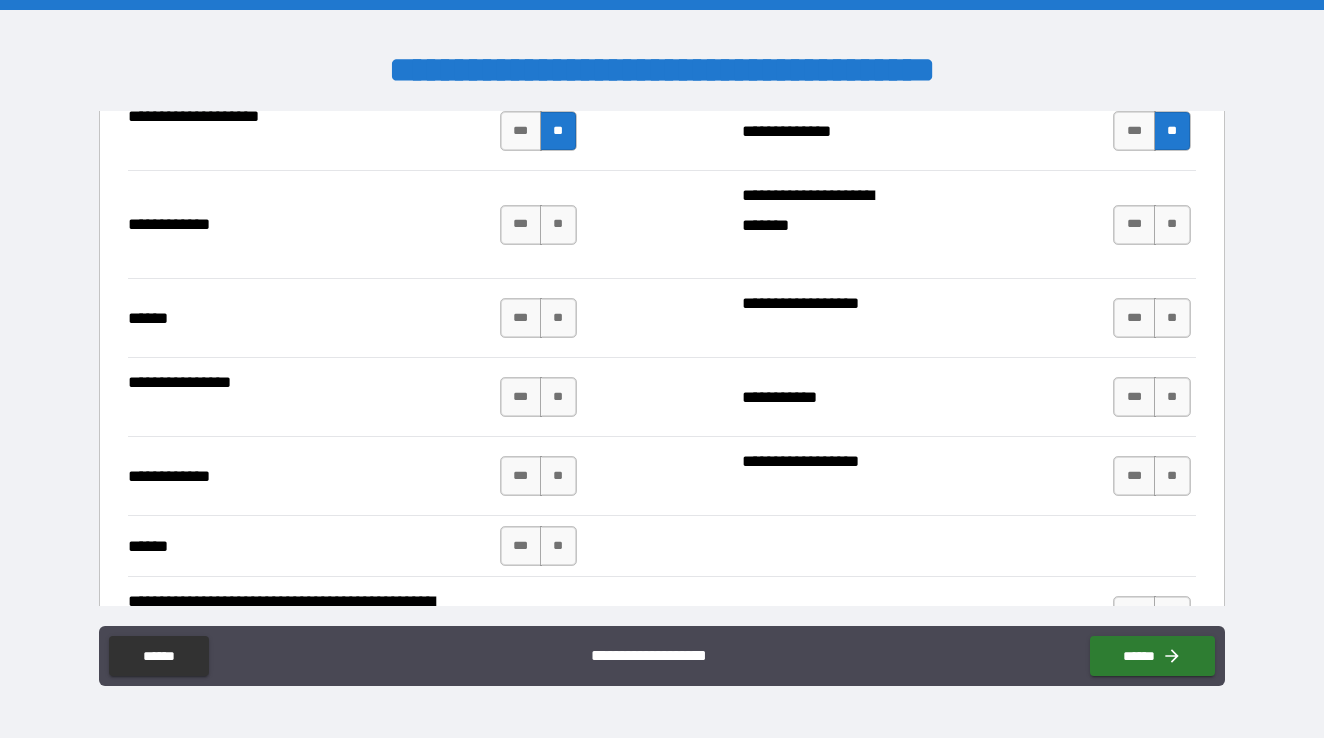 scroll, scrollTop: 3666, scrollLeft: 0, axis: vertical 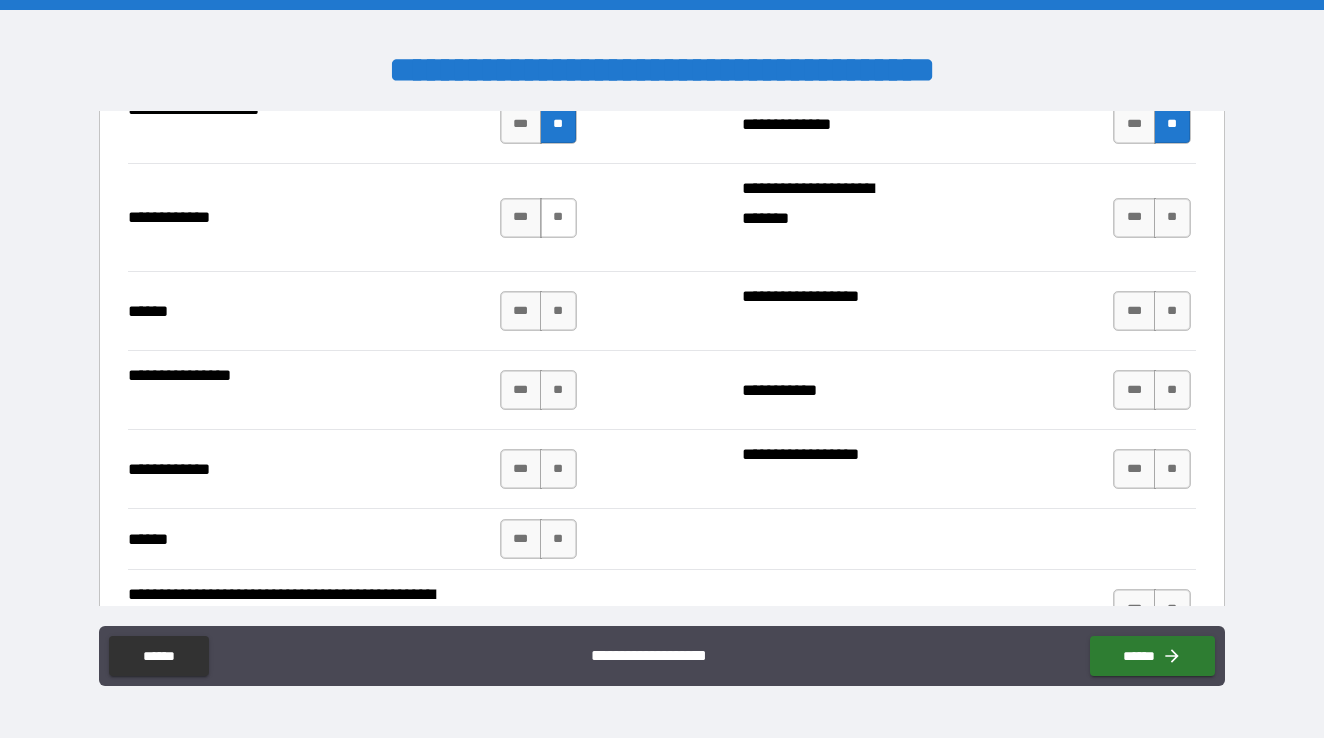 click on "**" at bounding box center (558, 218) 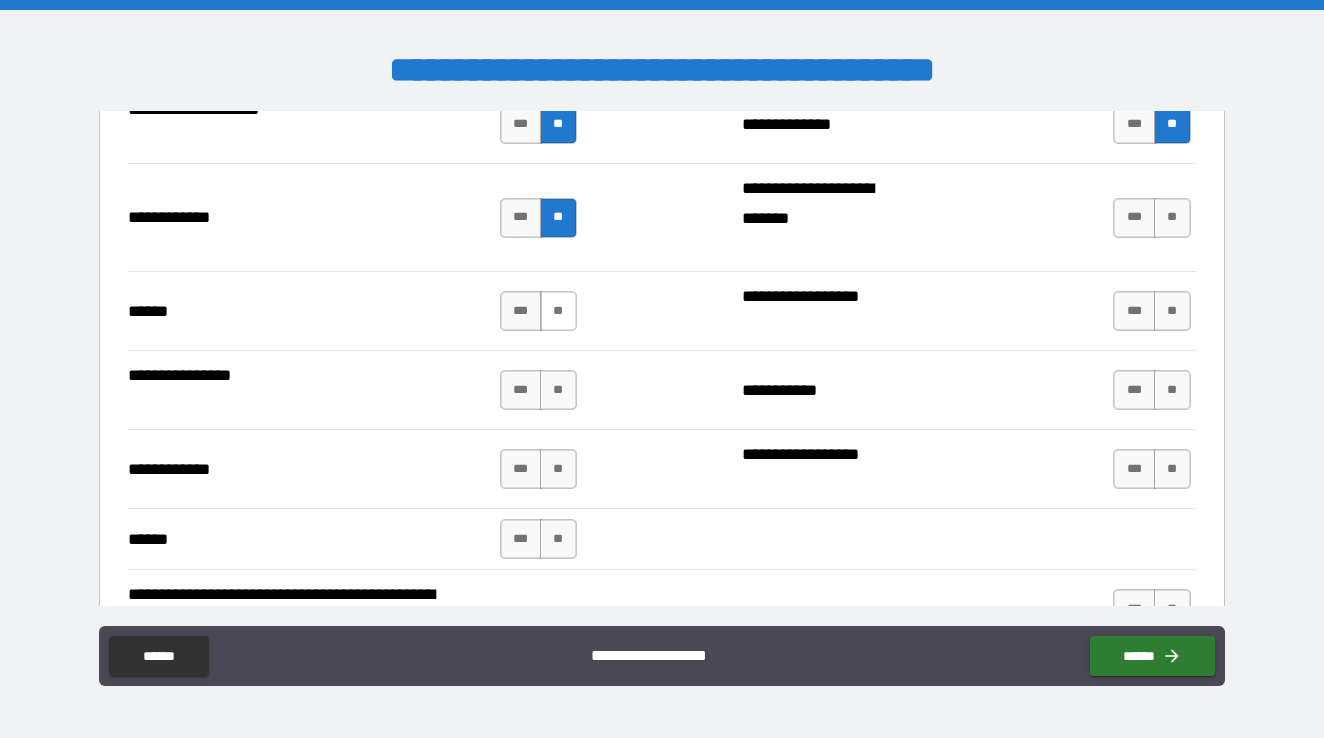 click on "**" at bounding box center (558, 311) 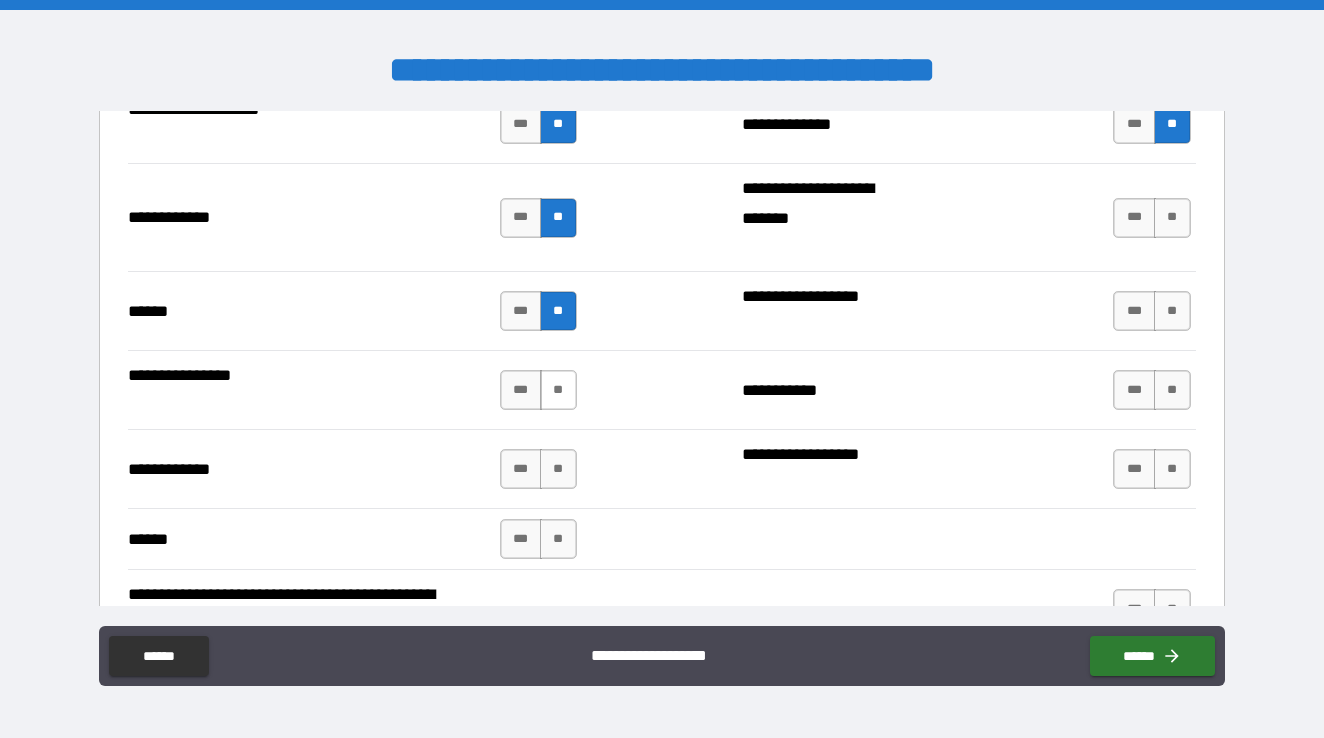 click on "**" at bounding box center (558, 390) 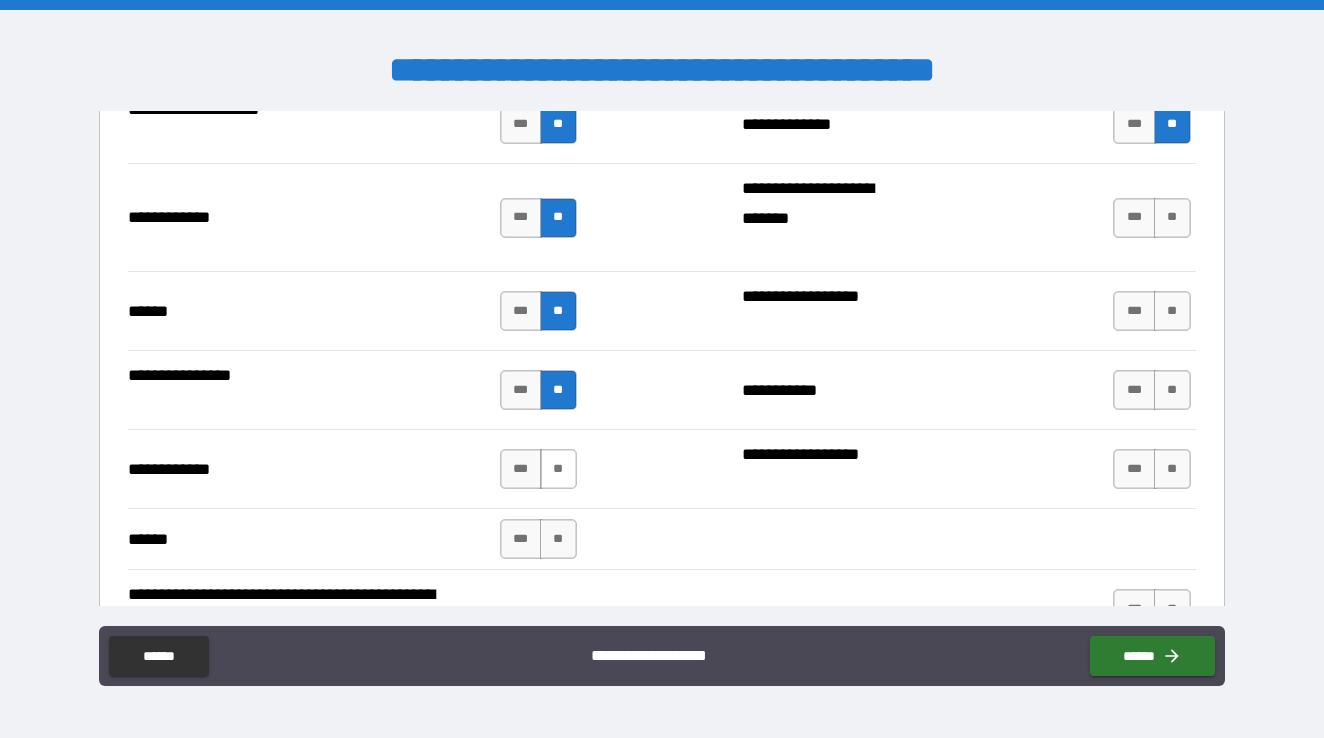 click on "**" at bounding box center [558, 469] 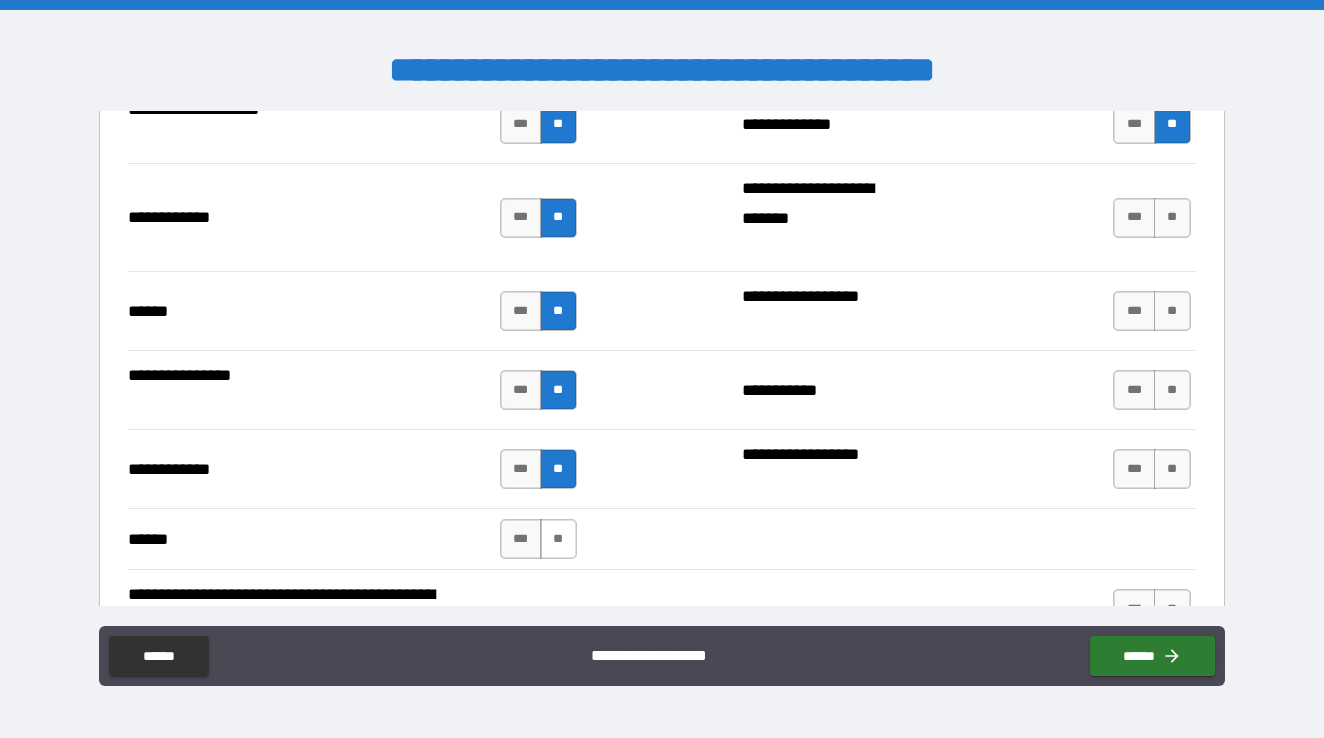 click on "**" at bounding box center (558, 539) 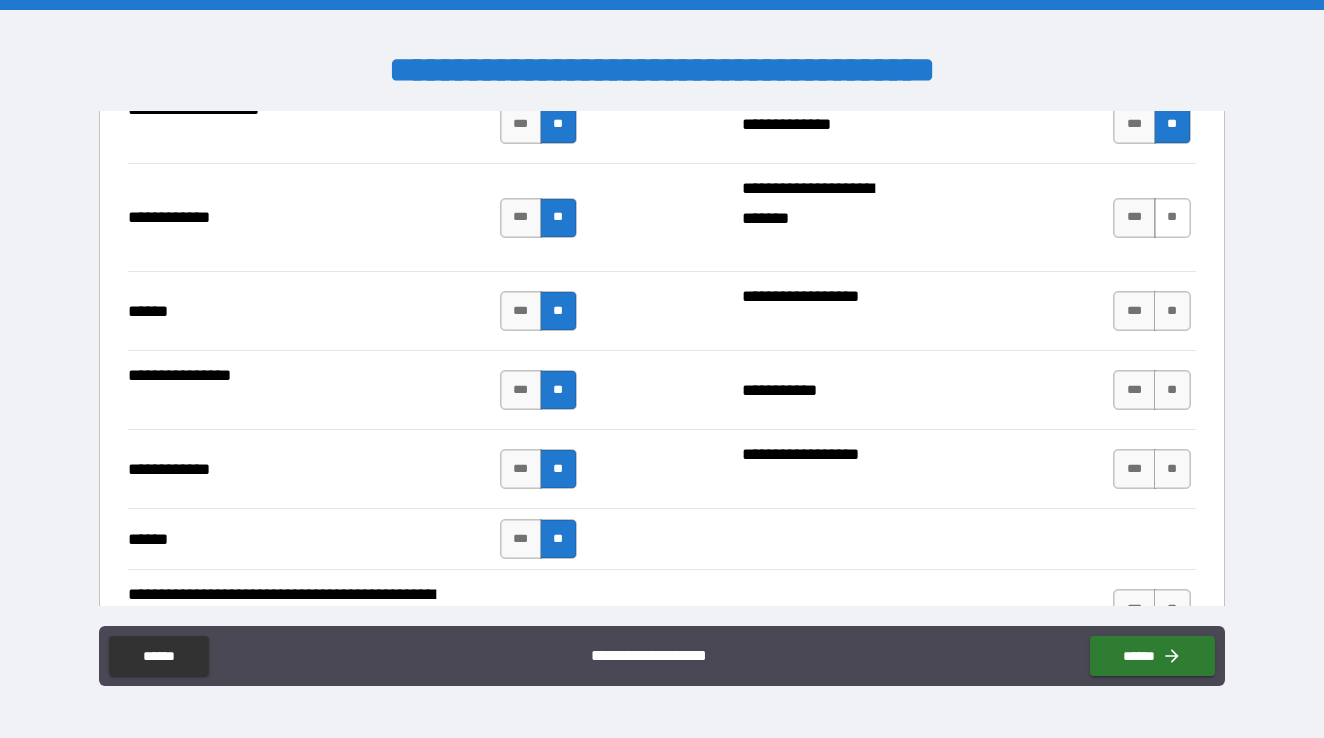 click on "**" at bounding box center [1172, 218] 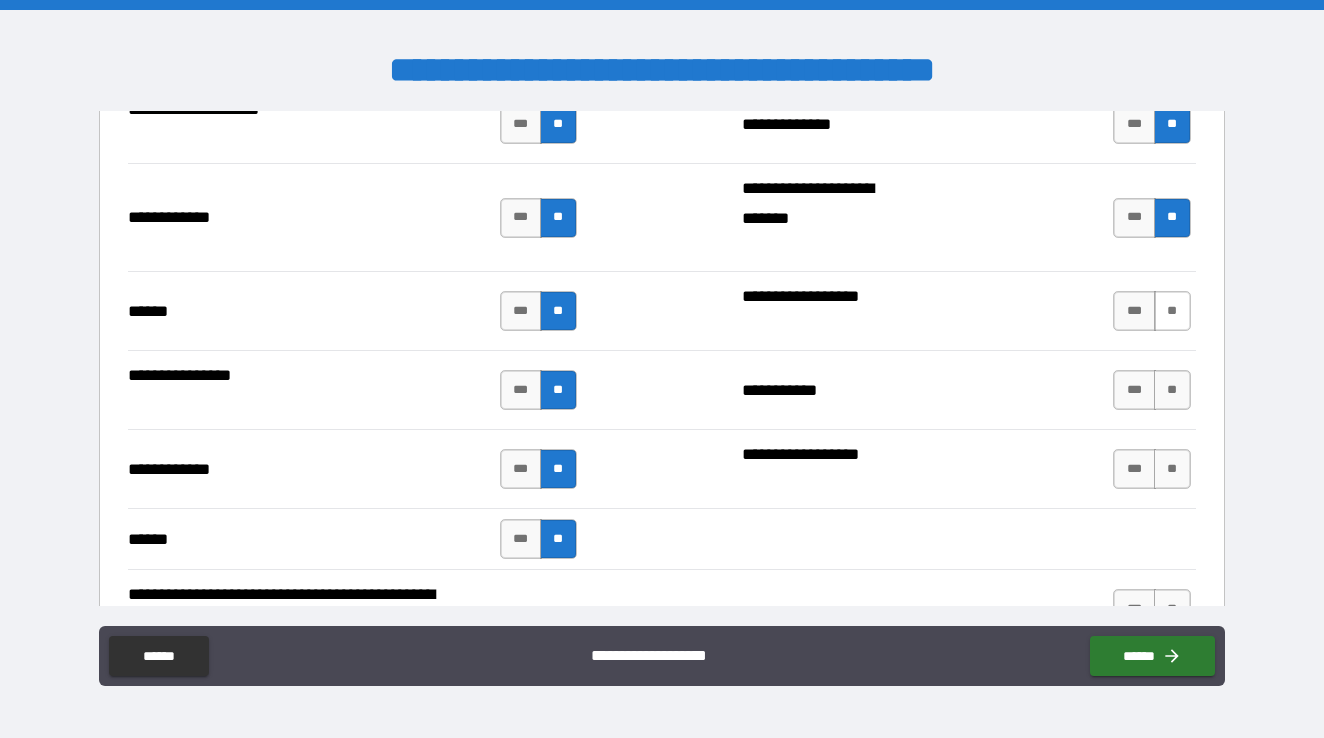 click on "**" at bounding box center (1172, 311) 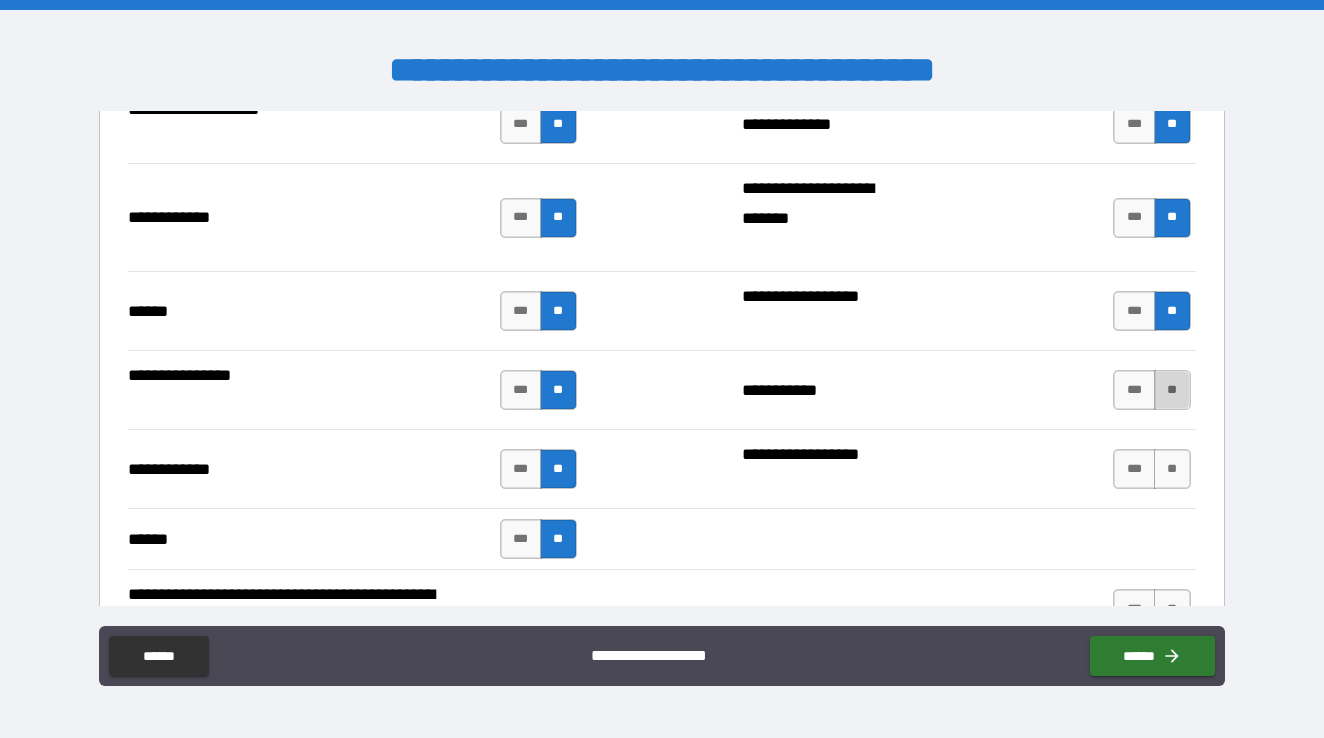 click on "**" at bounding box center (1172, 390) 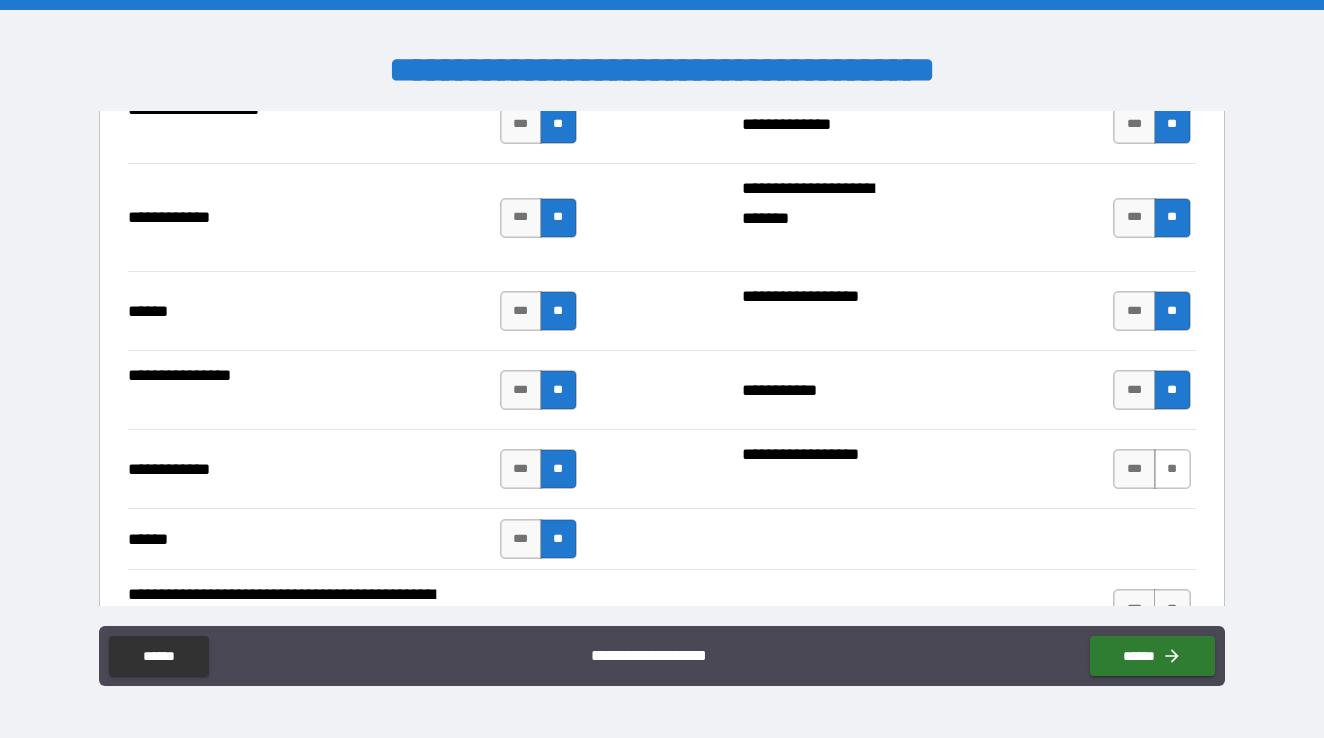 click on "**" at bounding box center [1172, 469] 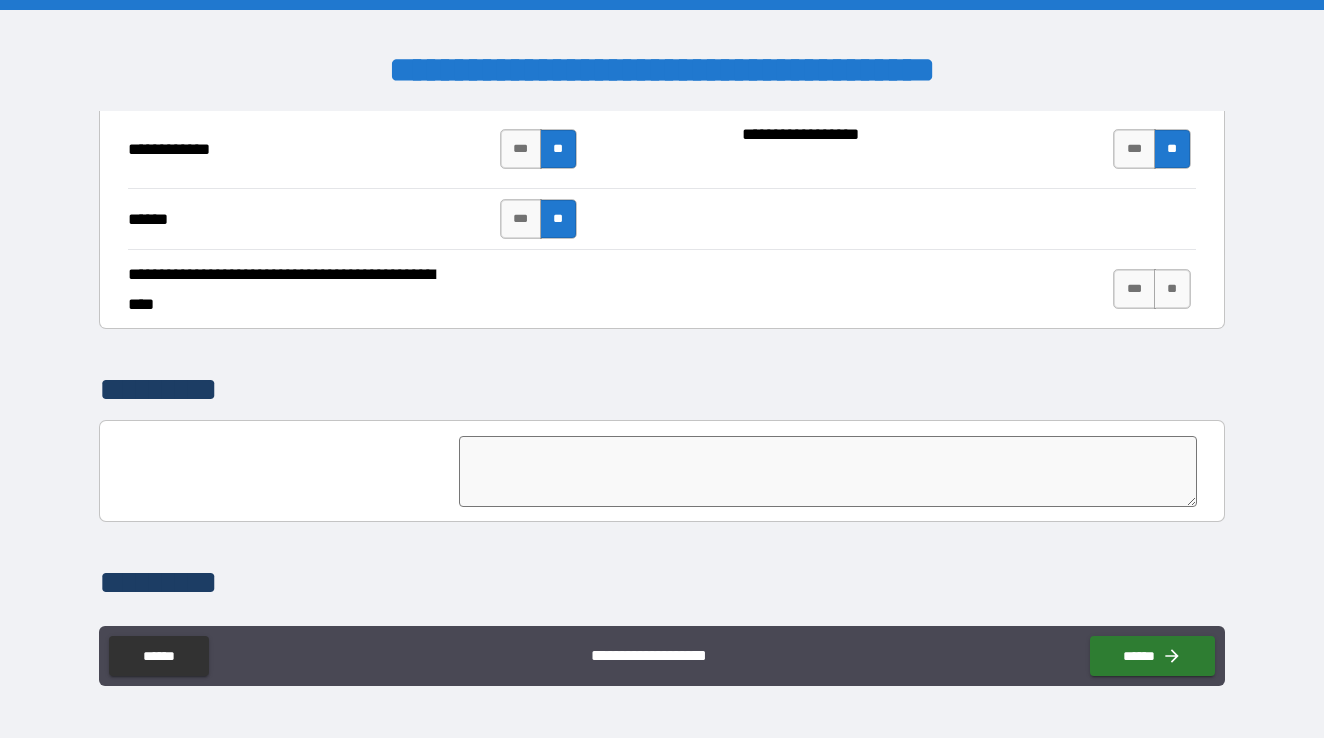 scroll, scrollTop: 4009, scrollLeft: 0, axis: vertical 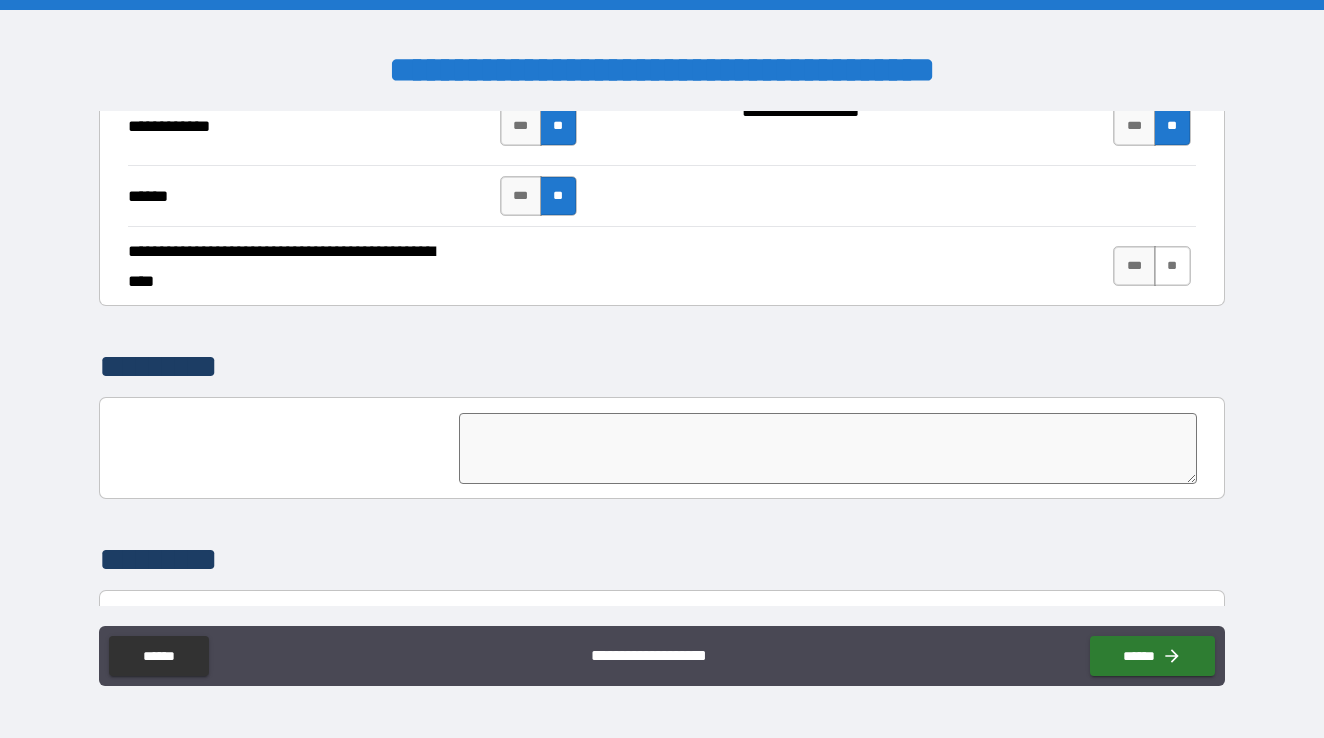 click on "**" at bounding box center (1172, 266) 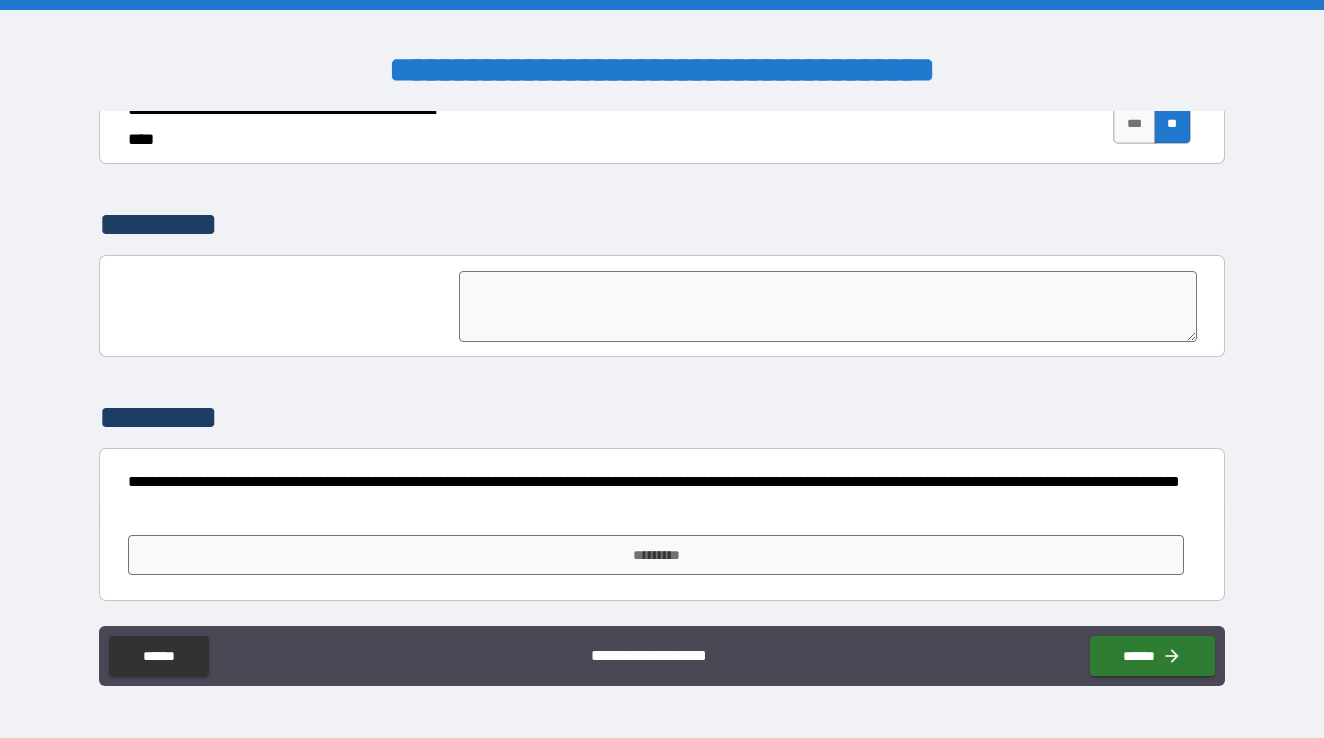 scroll, scrollTop: 4151, scrollLeft: 0, axis: vertical 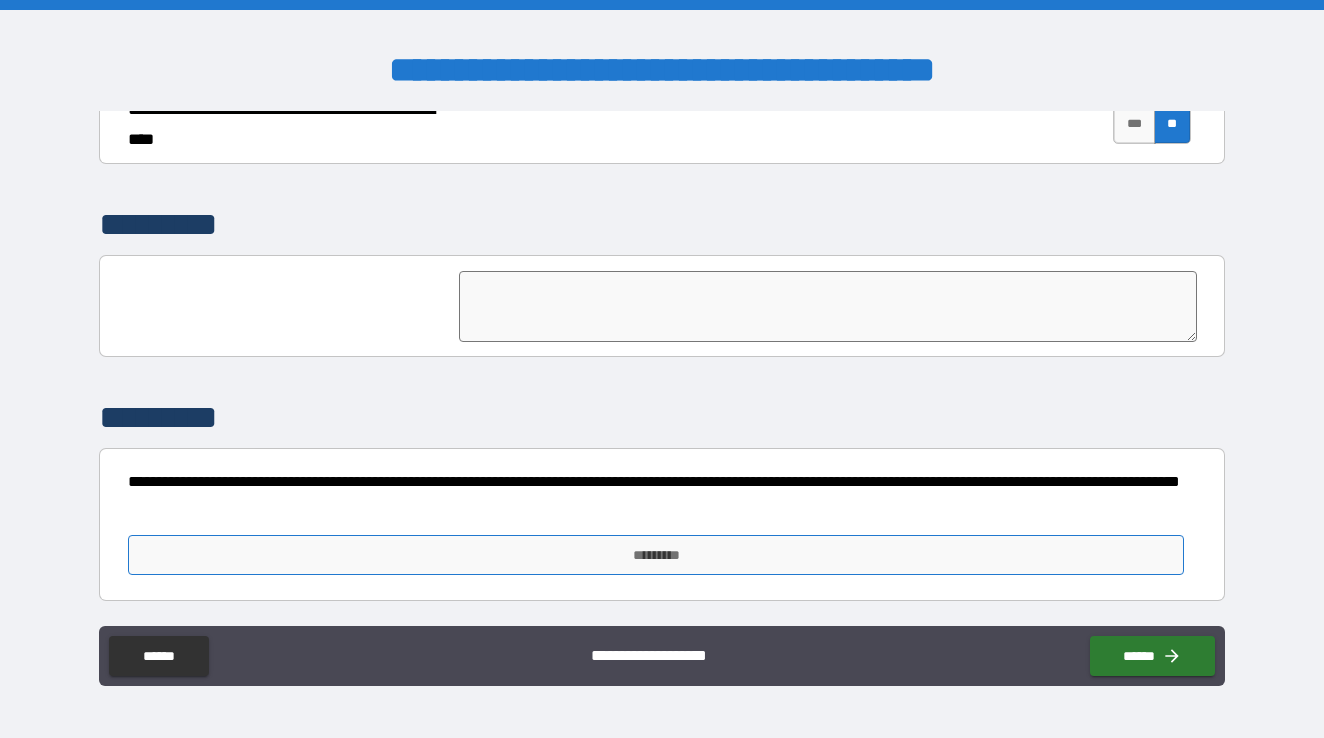 click on "*********" at bounding box center (656, 555) 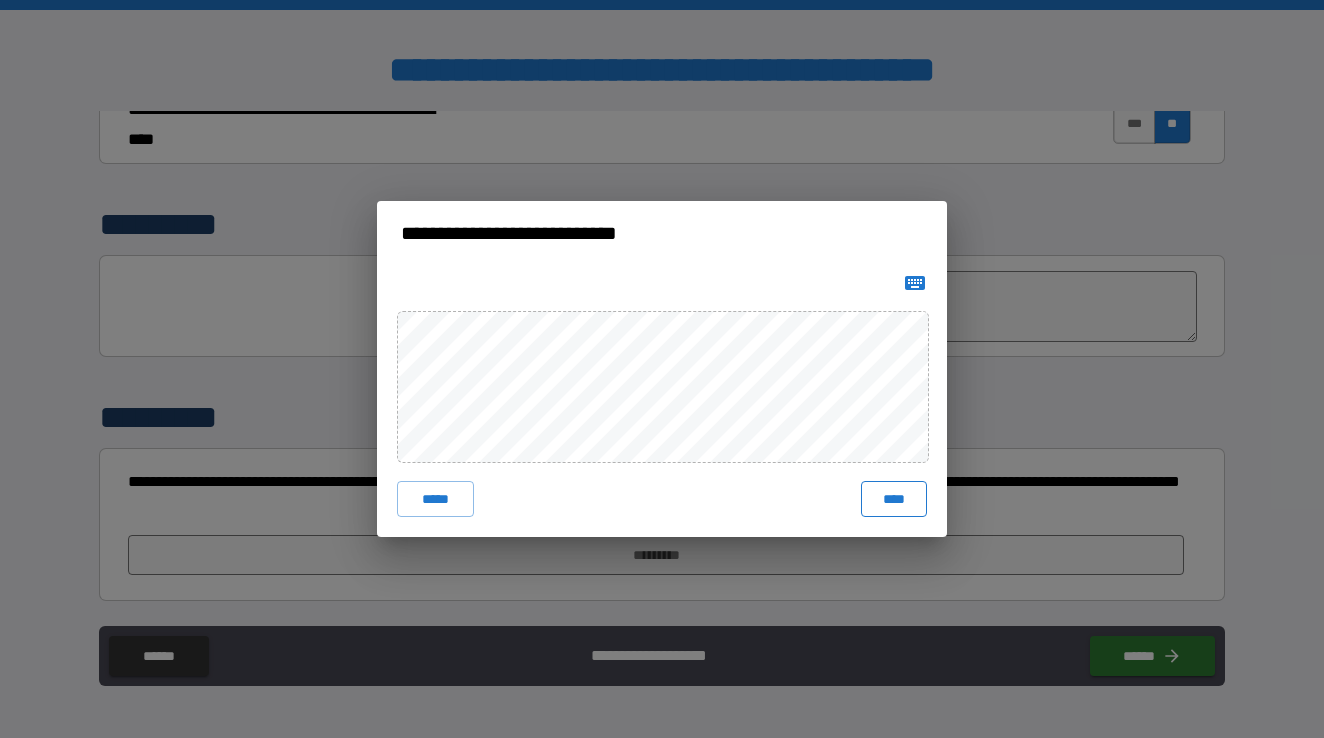 click on "****" at bounding box center (894, 499) 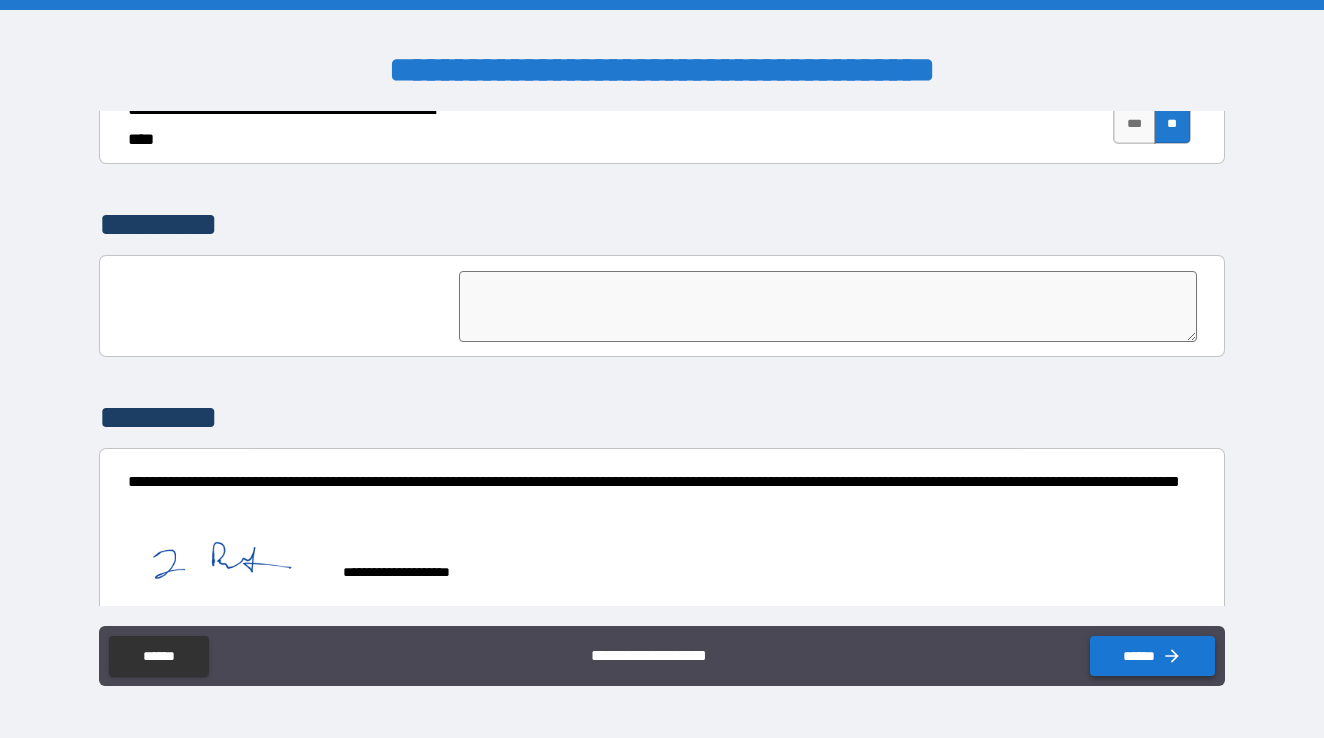 click on "******" at bounding box center [1152, 656] 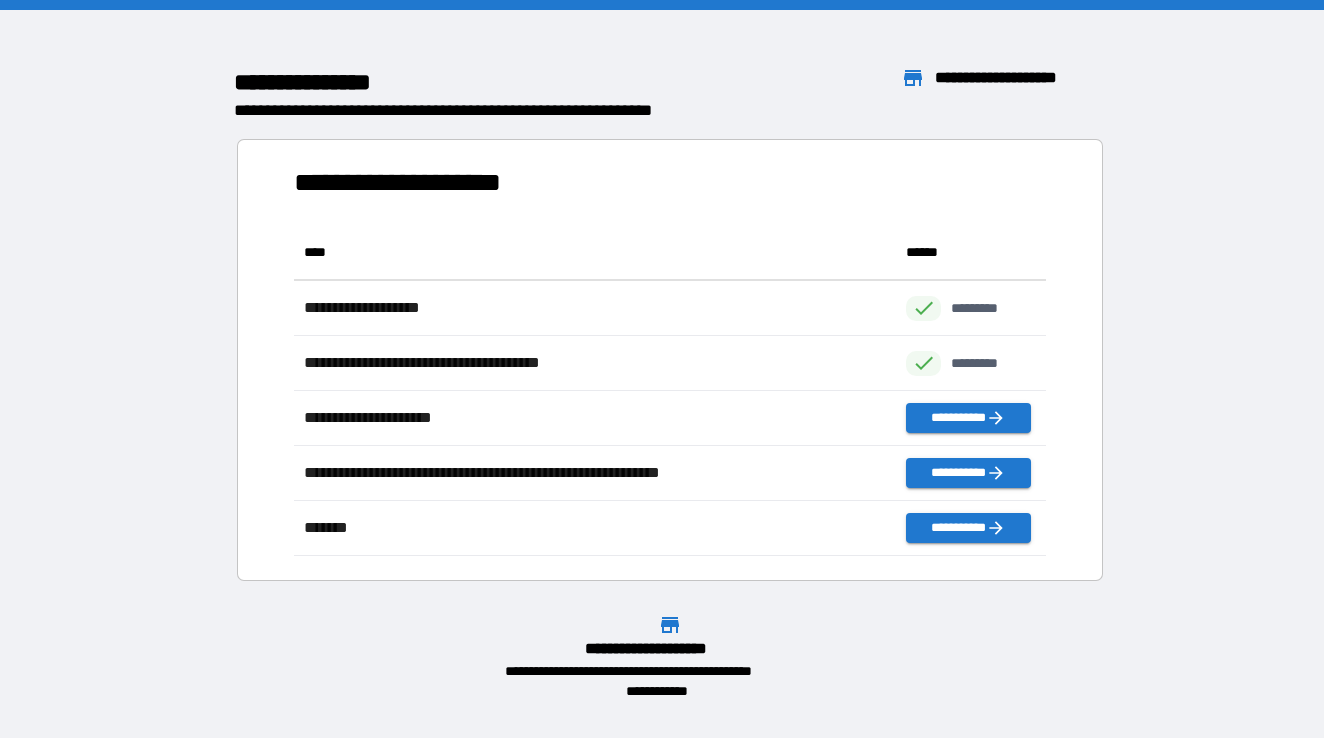 scroll, scrollTop: 1, scrollLeft: 1, axis: both 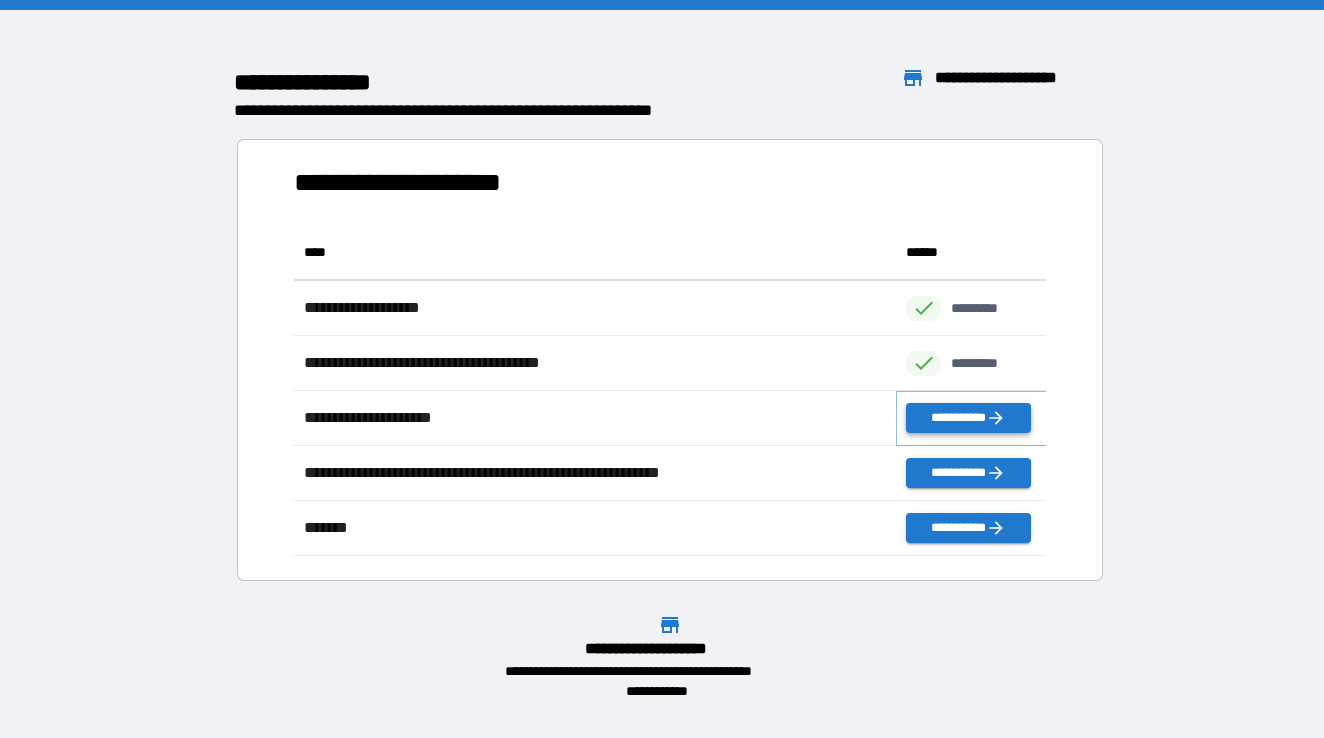 click on "**********" at bounding box center (968, 418) 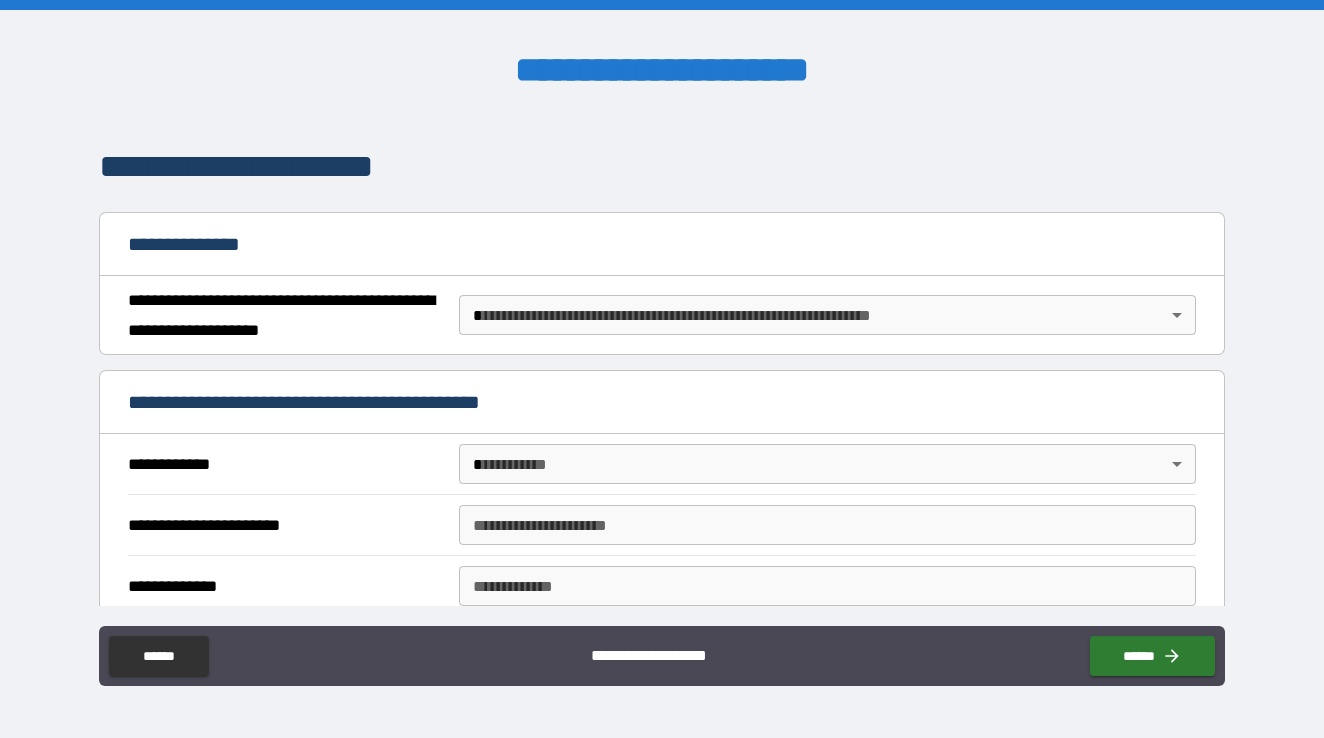 scroll, scrollTop: 132, scrollLeft: 0, axis: vertical 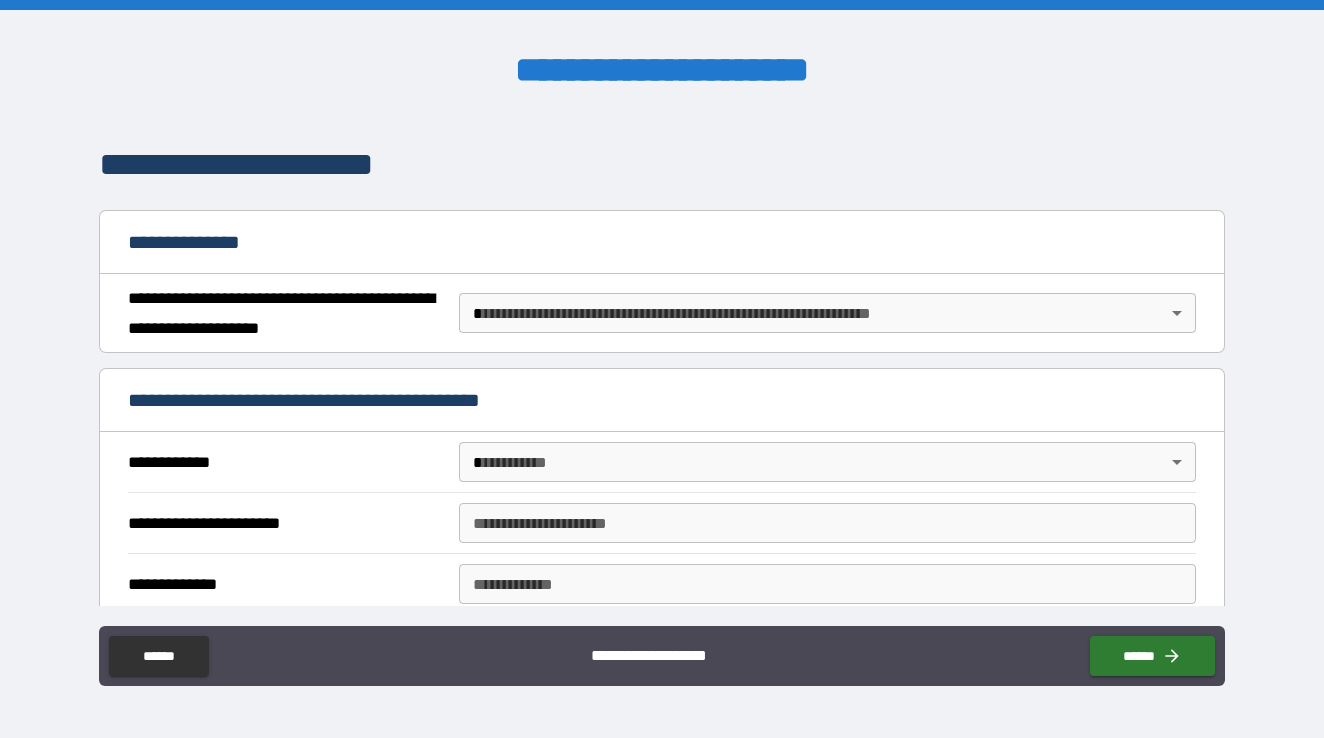 click on "**********" at bounding box center [662, 369] 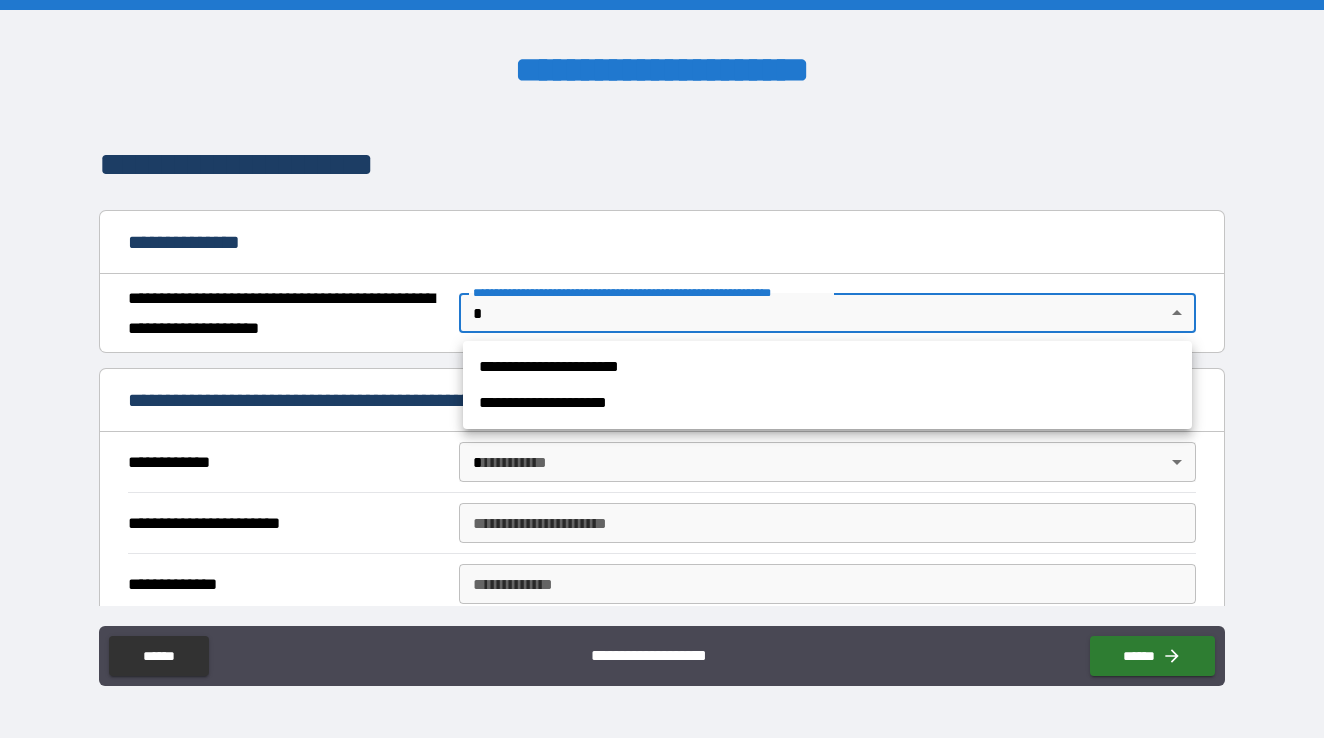 click on "**********" at bounding box center [827, 367] 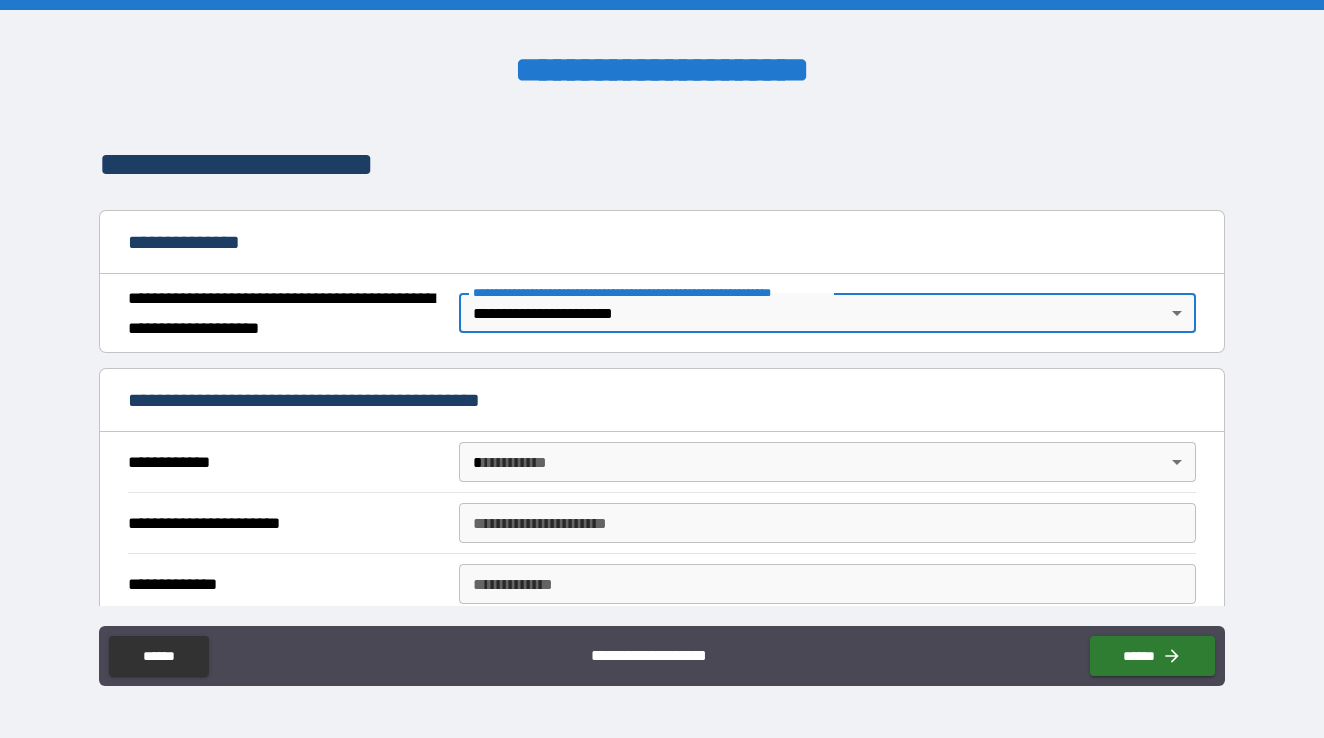 click on "**********" at bounding box center [662, 369] 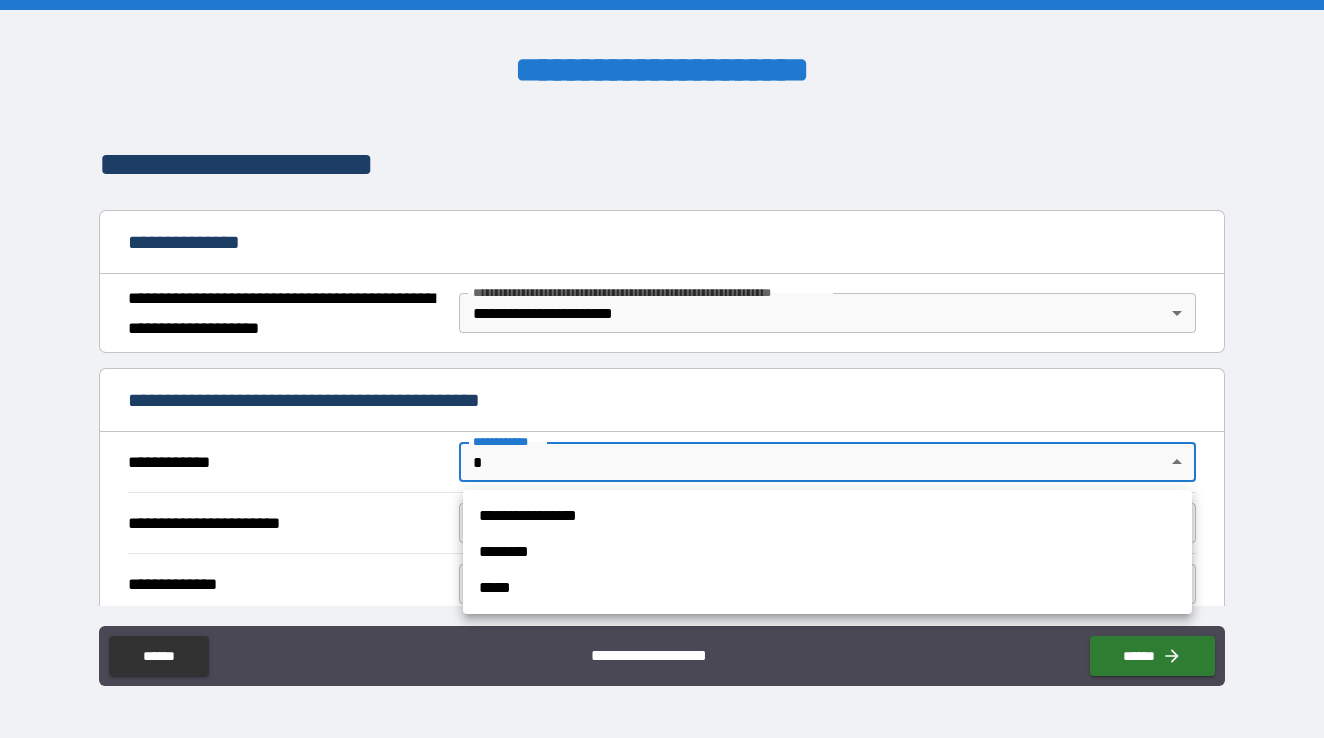 click on "**********" at bounding box center (827, 516) 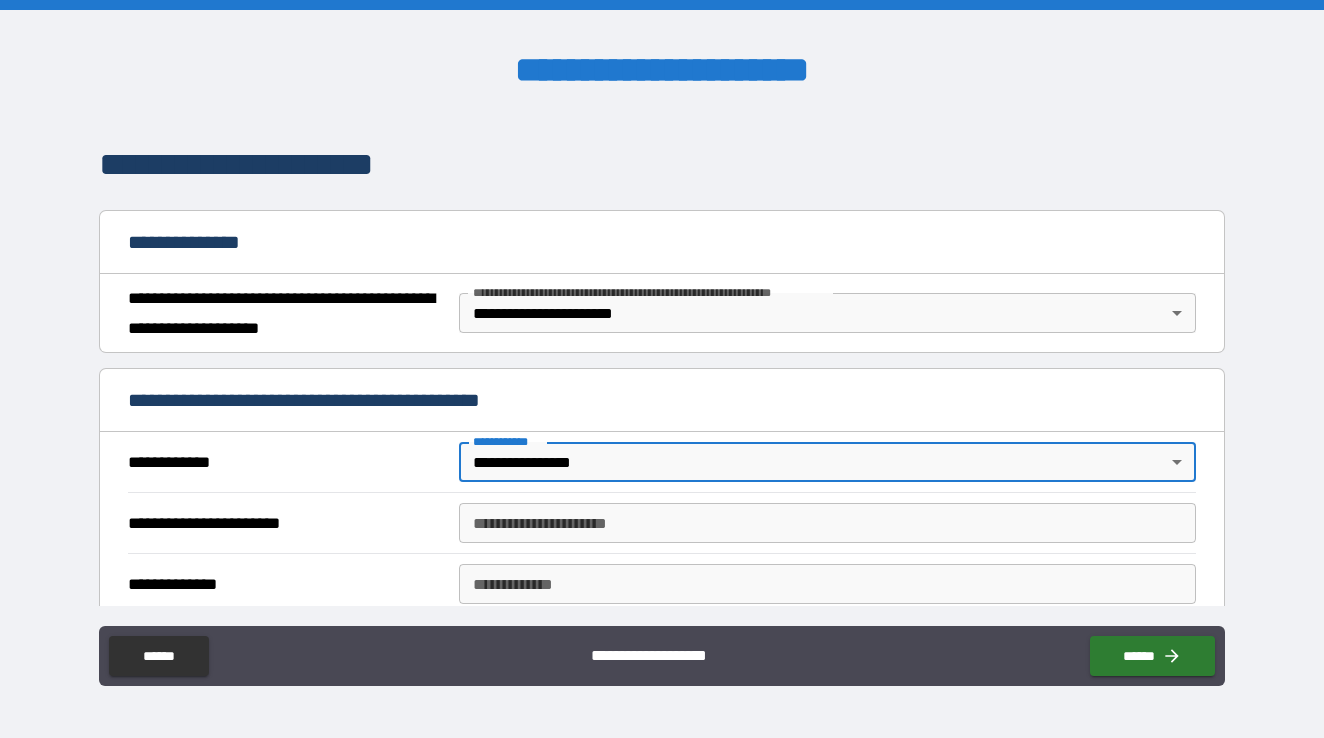 type on "*" 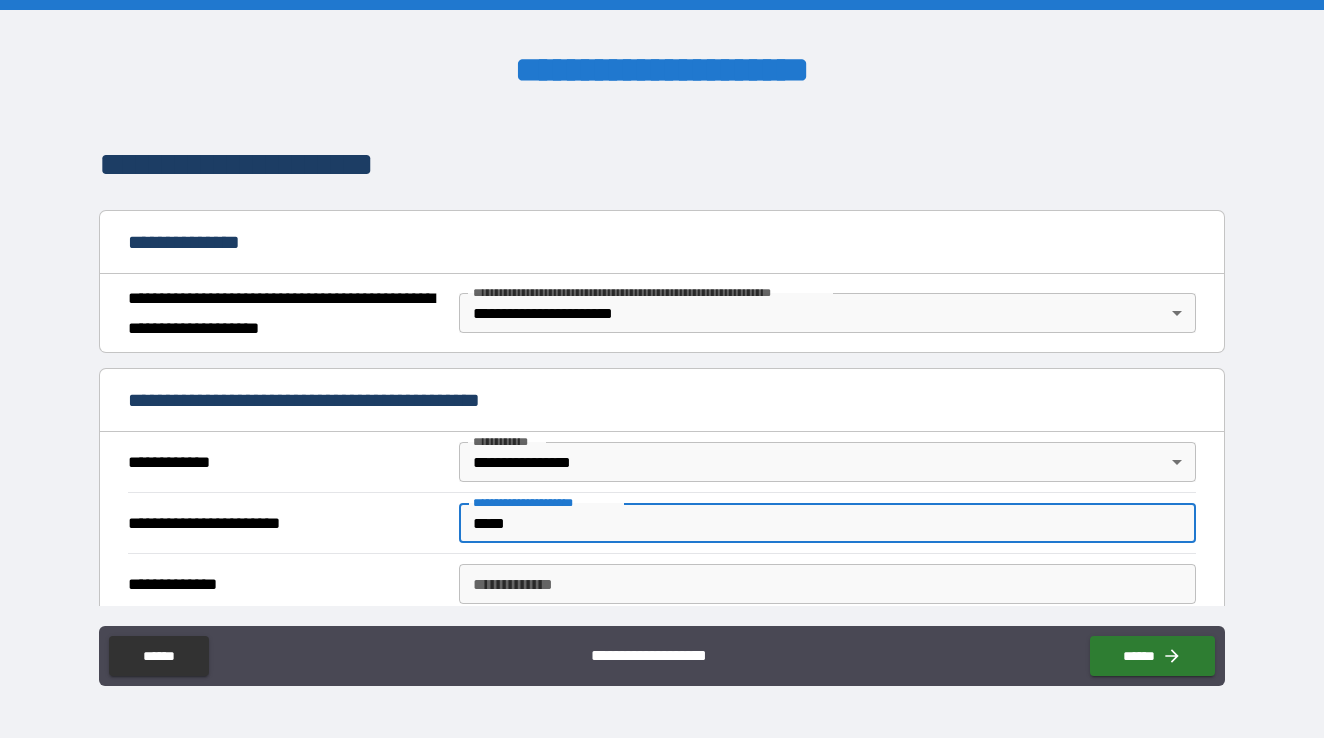 type on "*****" 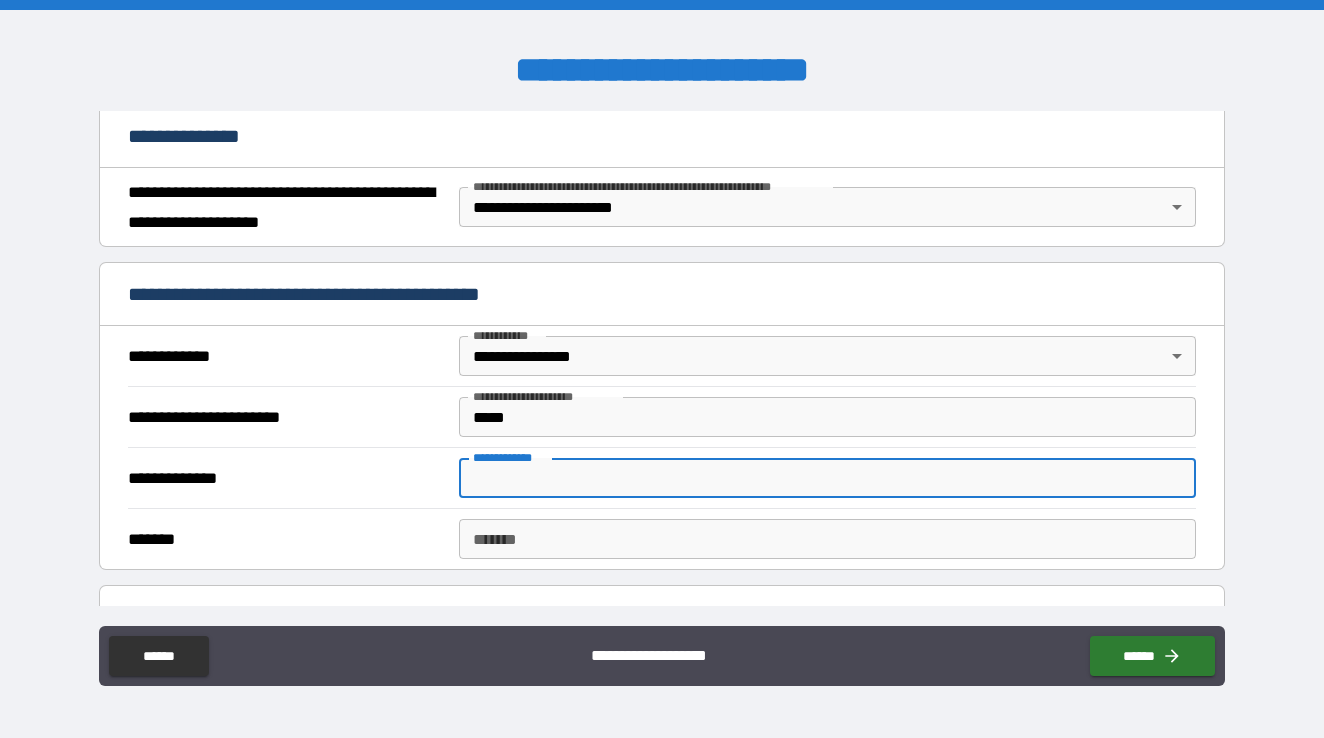 scroll, scrollTop: 240, scrollLeft: 0, axis: vertical 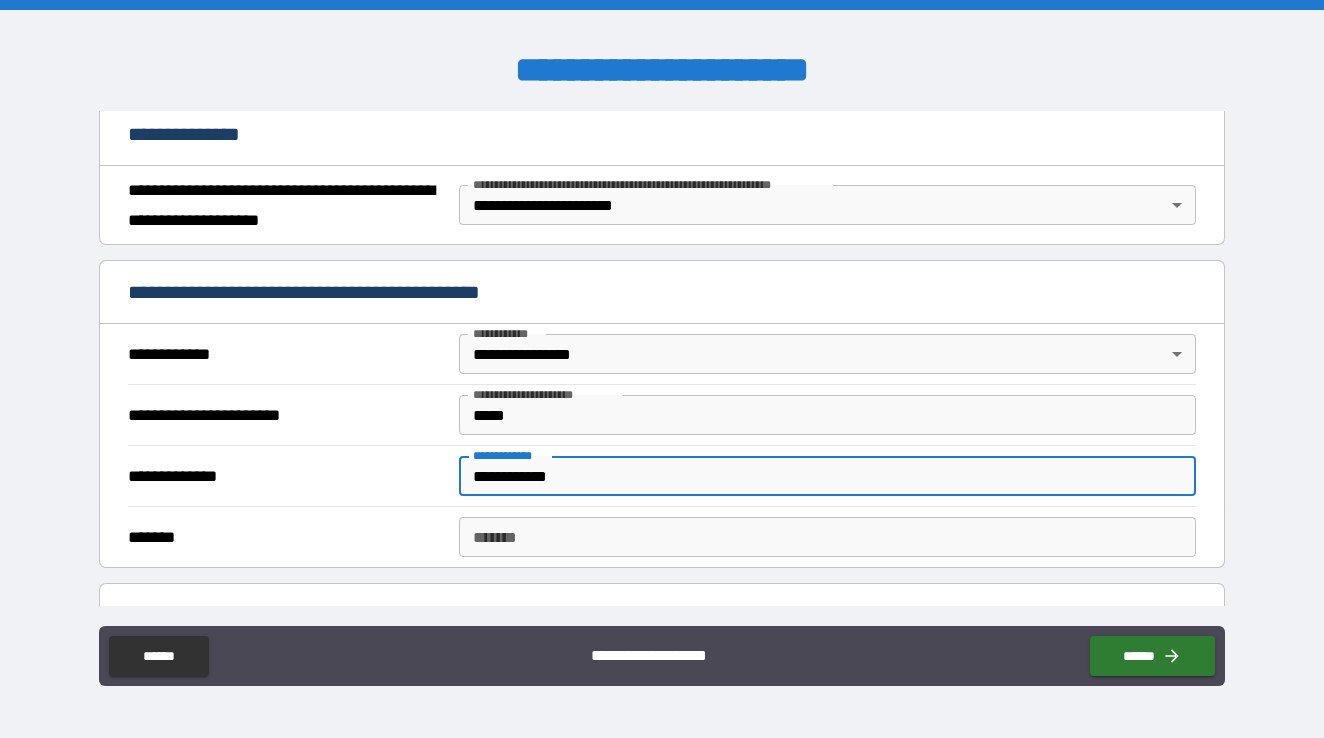 type on "**********" 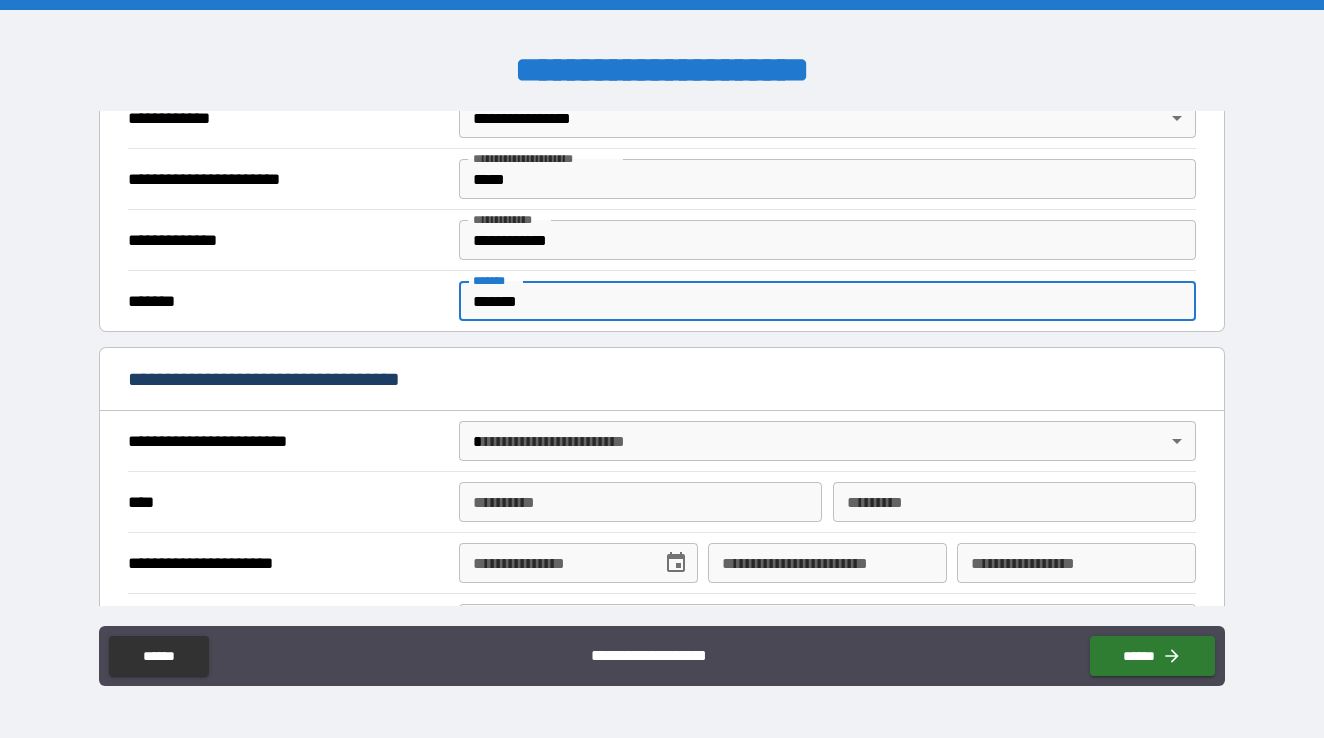 scroll, scrollTop: 471, scrollLeft: 0, axis: vertical 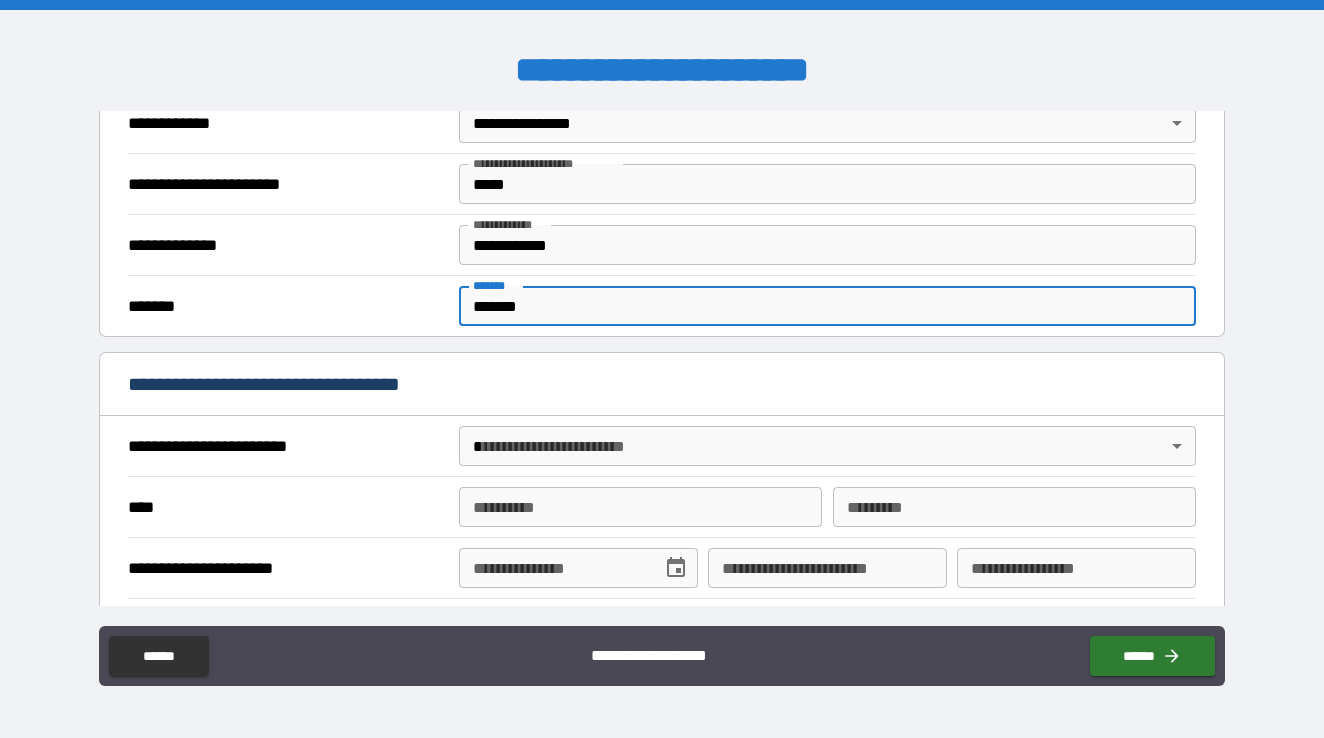 type on "*******" 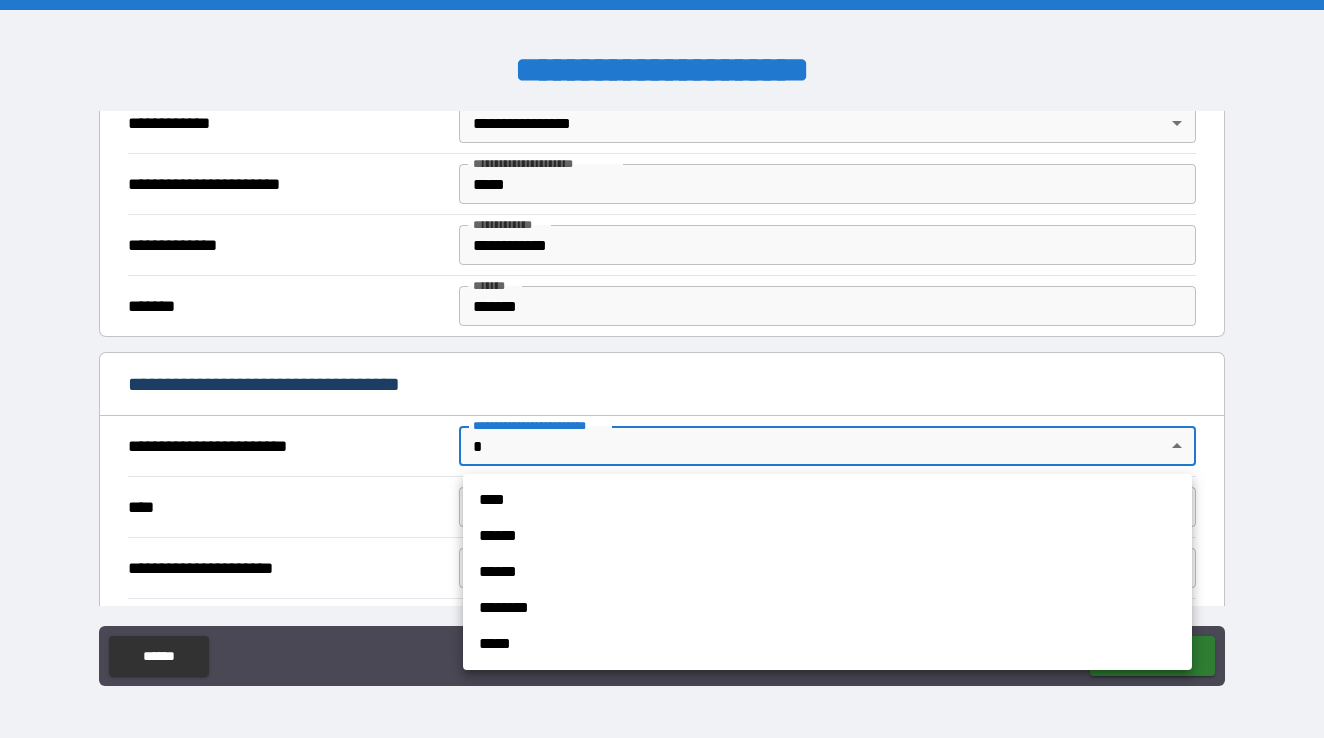 click on "****" at bounding box center (827, 500) 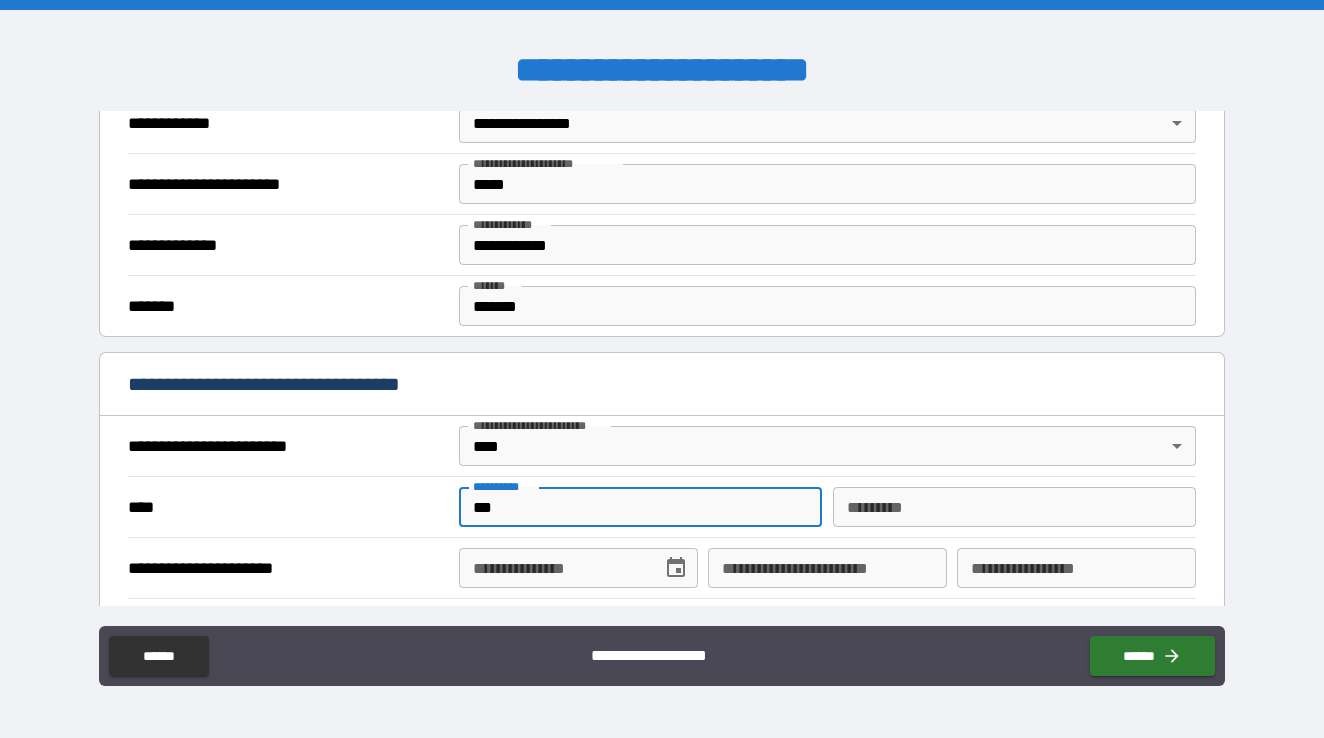 type on "***" 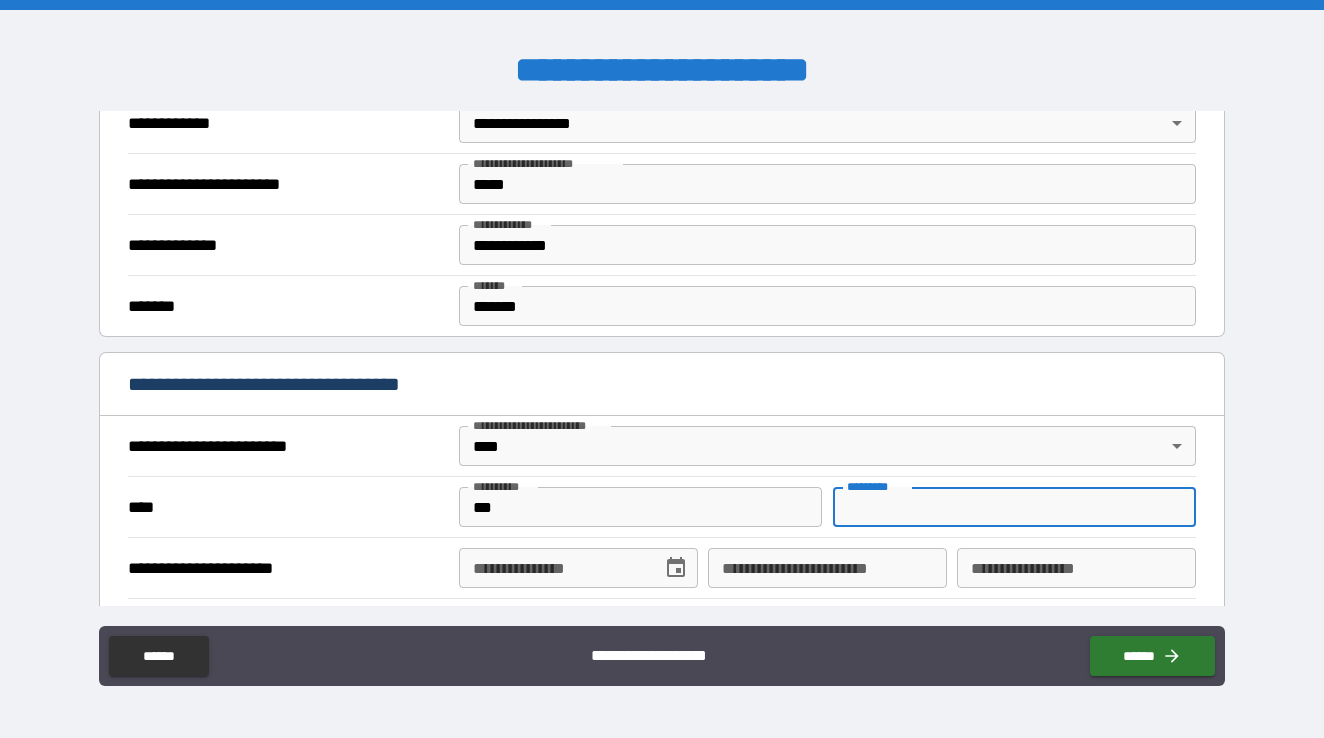 type on "**********" 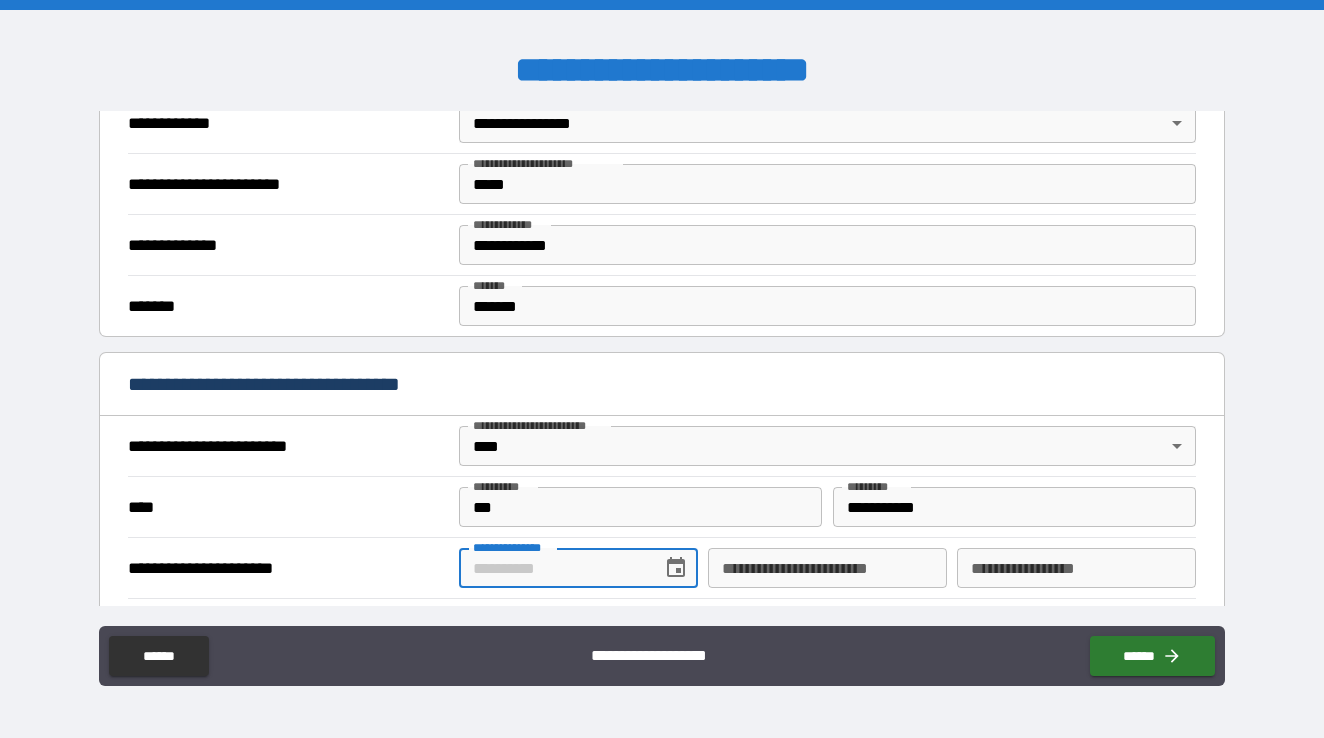 type on "**********" 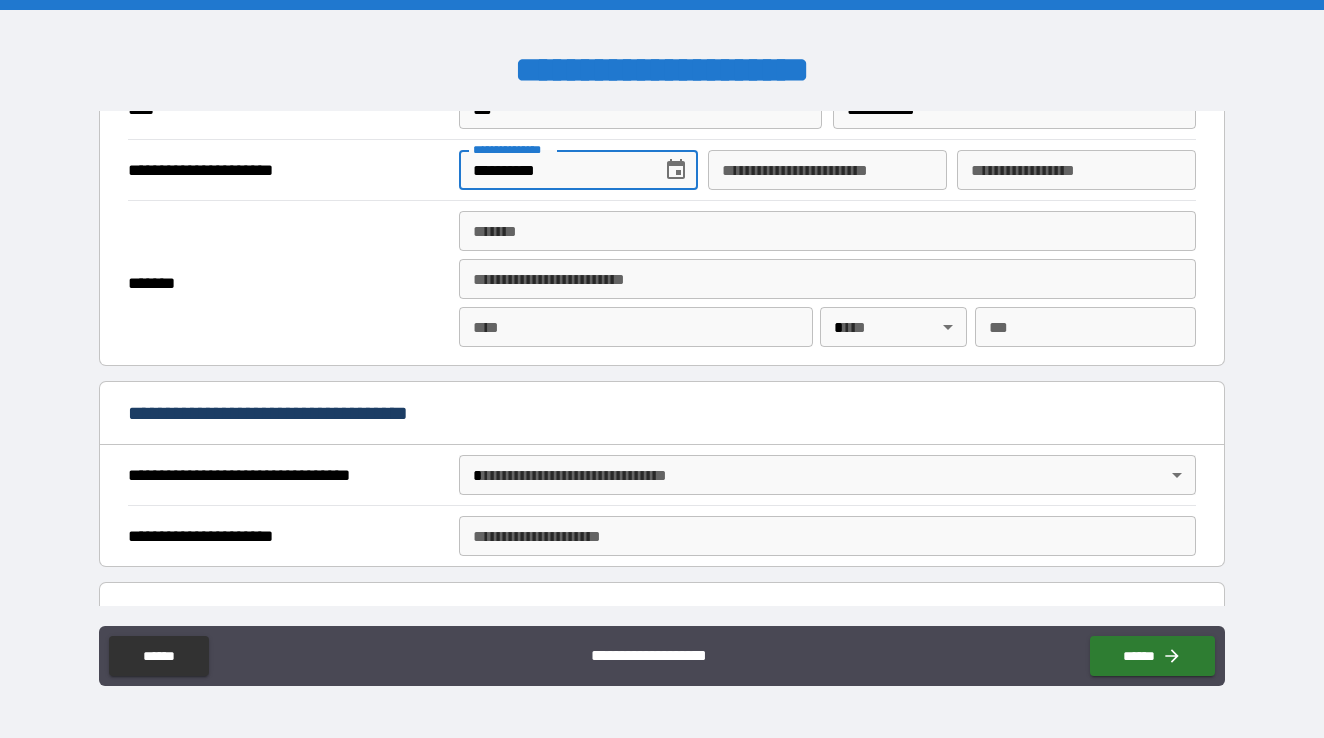 scroll, scrollTop: 873, scrollLeft: 0, axis: vertical 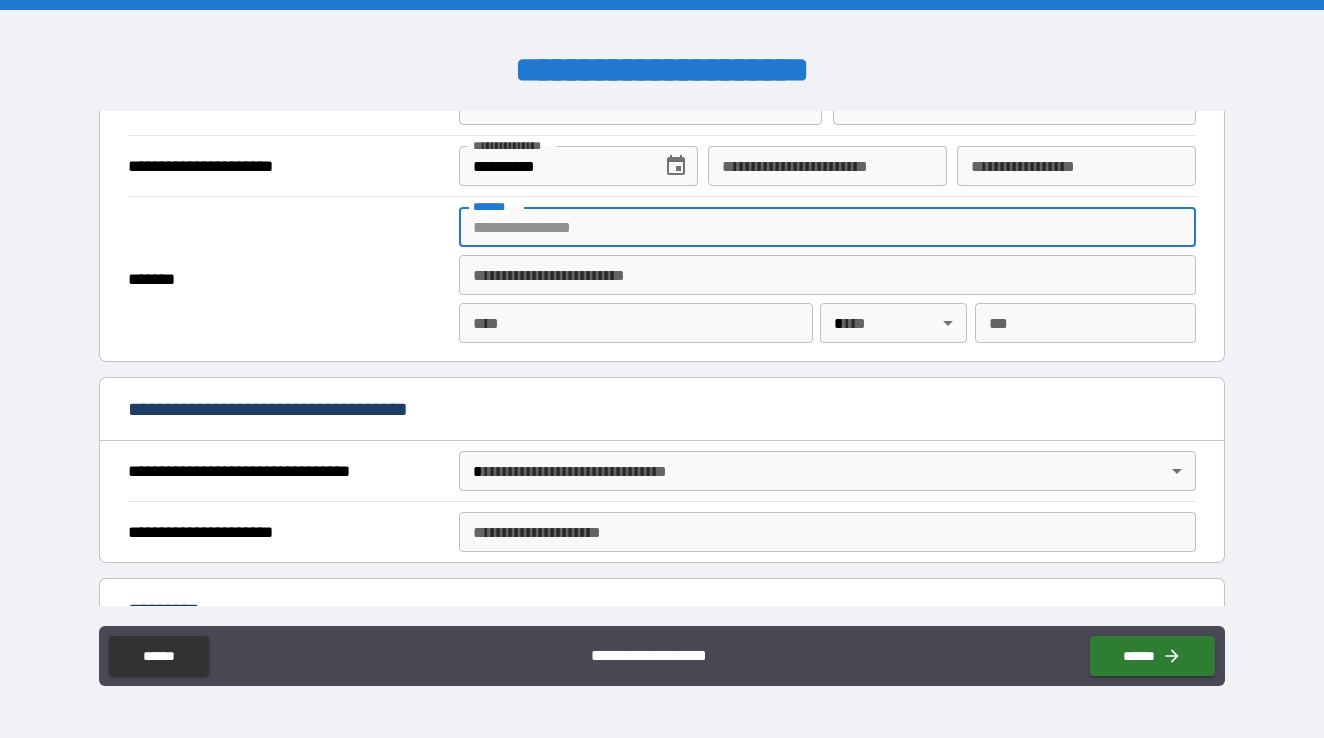 type on "**********" 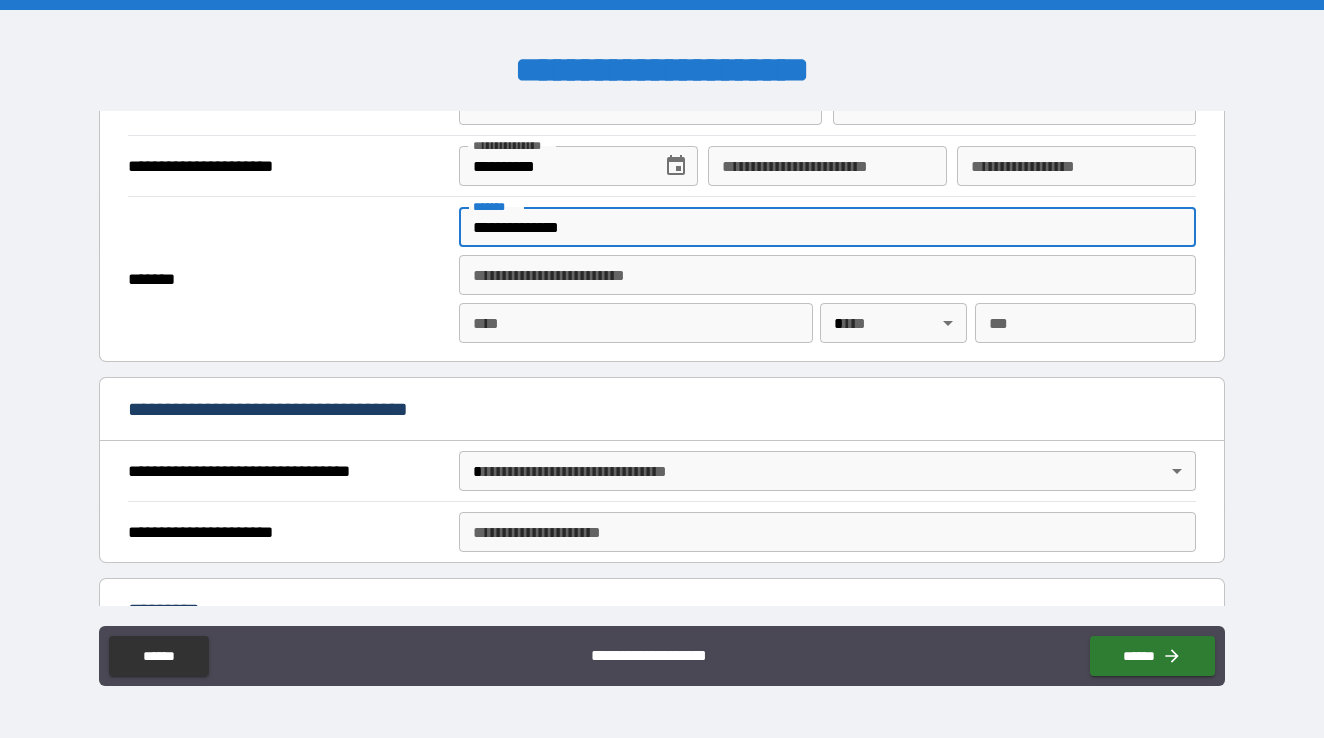 type on "*********" 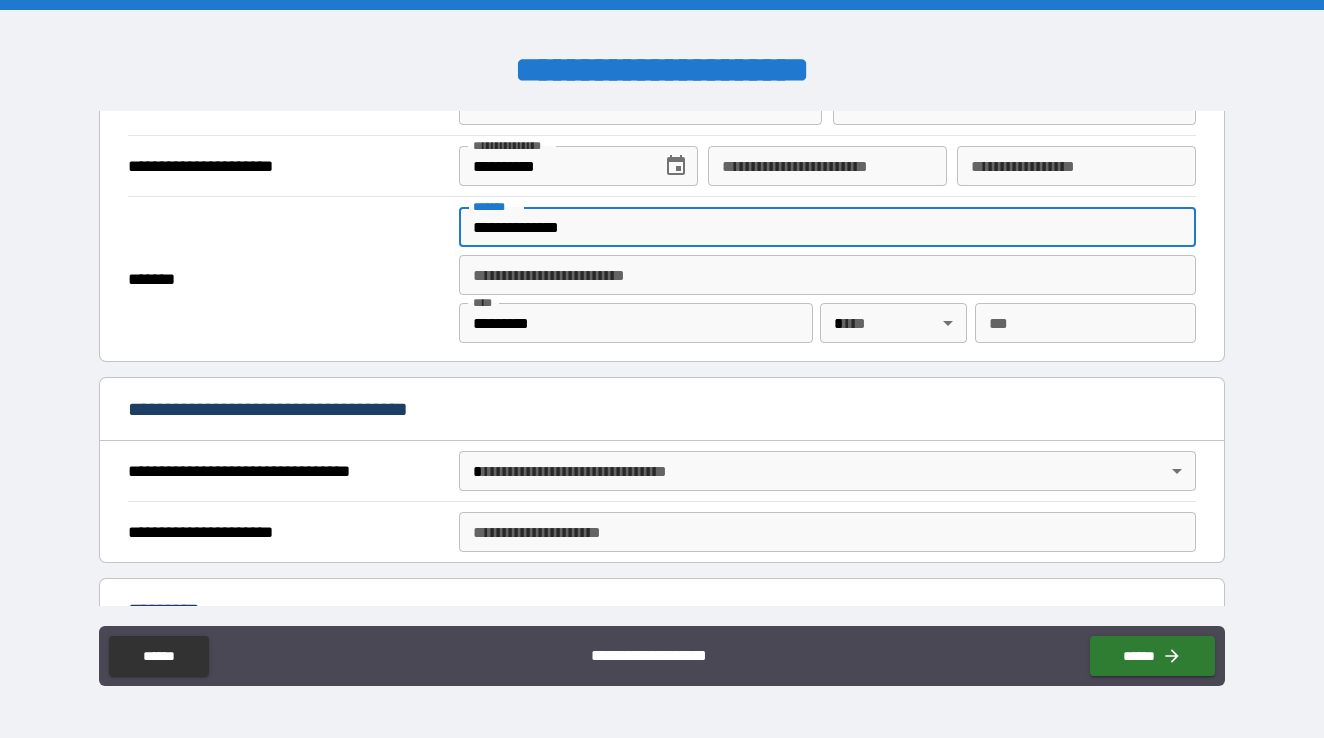 type on "**" 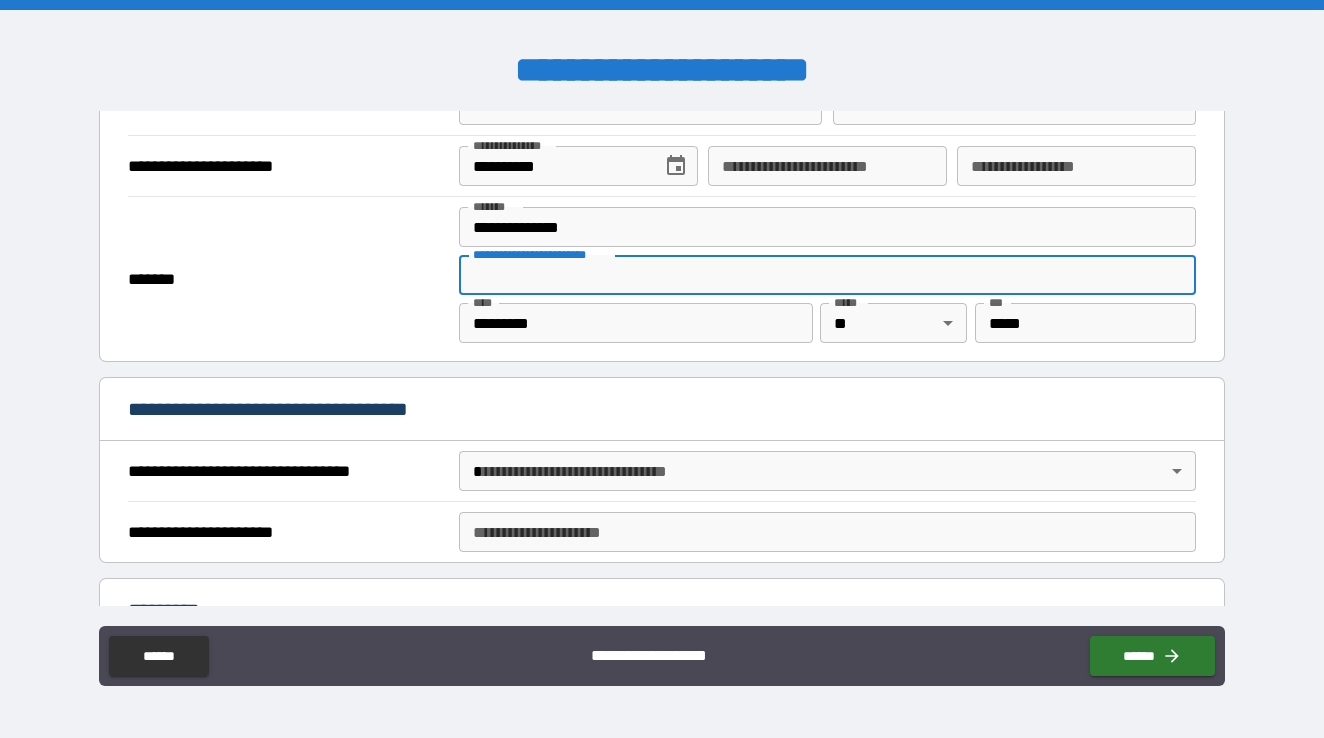 click on "**********" at bounding box center (662, 369) 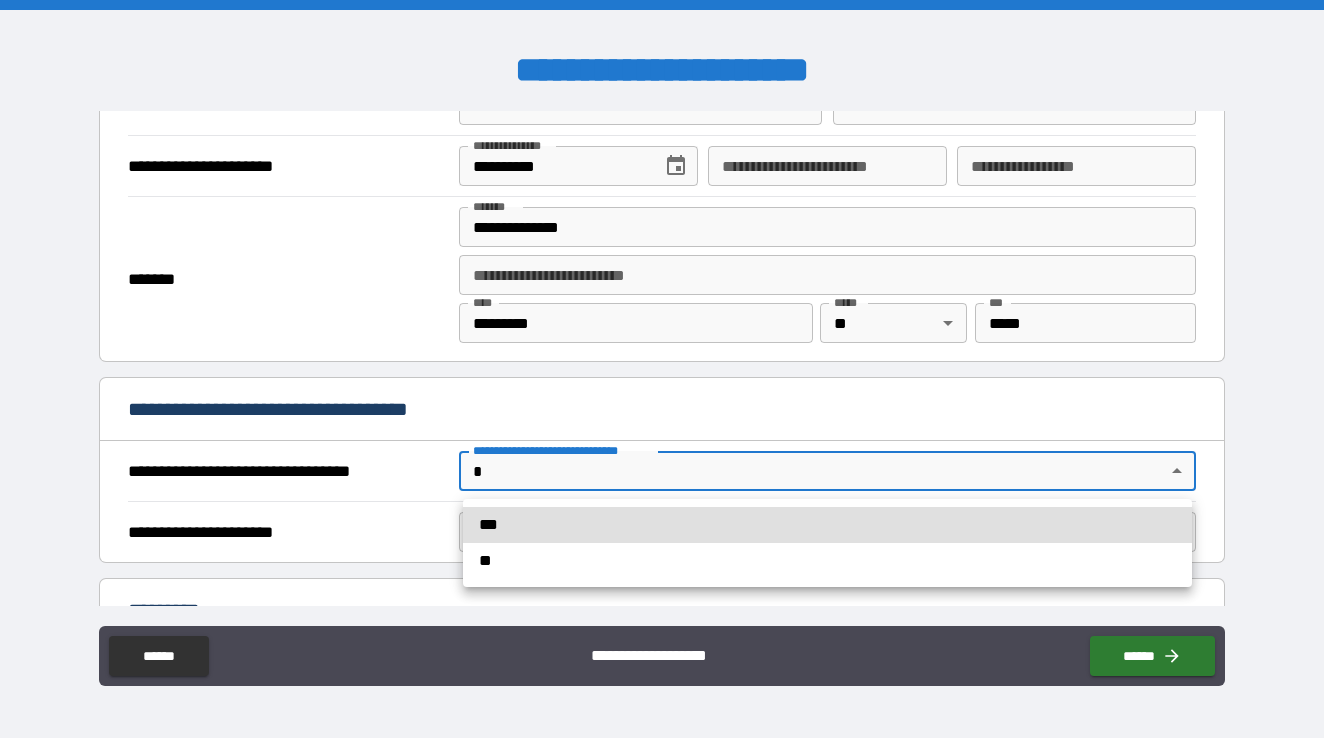 click on "***" at bounding box center [827, 525] 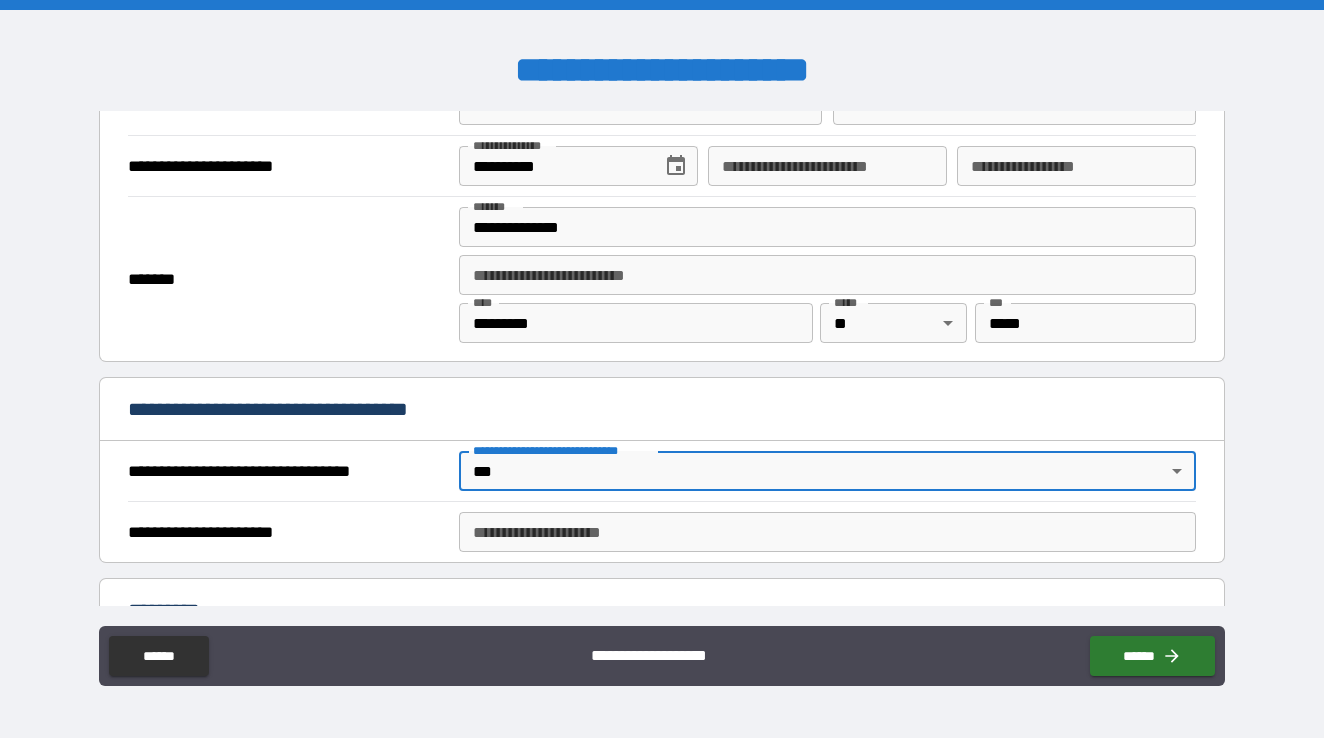 type on "*" 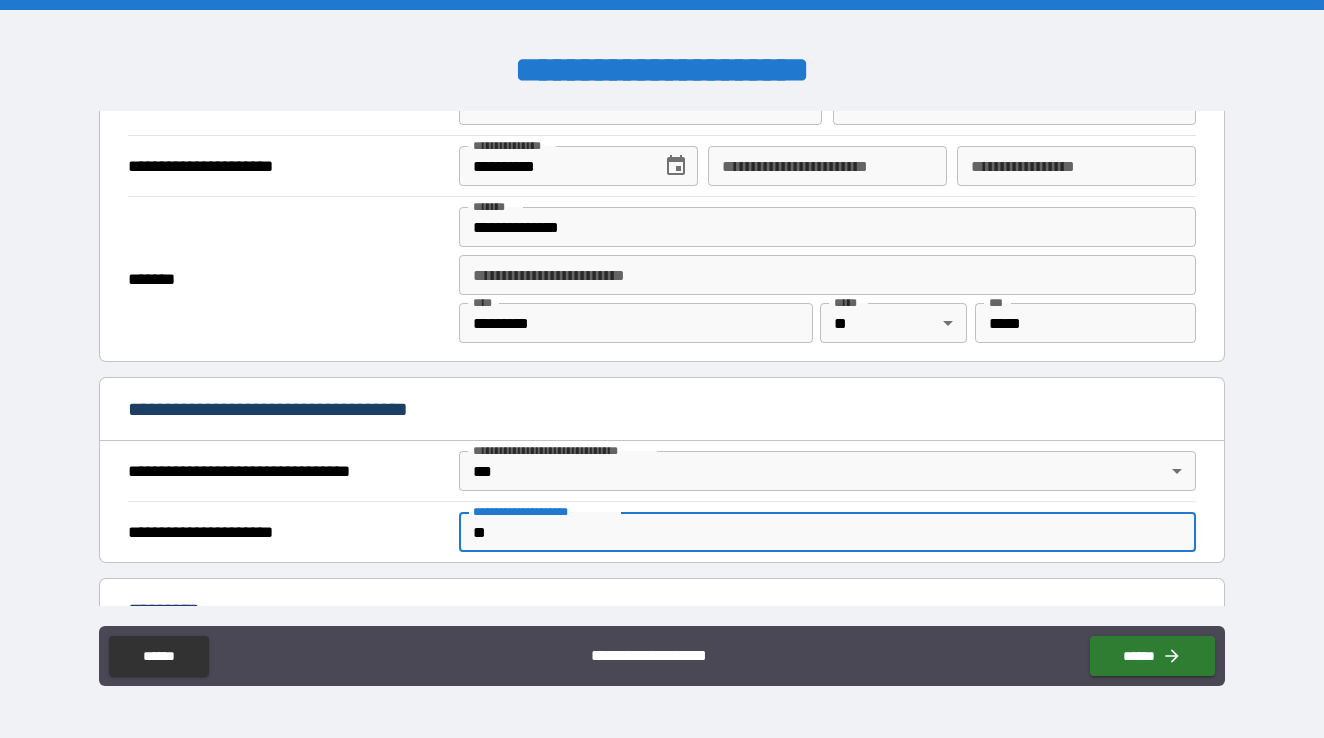type on "*" 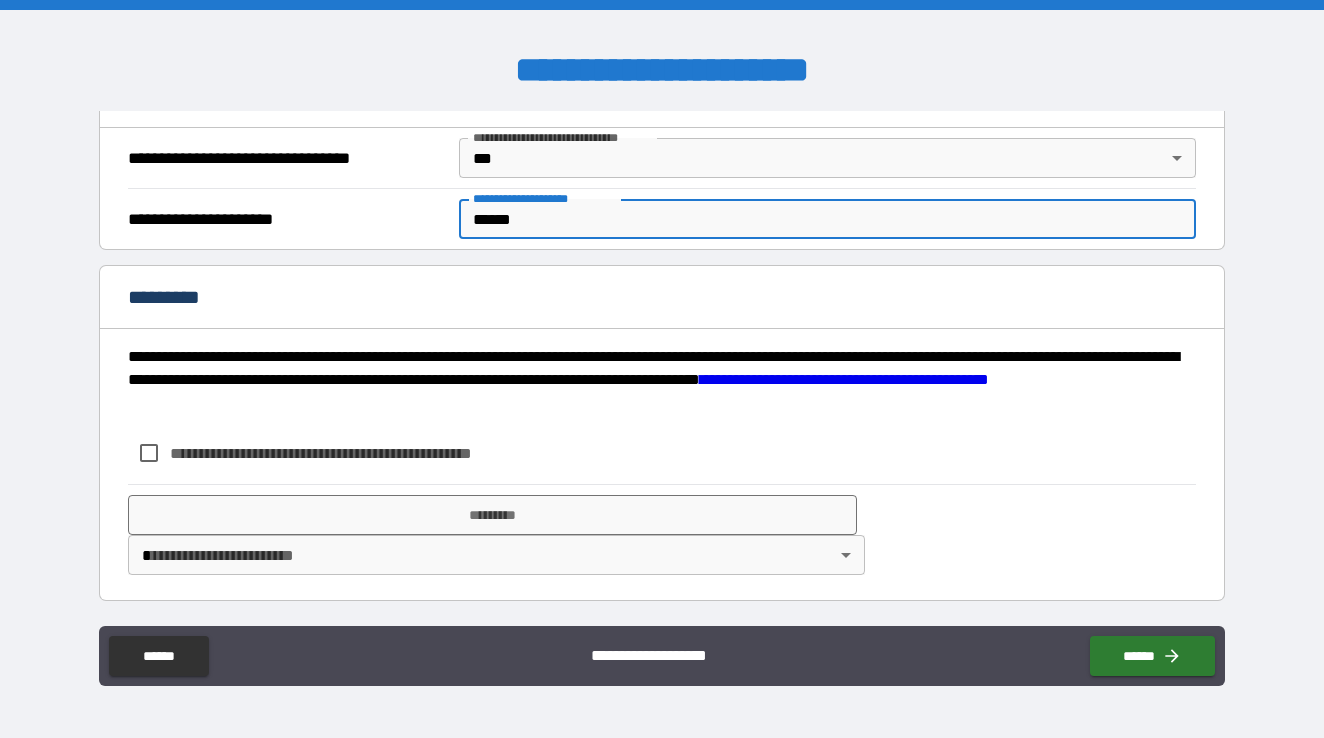 scroll, scrollTop: 1186, scrollLeft: 0, axis: vertical 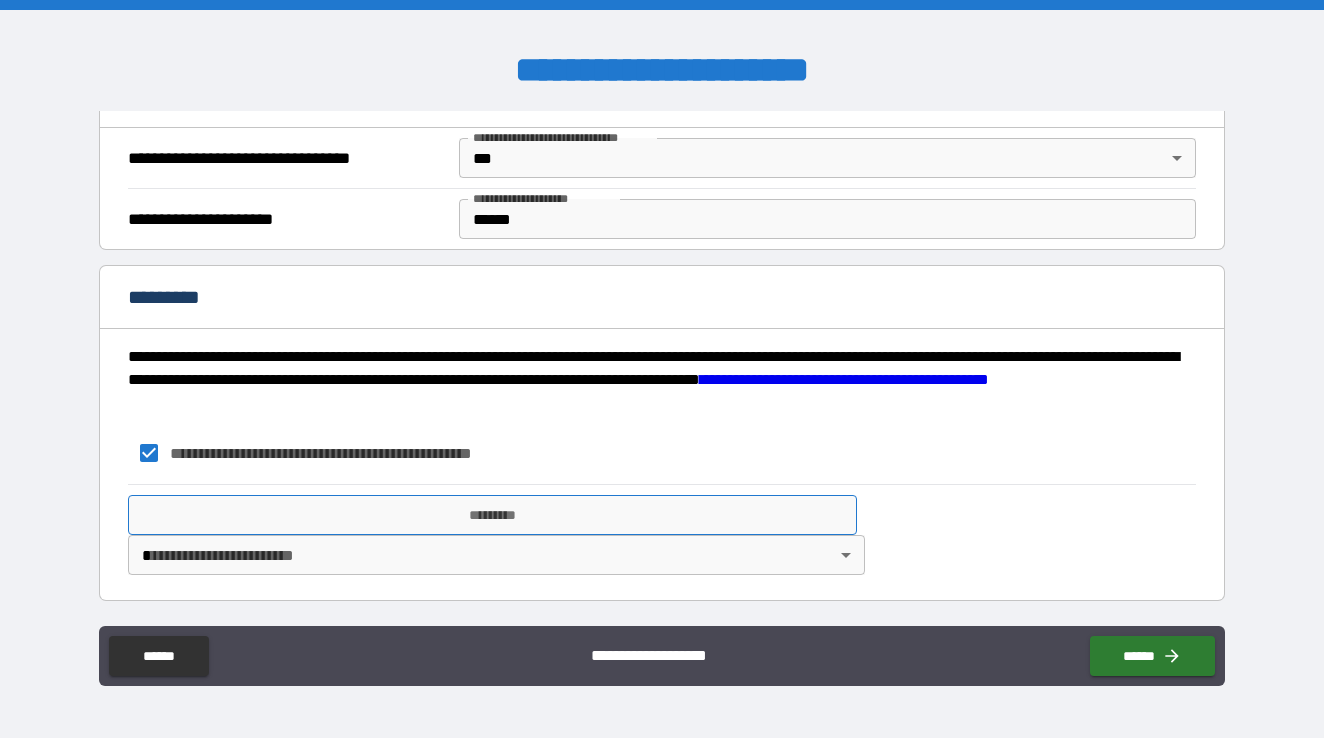 click on "*********" at bounding box center (492, 515) 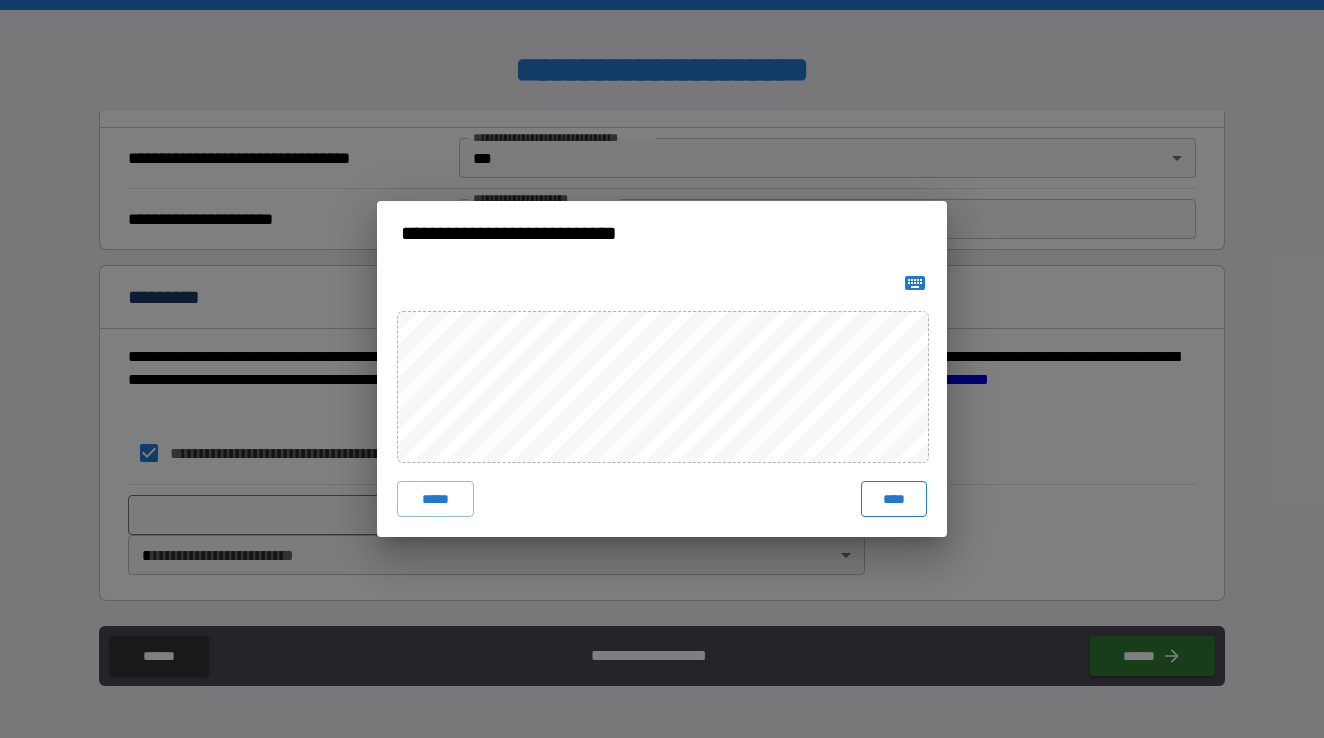 click on "****" at bounding box center [894, 499] 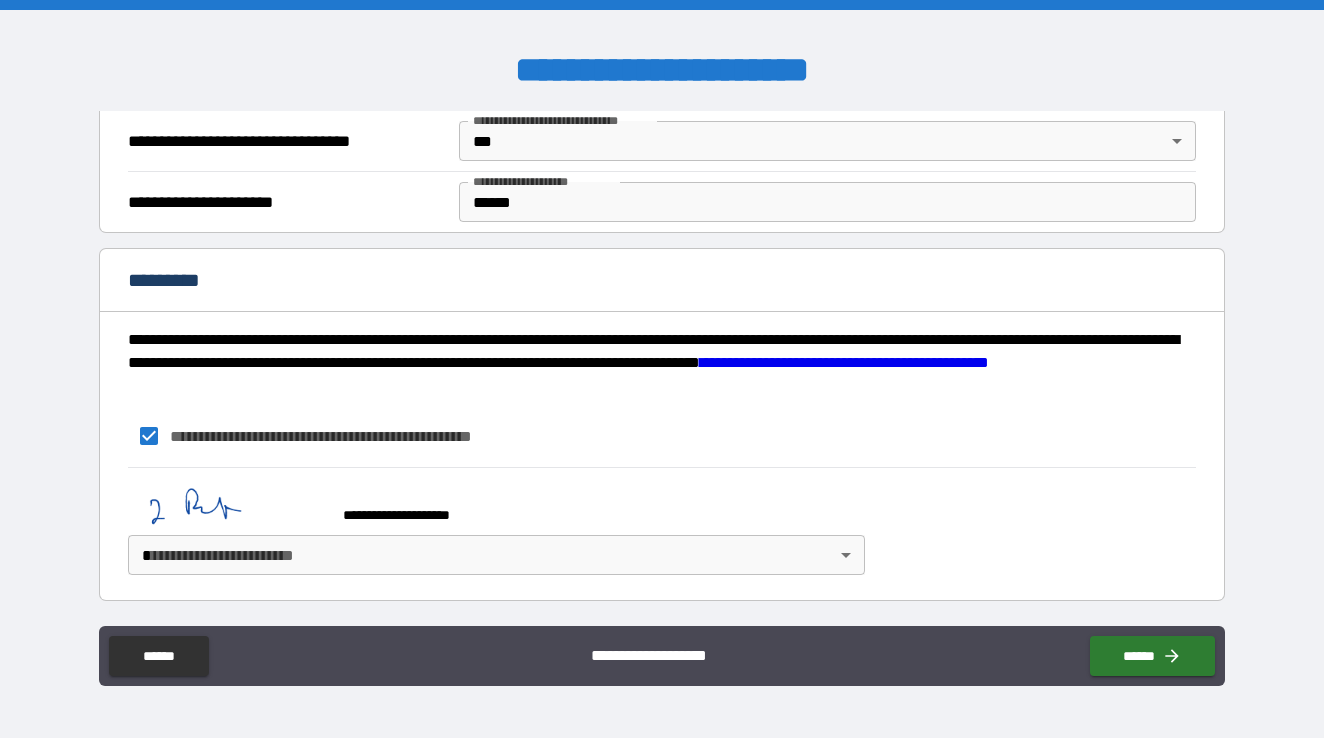 scroll, scrollTop: 1203, scrollLeft: 0, axis: vertical 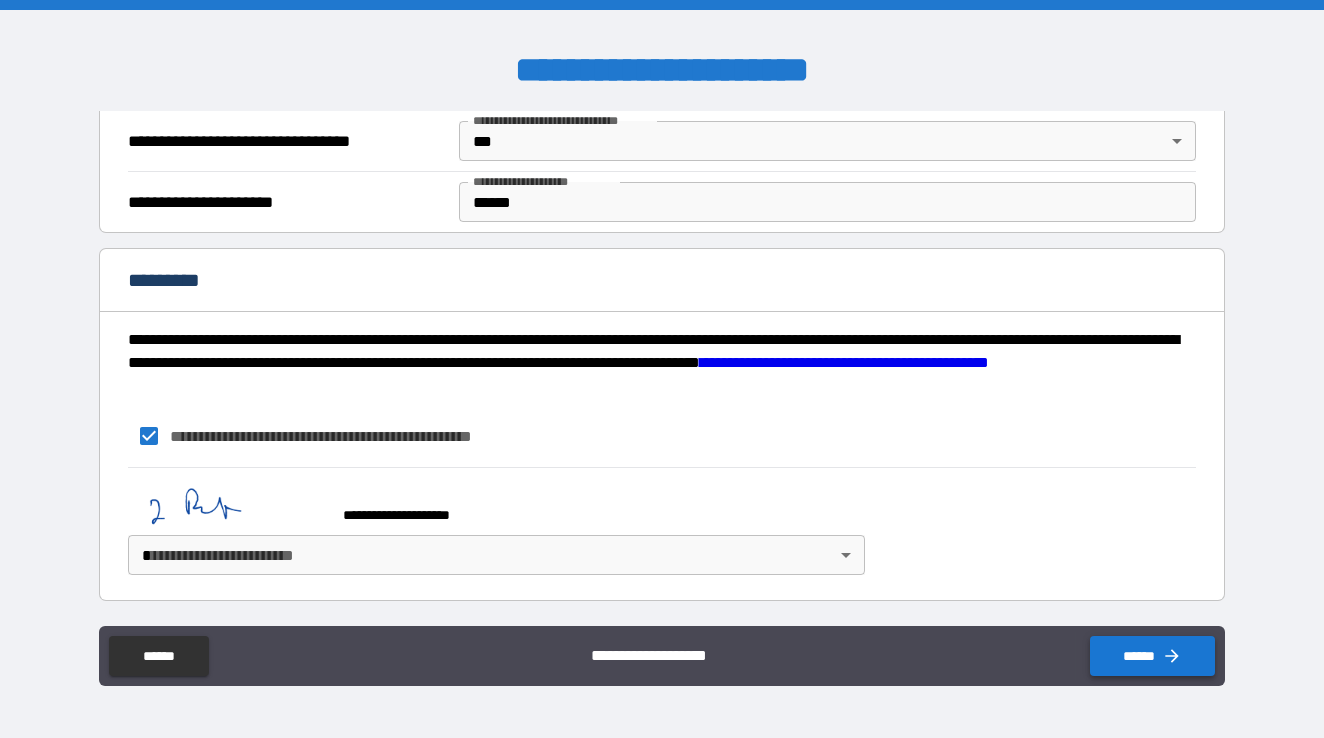 click on "******" at bounding box center (1152, 656) 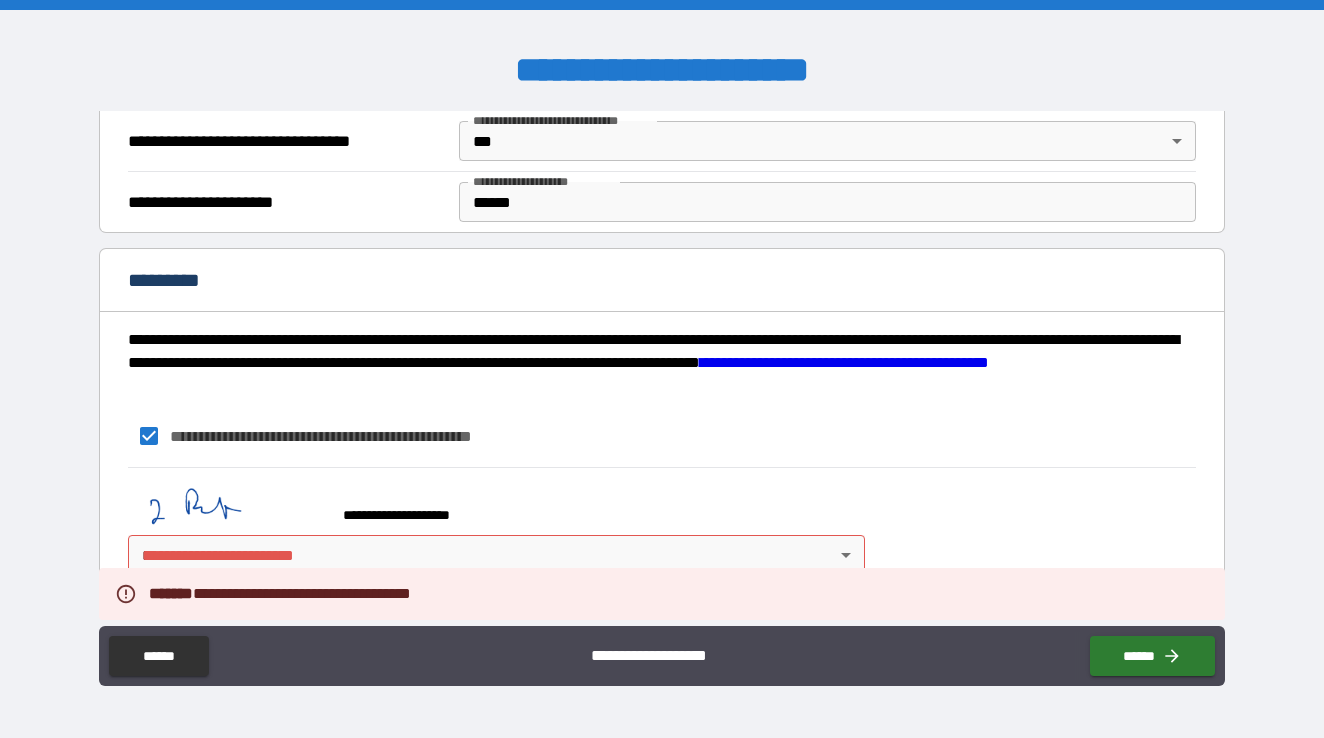 click on "**********" at bounding box center (662, 369) 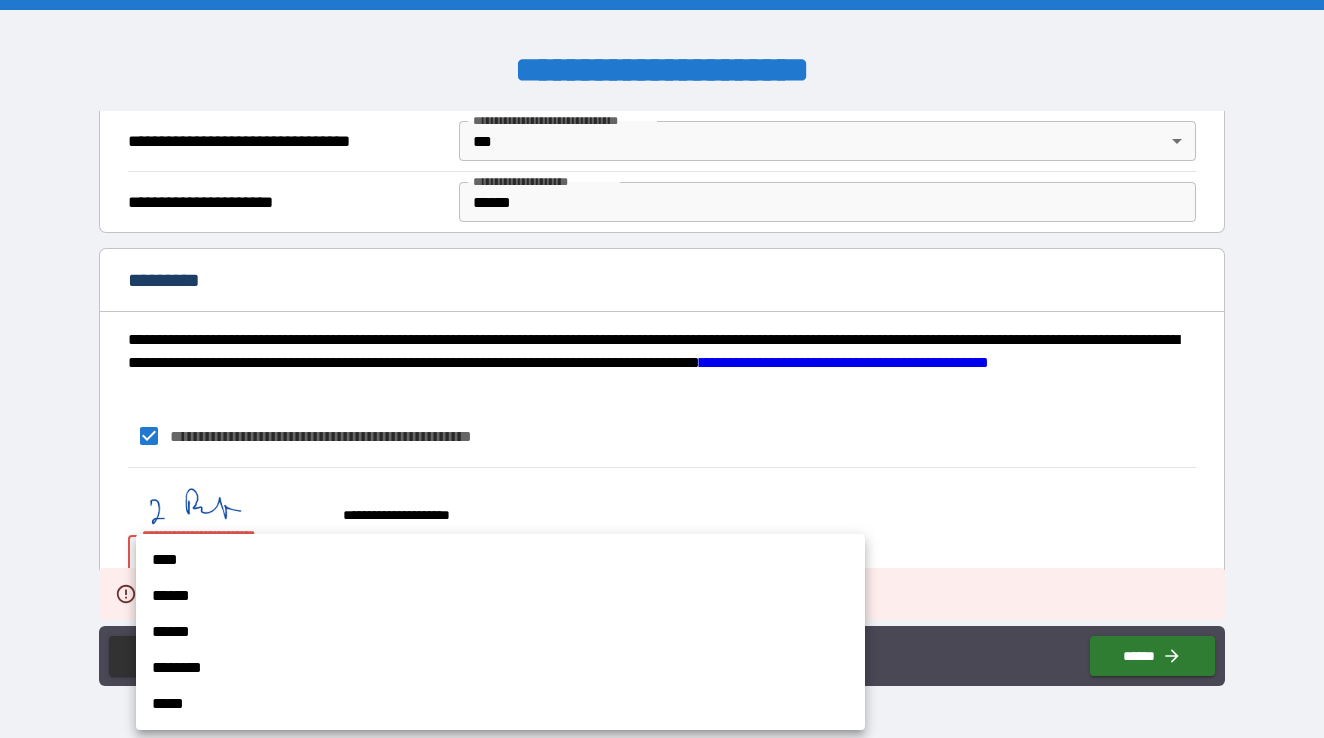 click on "****" at bounding box center [500, 560] 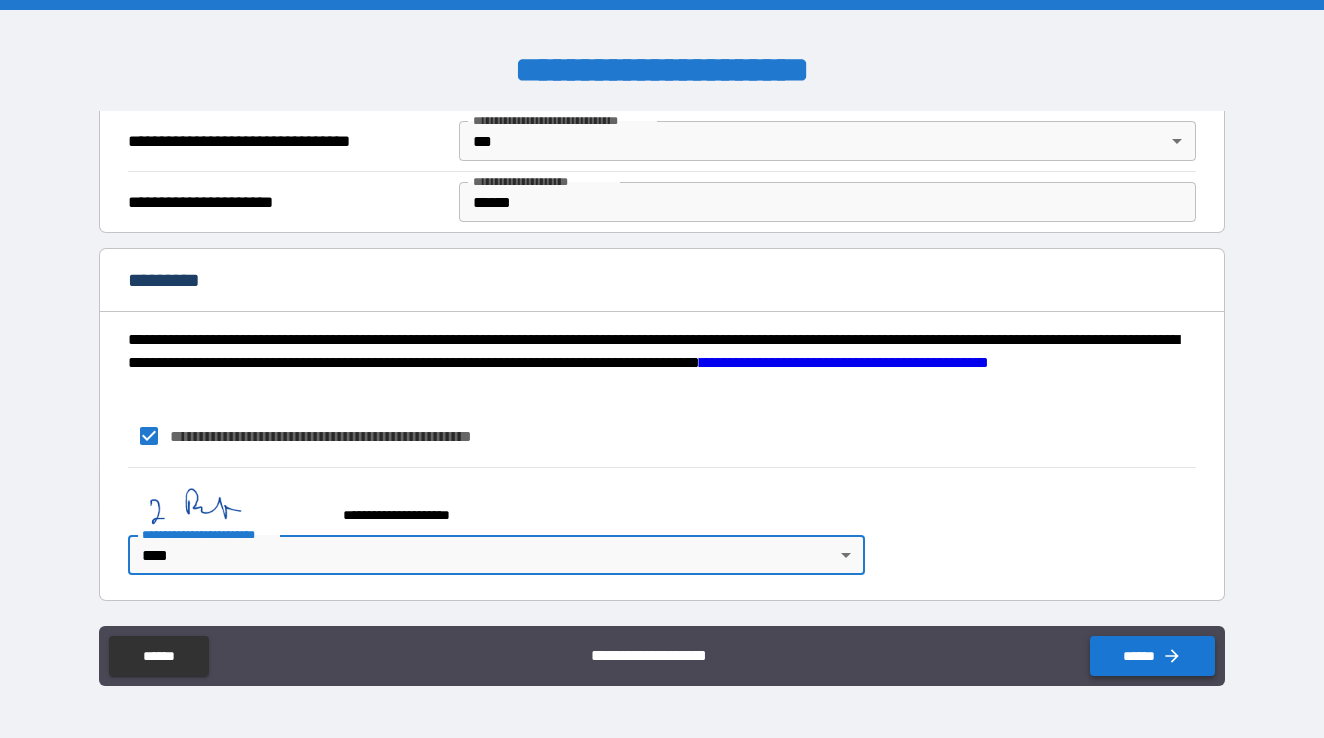 click on "******" at bounding box center [1152, 656] 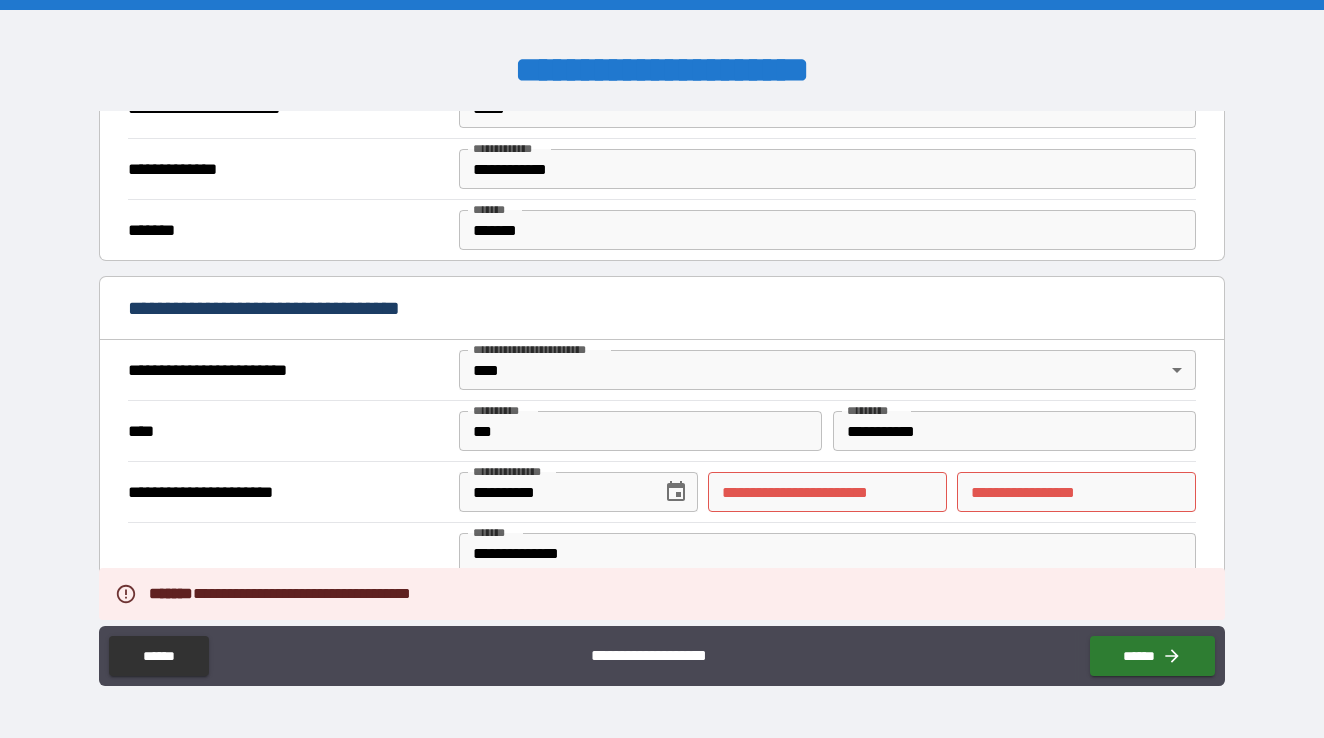 scroll, scrollTop: 550, scrollLeft: 0, axis: vertical 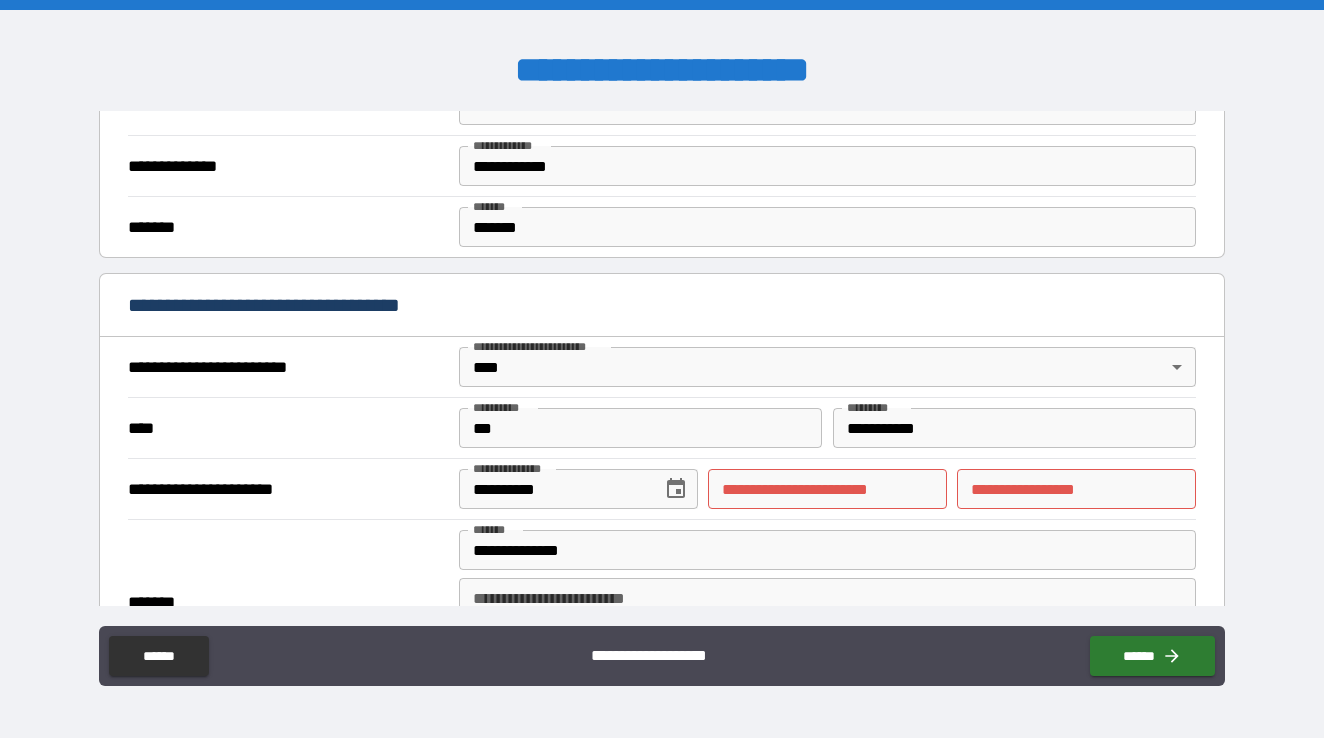 click on "**********" at bounding box center [827, 489] 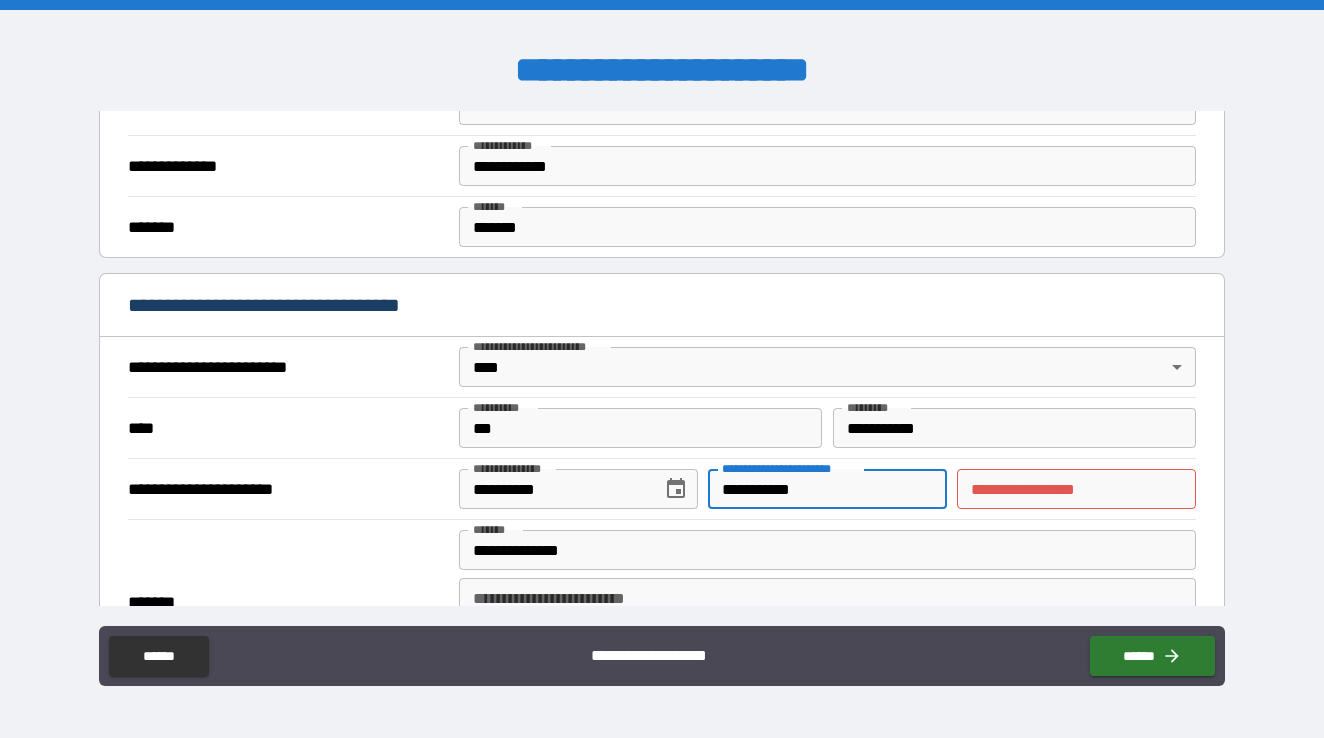 type on "**********" 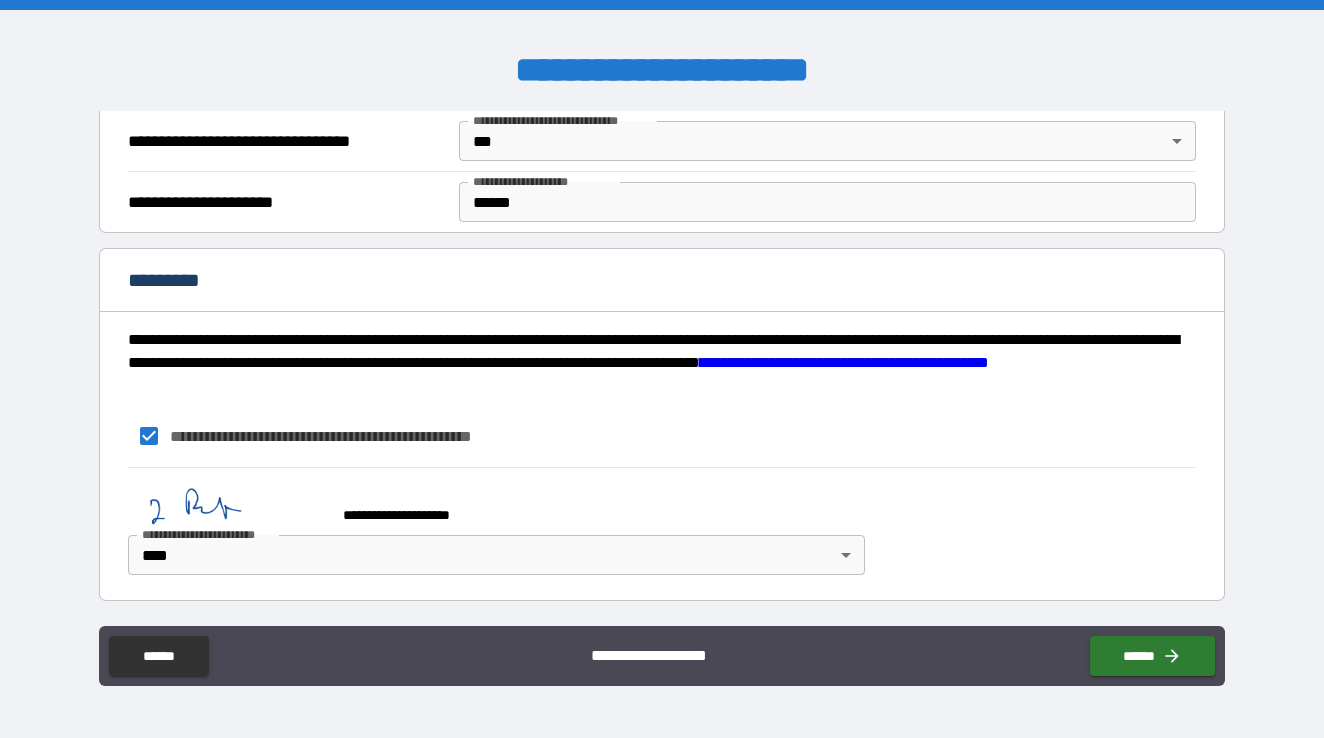 scroll, scrollTop: 1203, scrollLeft: 0, axis: vertical 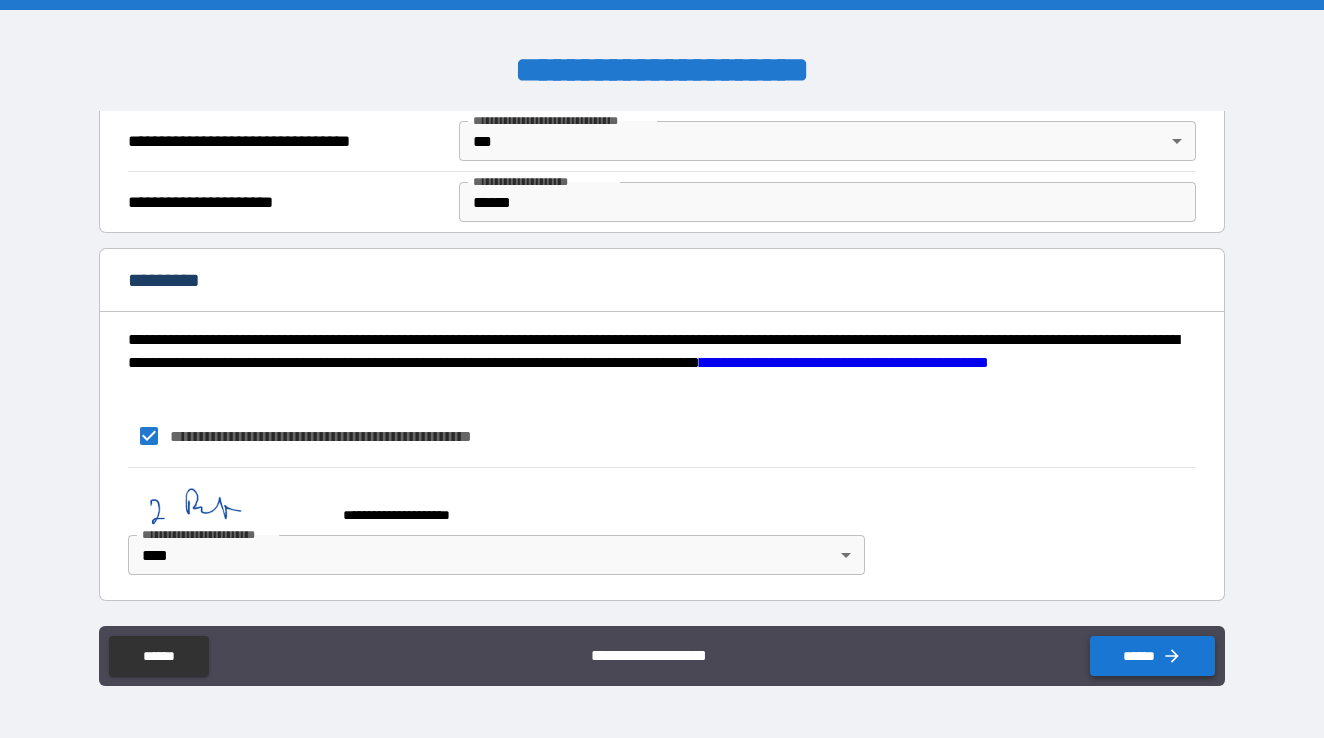 click on "******" at bounding box center [1152, 656] 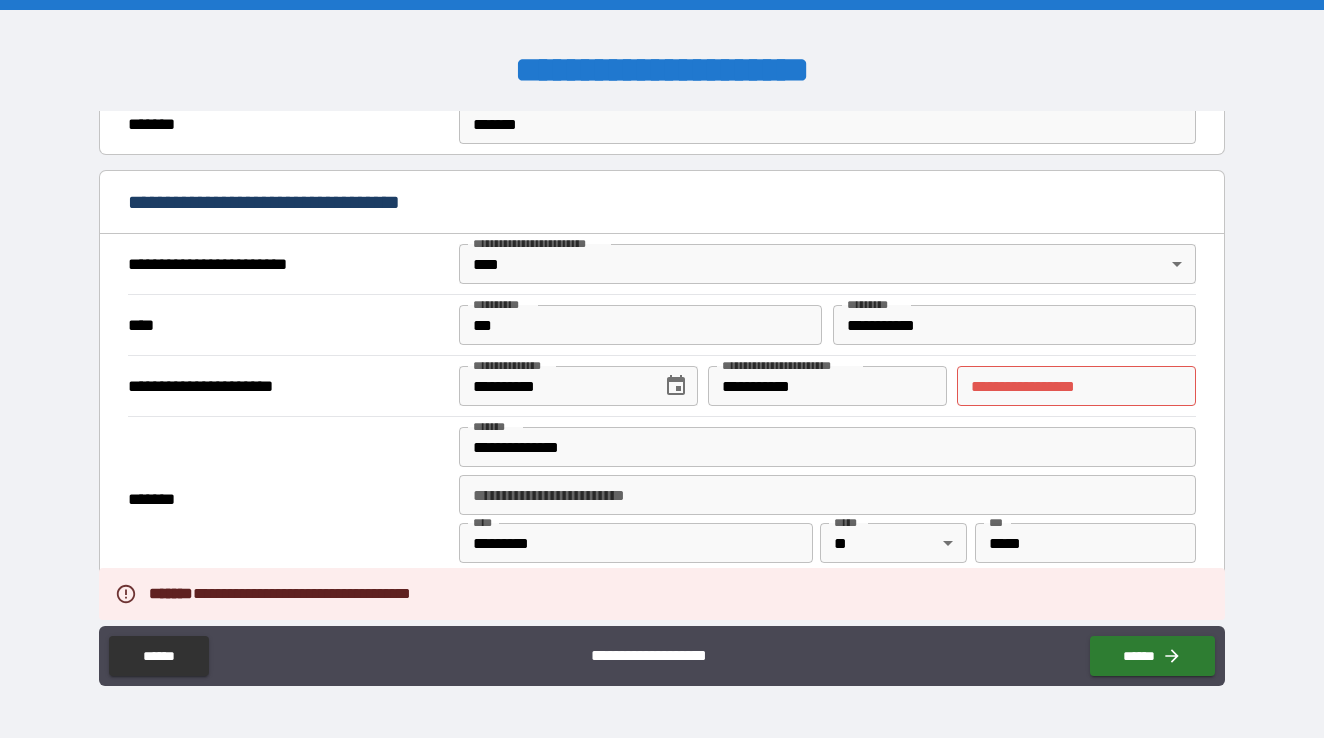 scroll, scrollTop: 791, scrollLeft: 0, axis: vertical 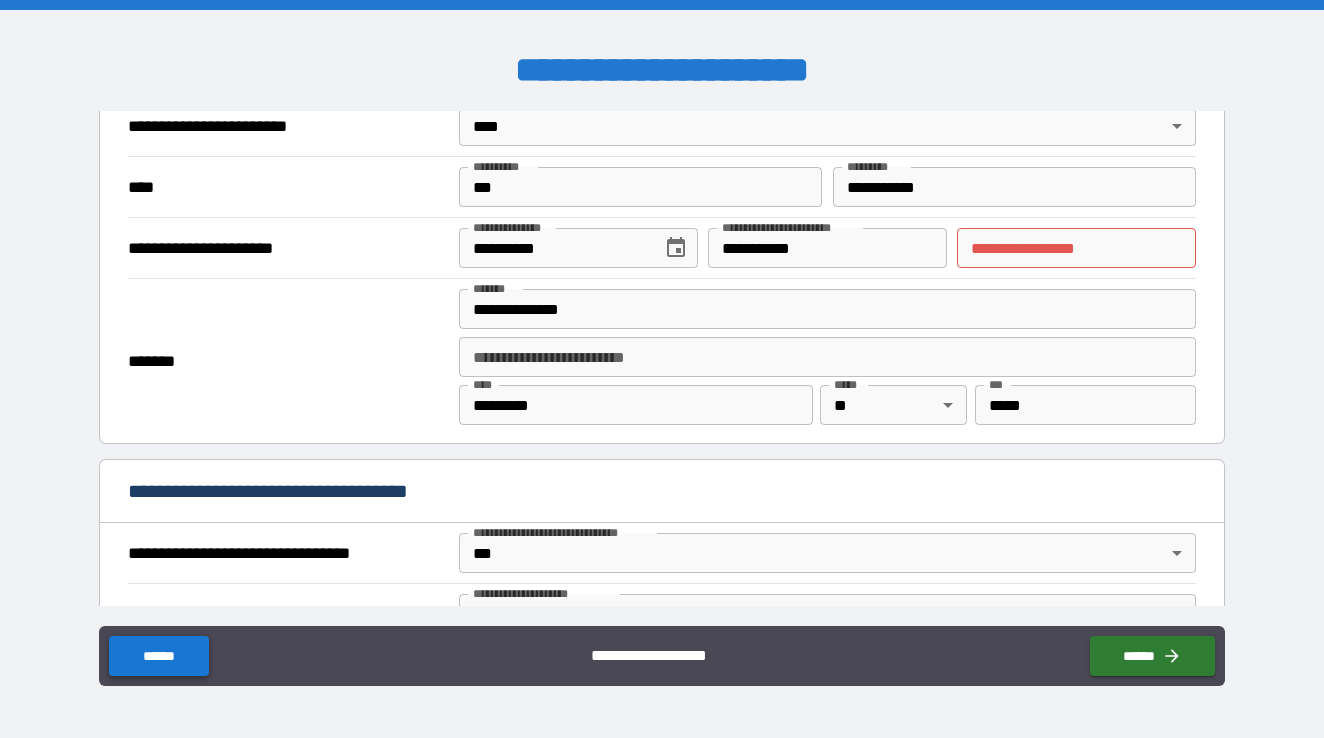 click on "******" at bounding box center (158, 656) 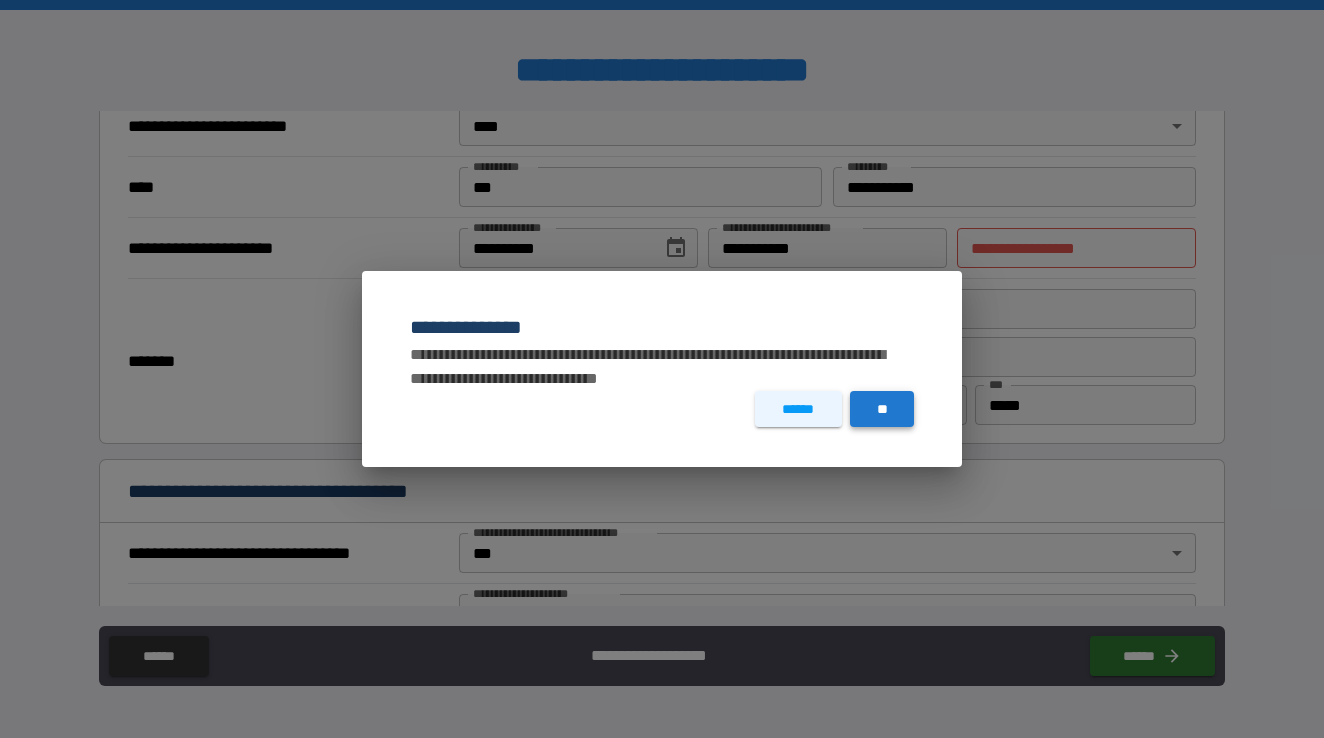 click on "**" at bounding box center (882, 409) 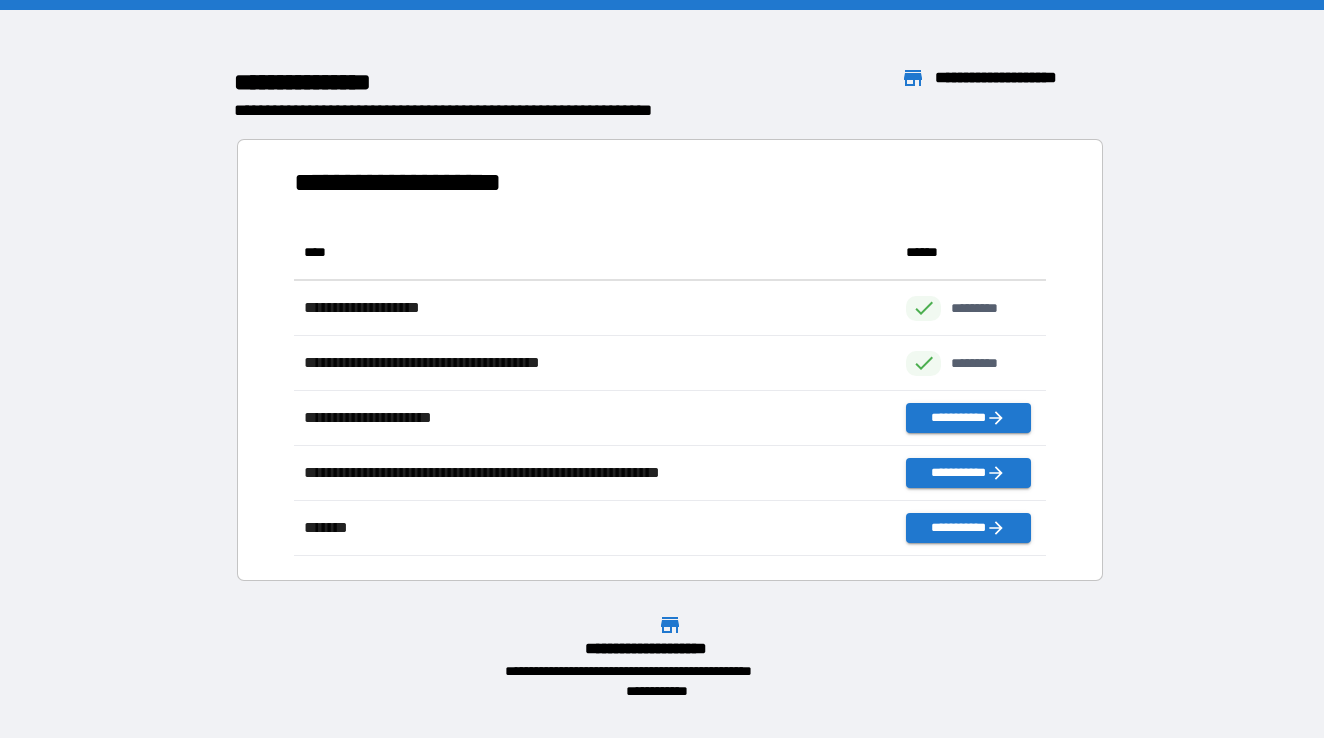 scroll, scrollTop: 1, scrollLeft: 1, axis: both 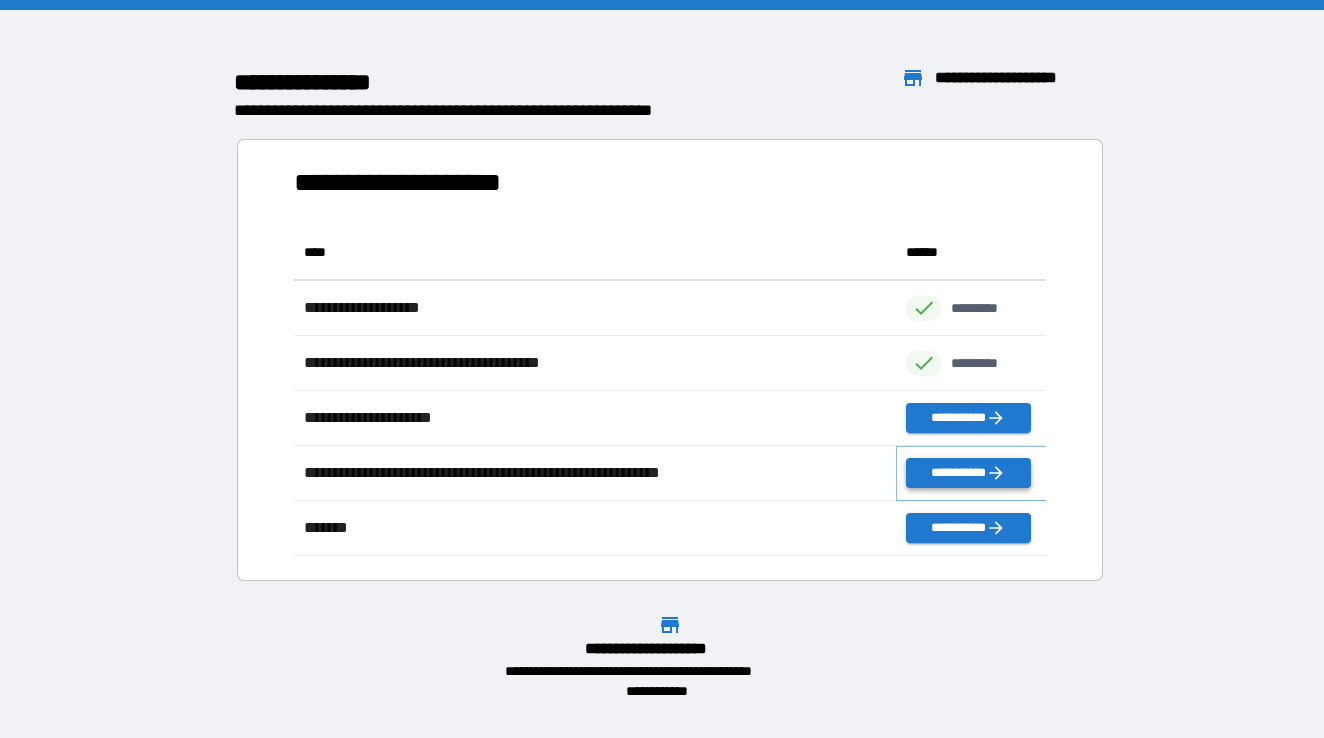 click on "**********" at bounding box center (968, 473) 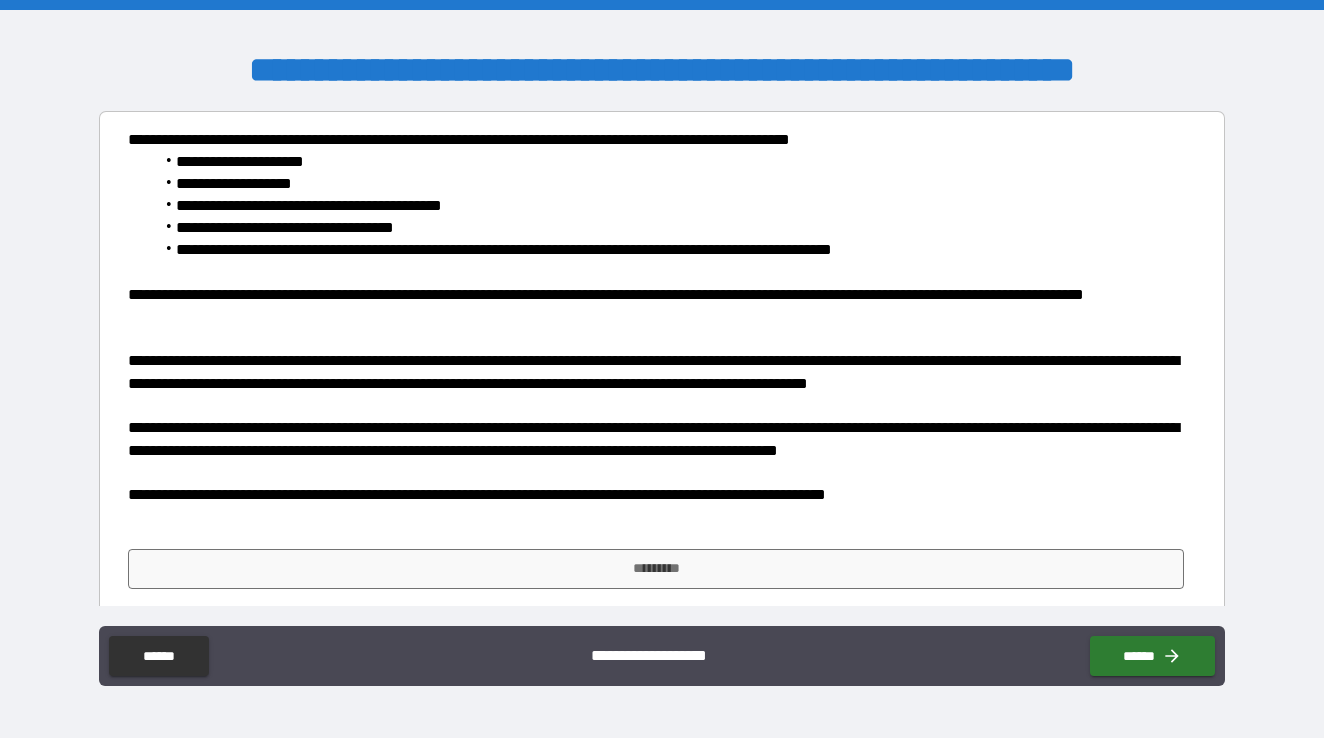 scroll, scrollTop: 0, scrollLeft: 0, axis: both 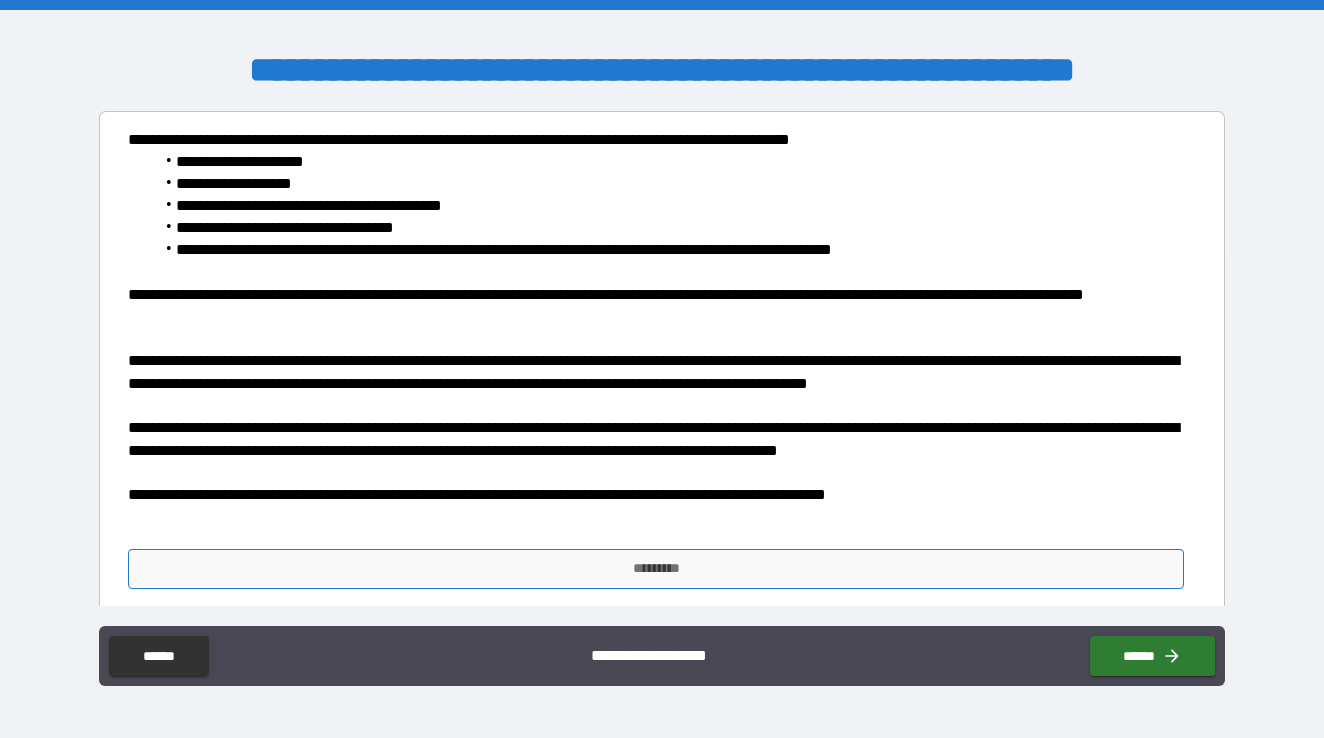 click on "*********" at bounding box center (656, 569) 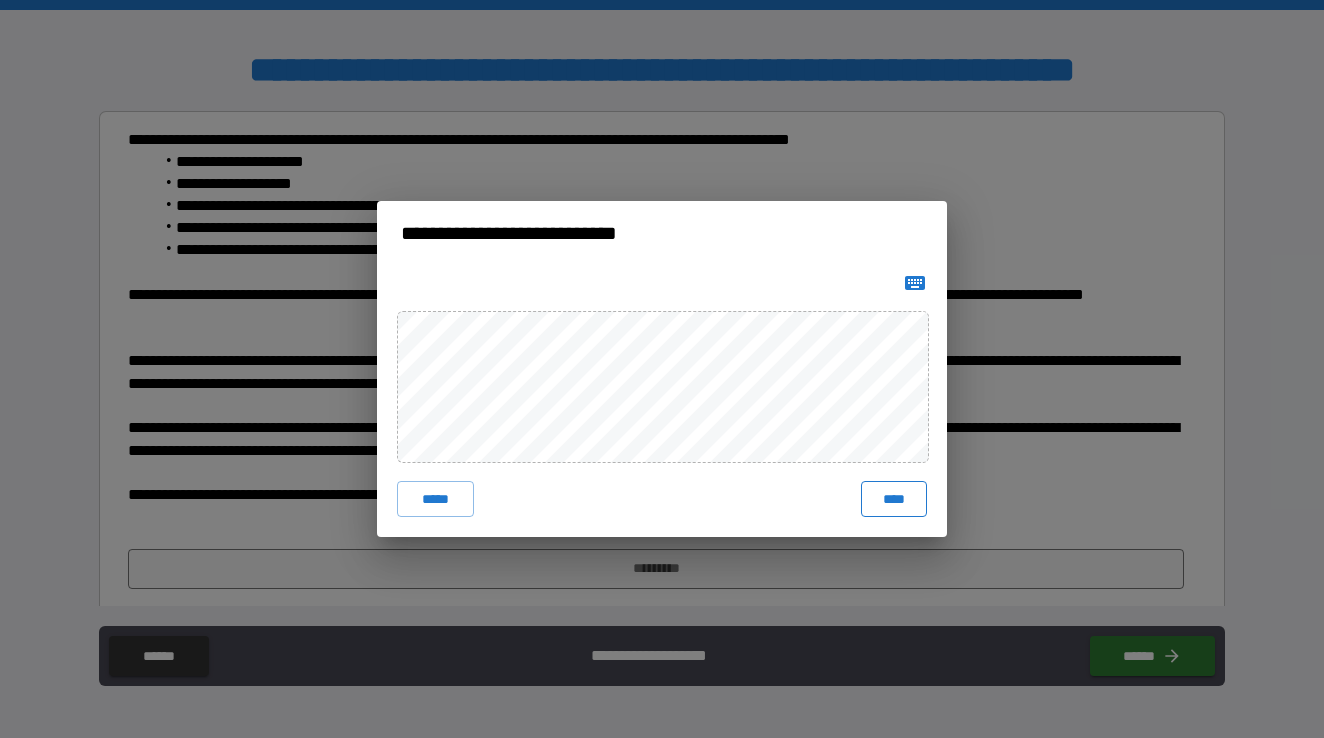click on "****" at bounding box center [894, 499] 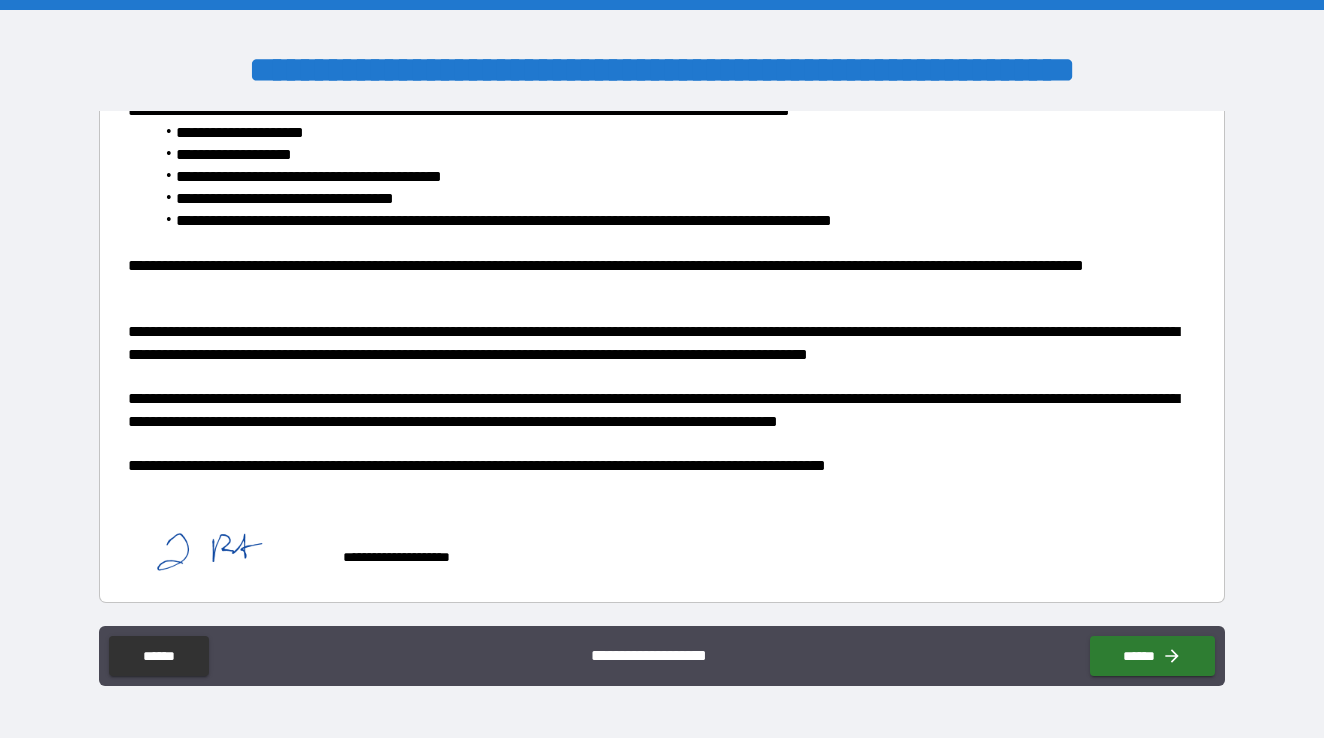 scroll, scrollTop: 27, scrollLeft: 0, axis: vertical 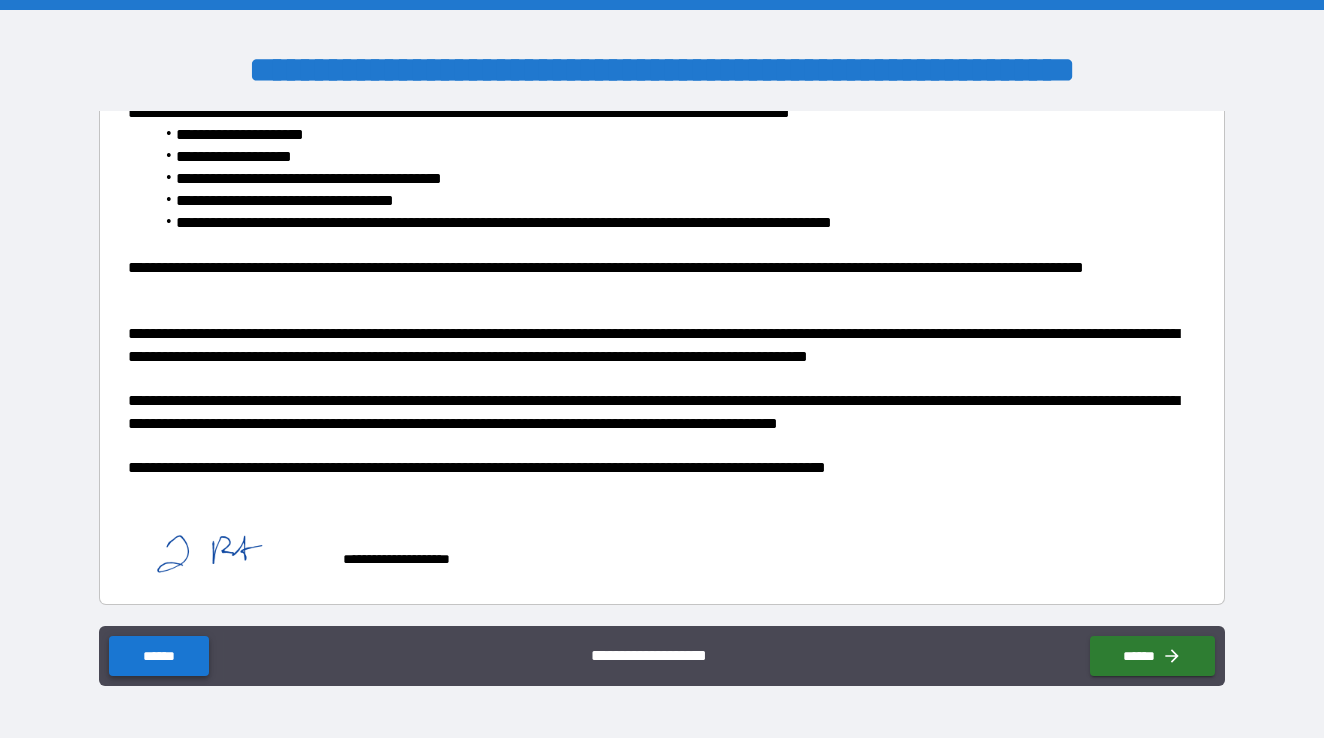 click on "******" at bounding box center (158, 656) 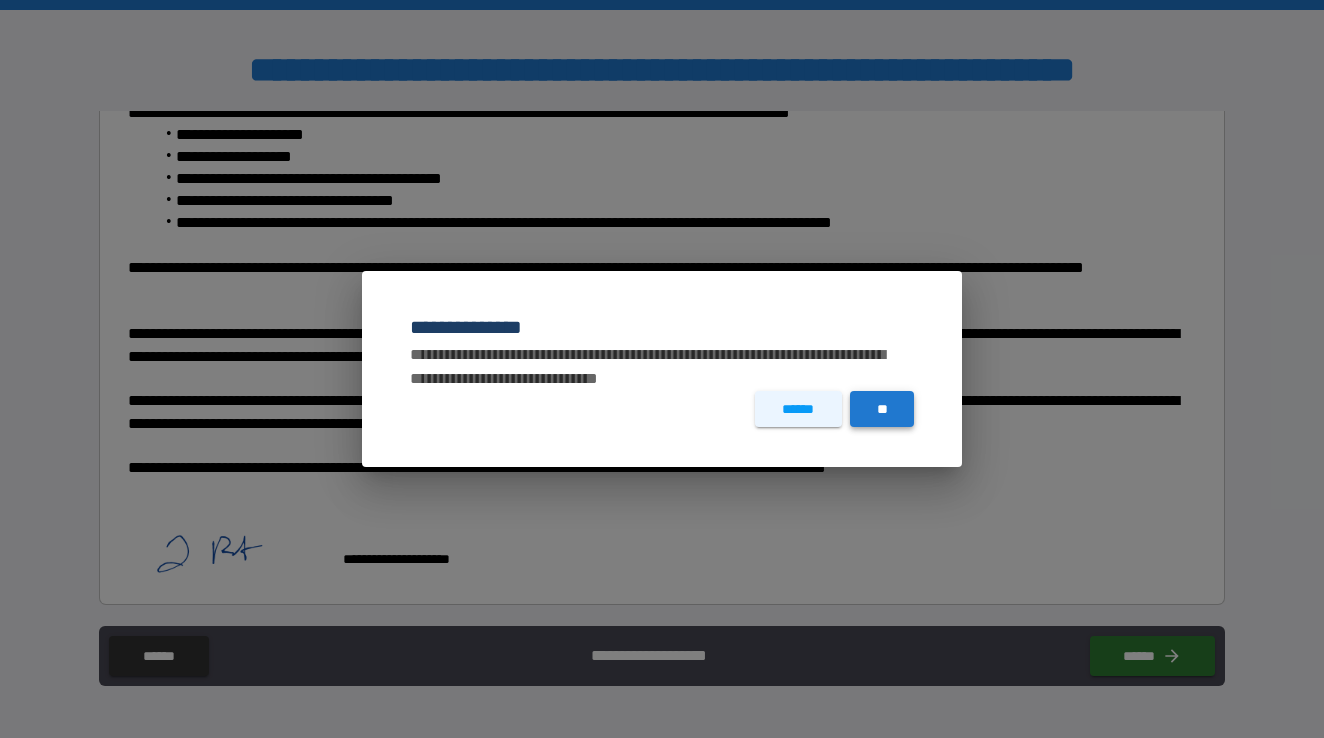 click on "**" at bounding box center (882, 409) 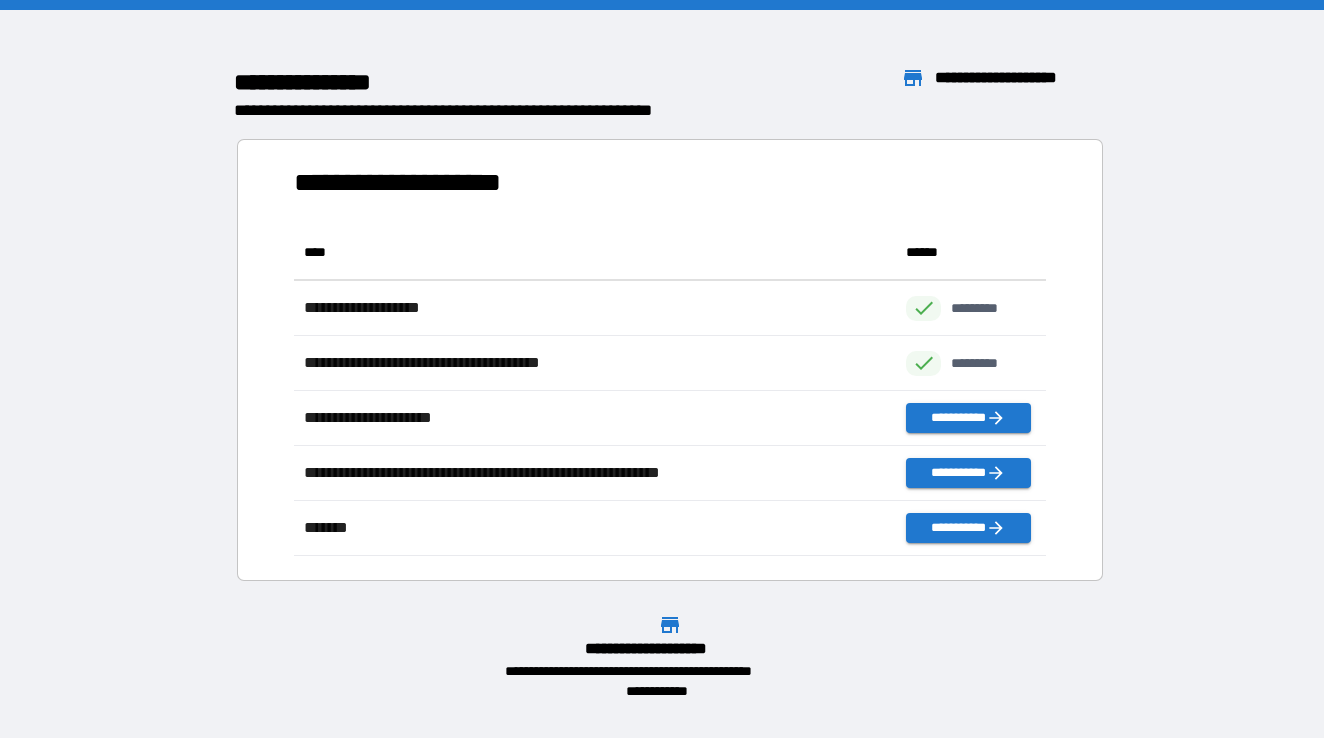 scroll, scrollTop: 1, scrollLeft: 1, axis: both 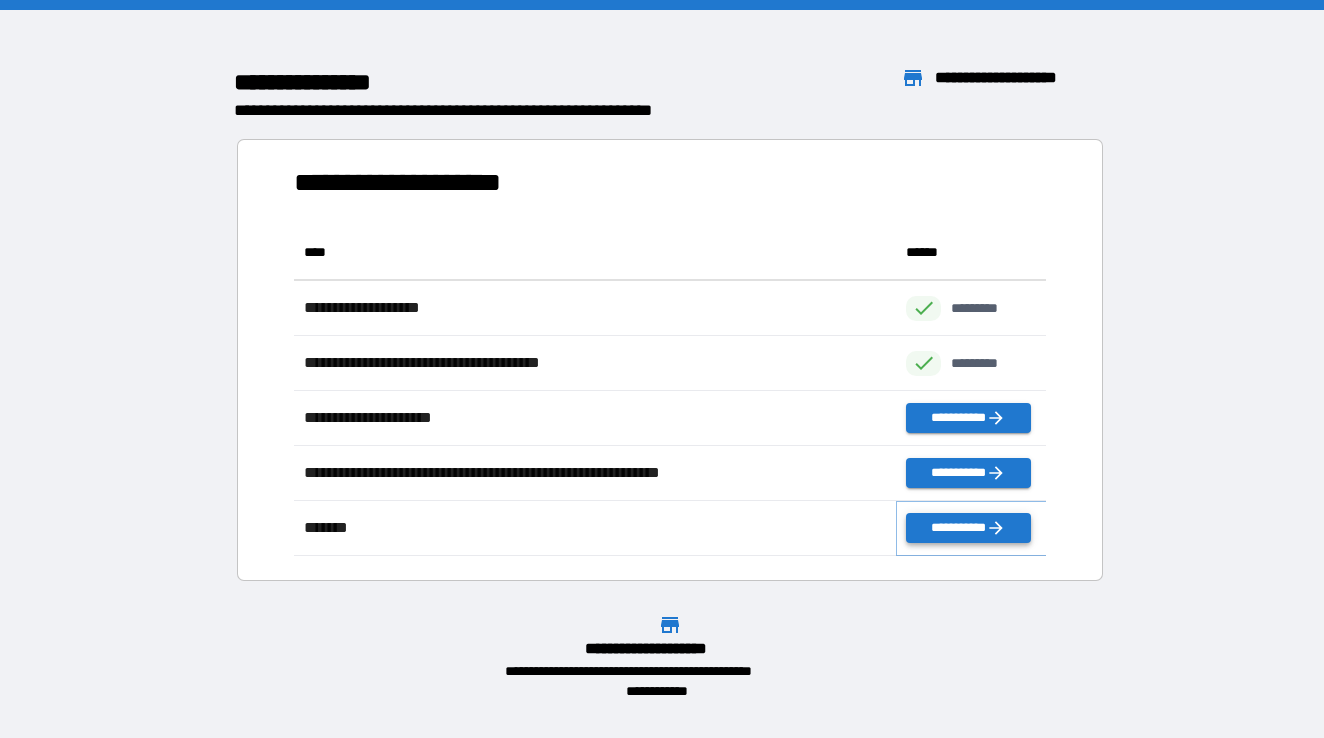 click on "**********" at bounding box center [968, 528] 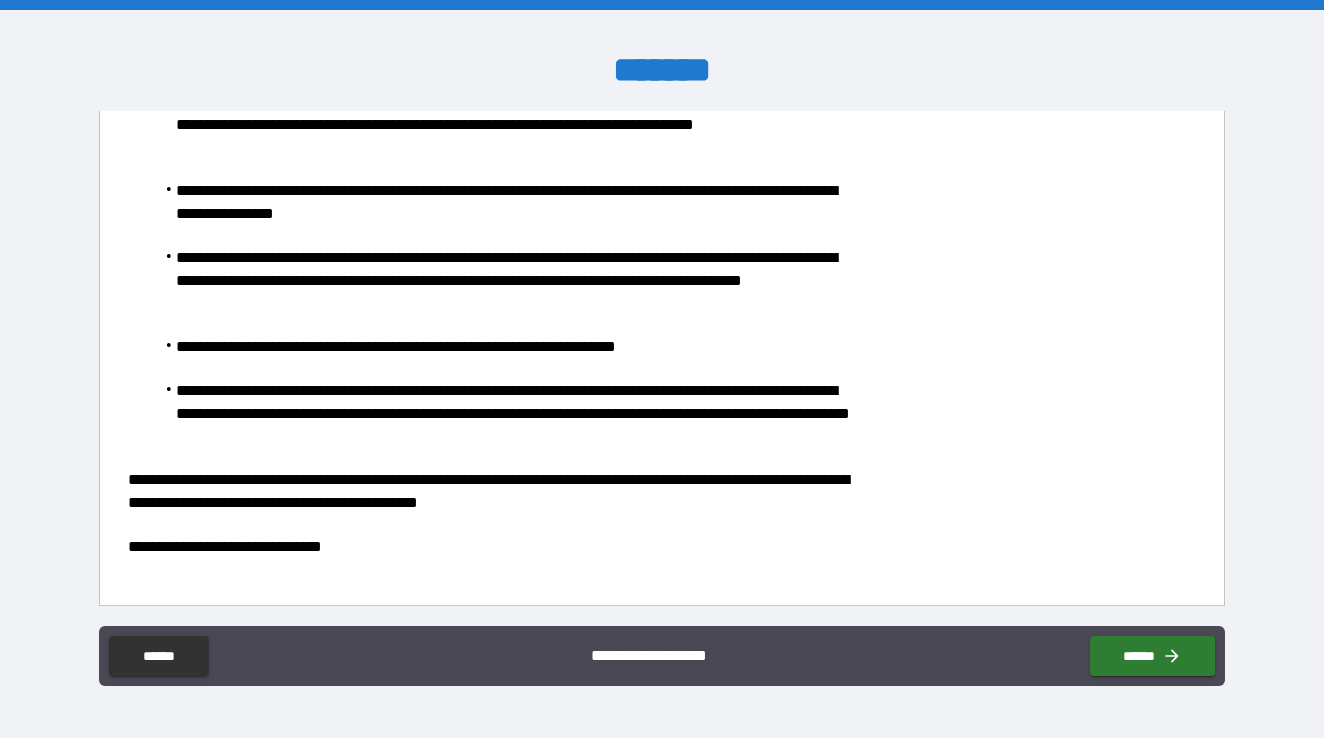 scroll, scrollTop: 243, scrollLeft: 0, axis: vertical 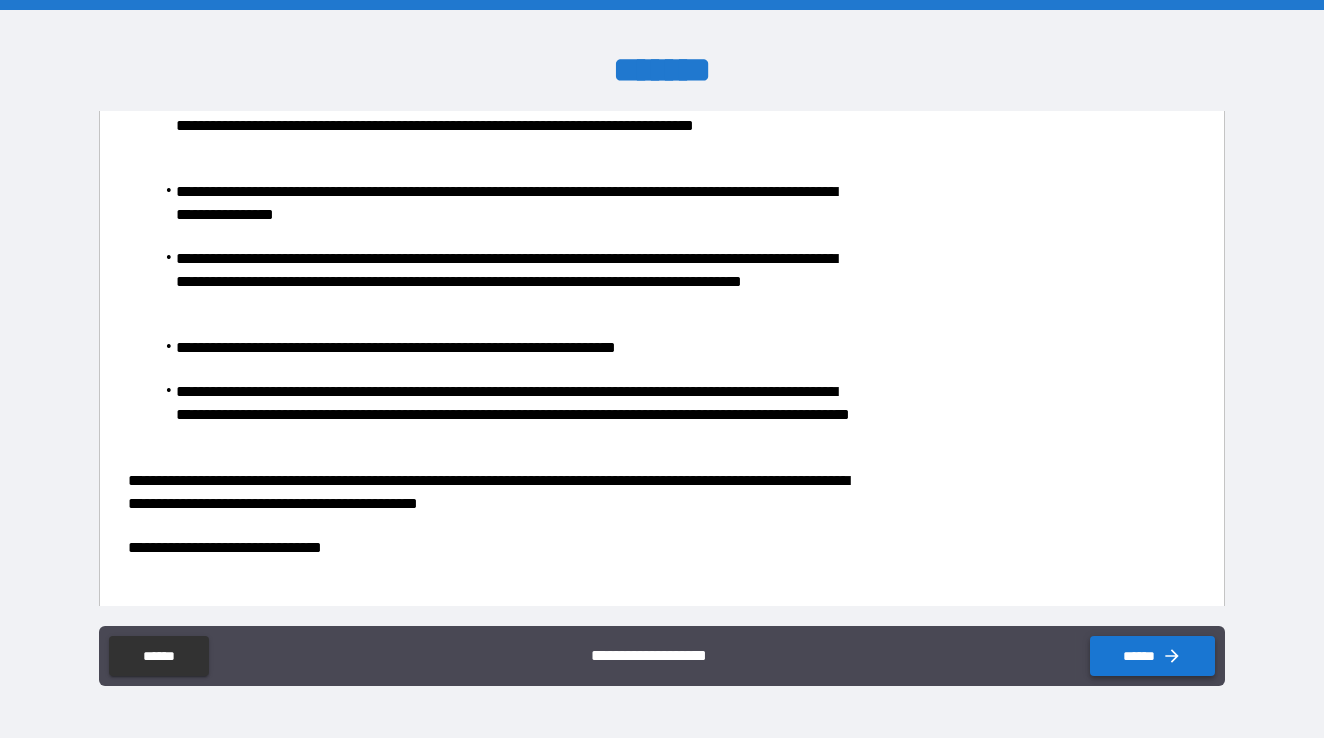 click on "******" at bounding box center [1152, 656] 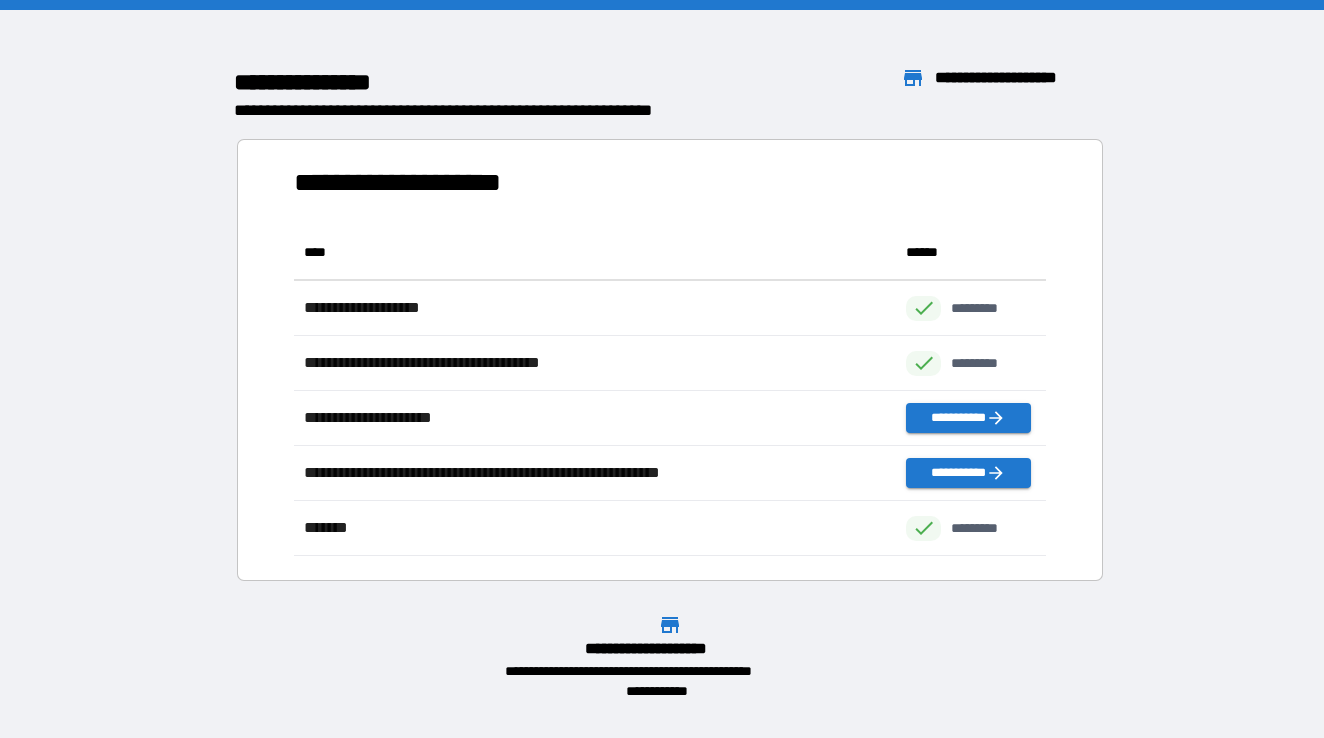 scroll, scrollTop: 1, scrollLeft: 1, axis: both 